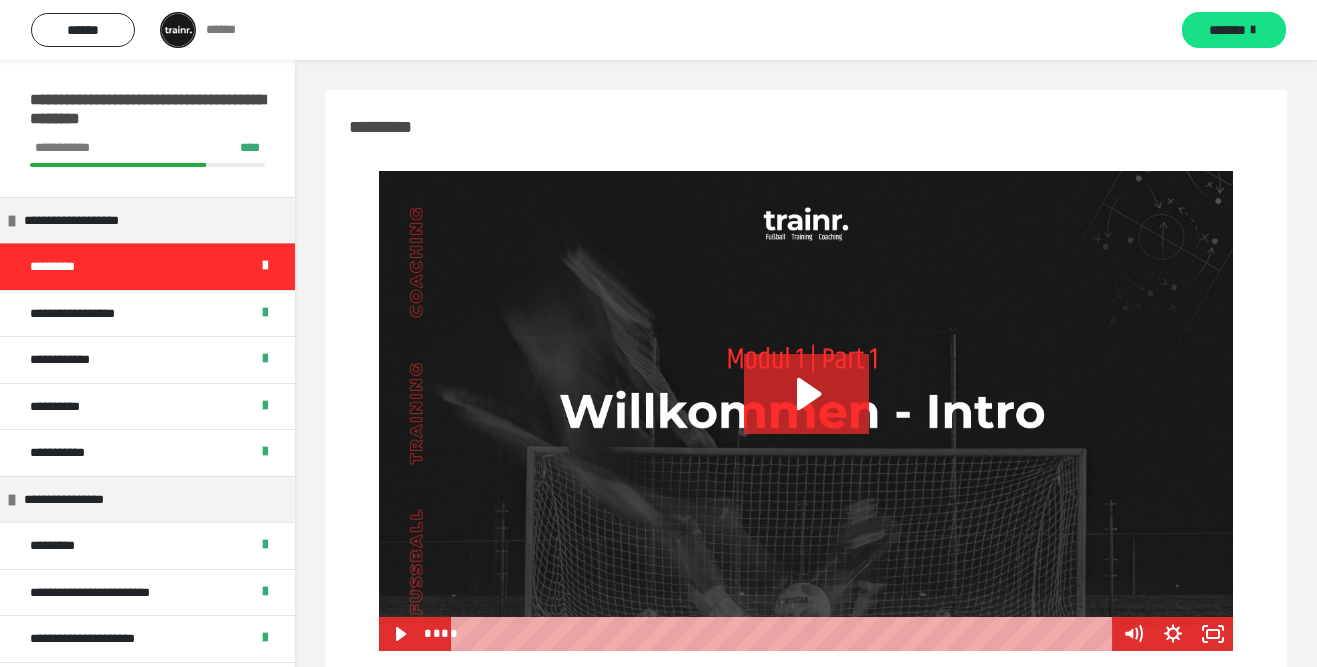 scroll, scrollTop: 0, scrollLeft: 0, axis: both 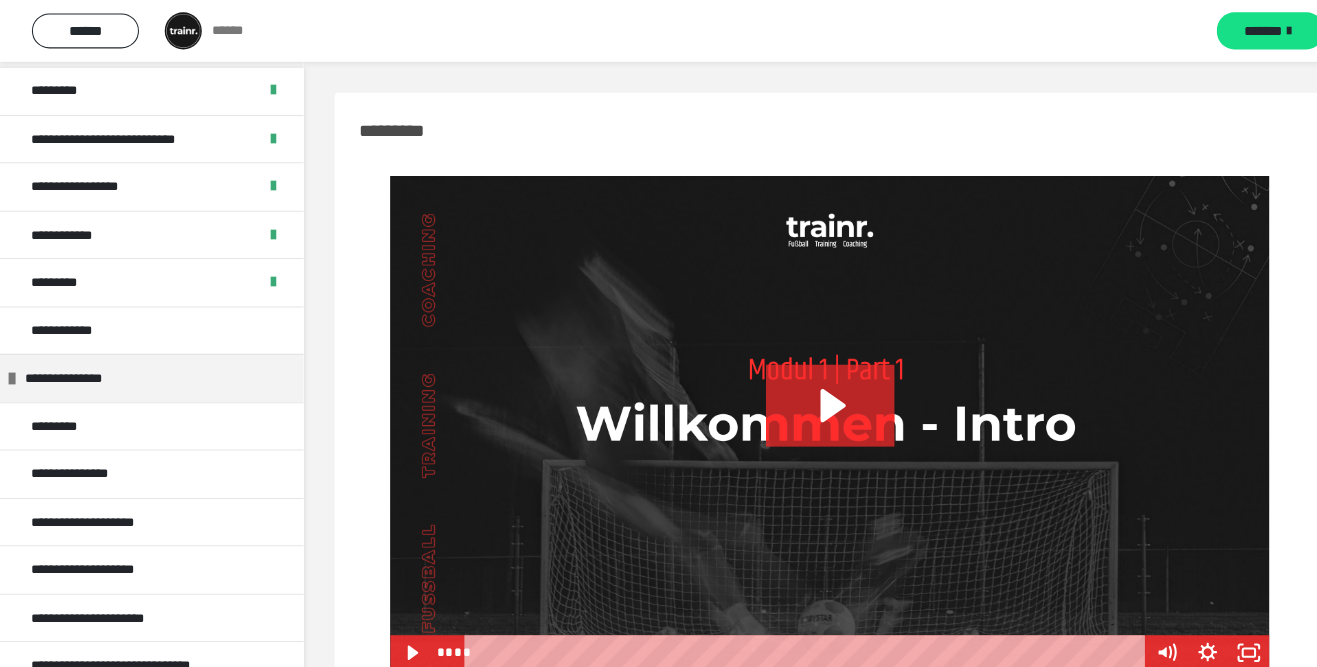 click on "**********" at bounding box center [147, 228] 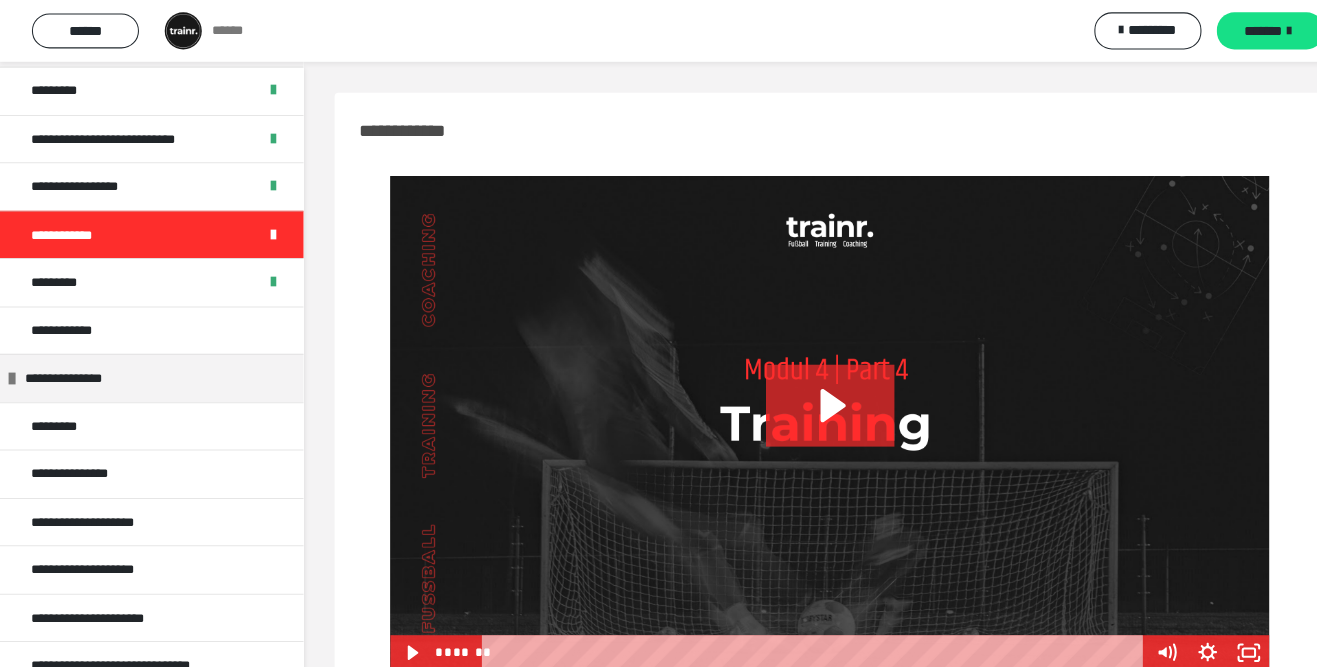 click 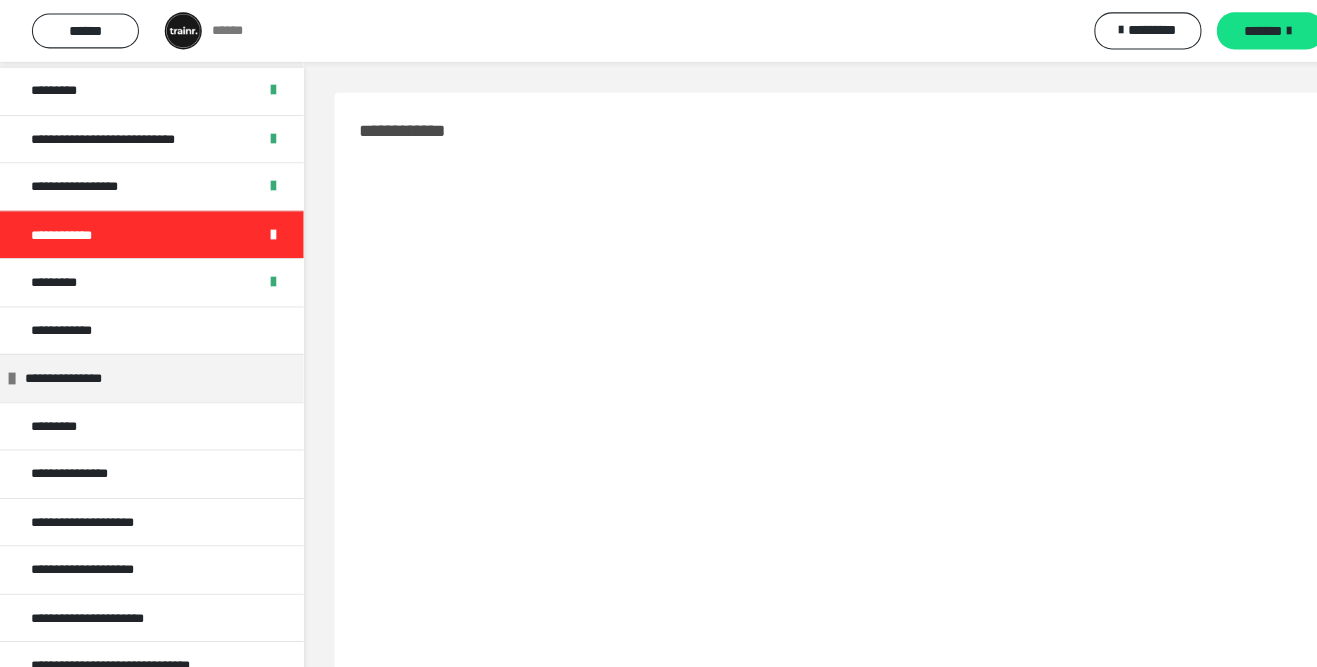 click at bounding box center (806, 411) 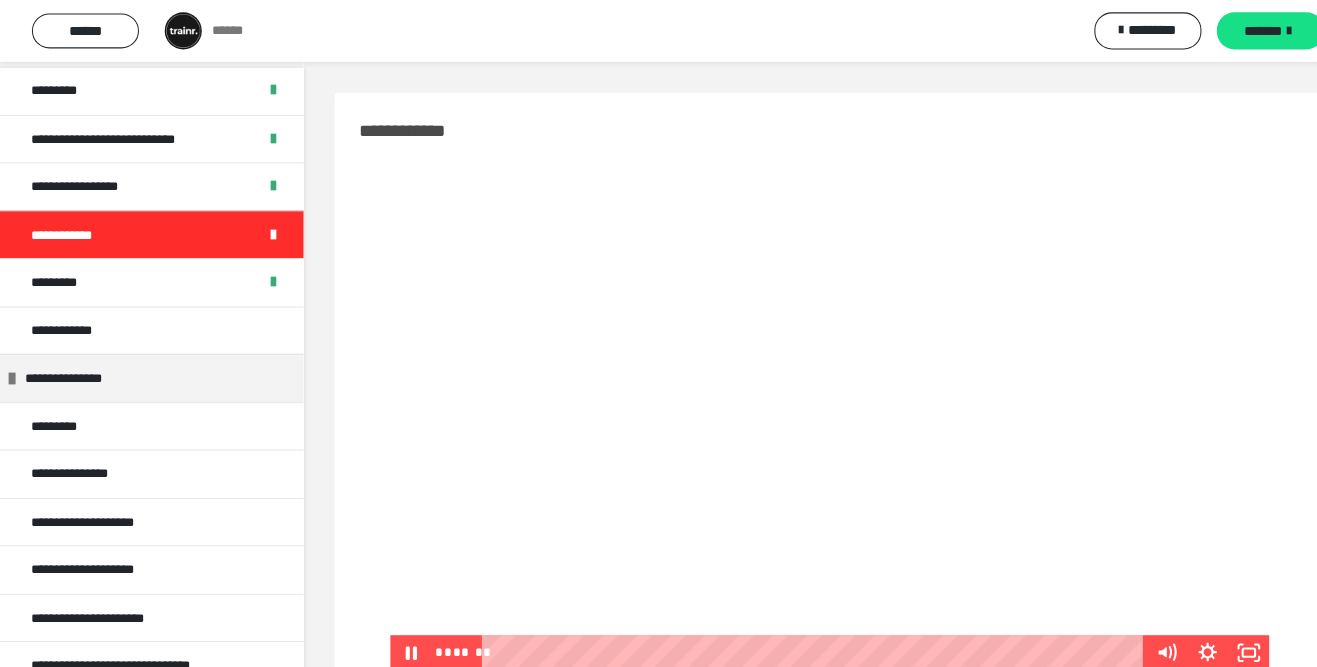 click 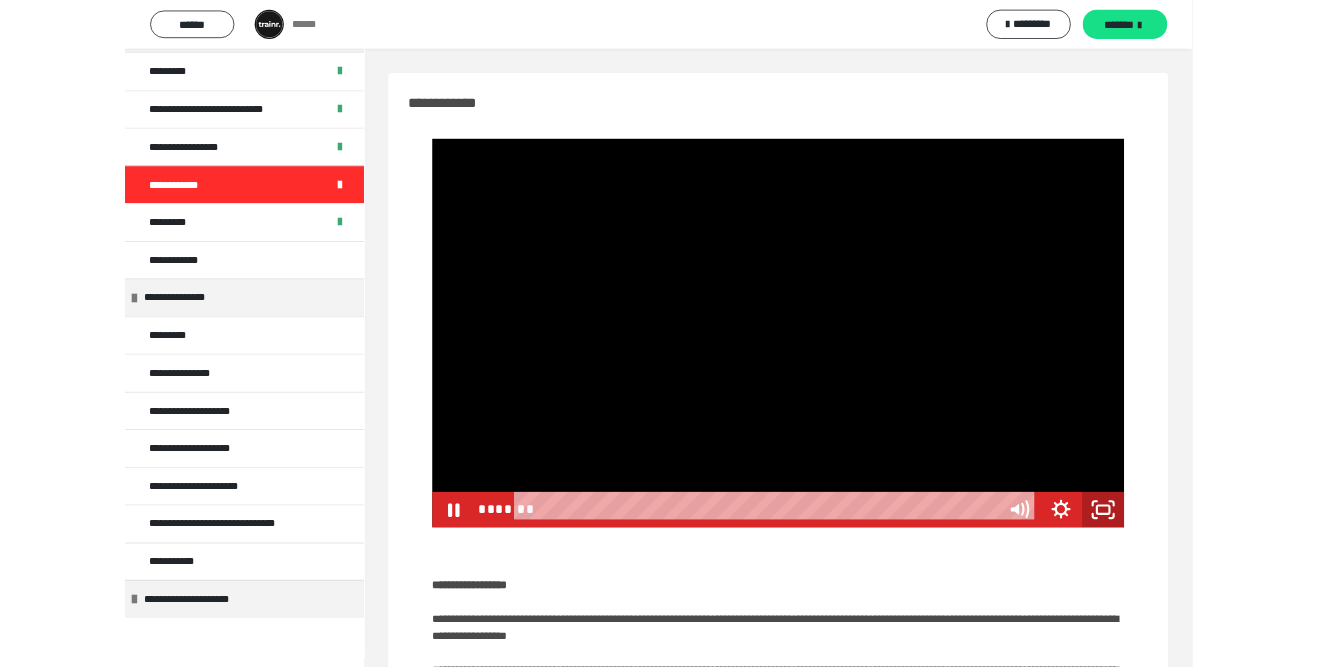 scroll, scrollTop: 1129, scrollLeft: 0, axis: vertical 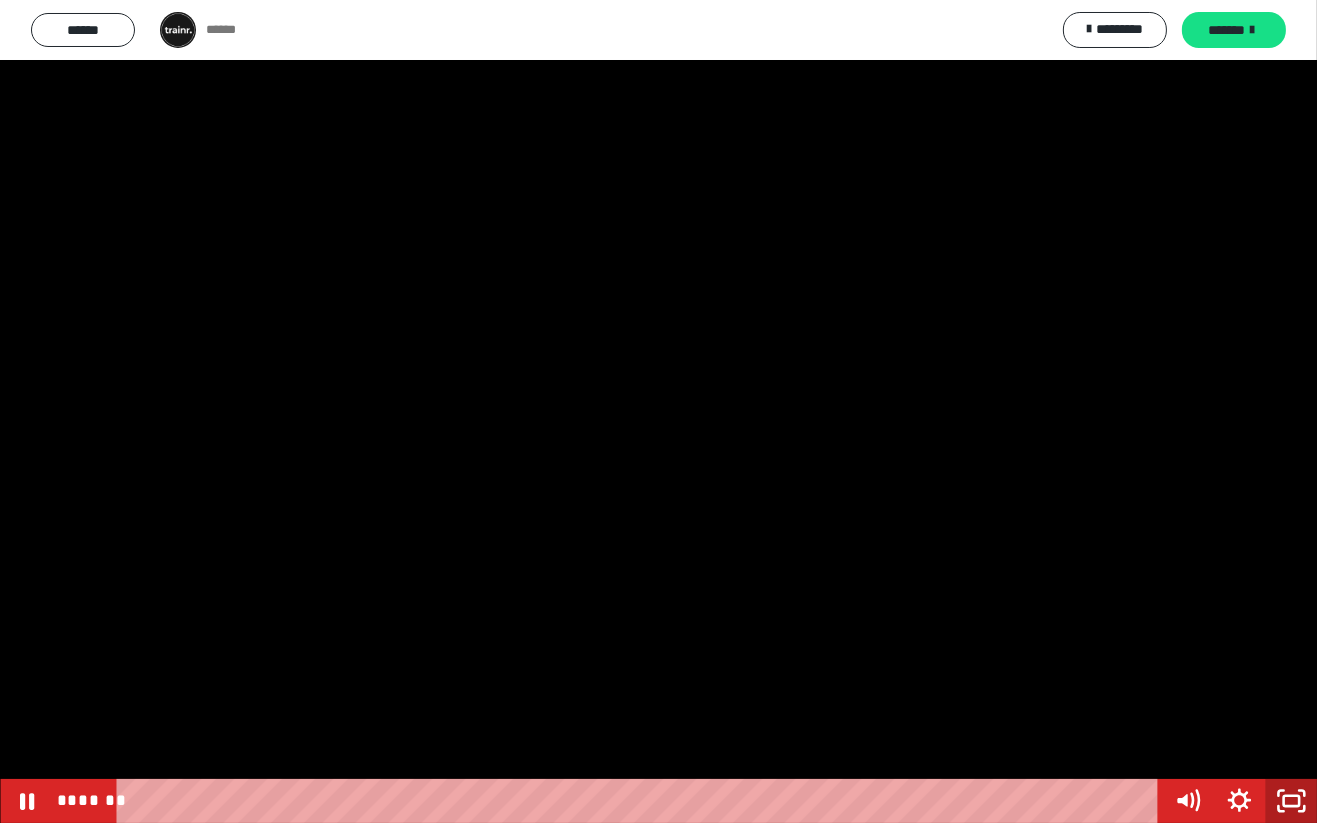 click at bounding box center (658, 411) 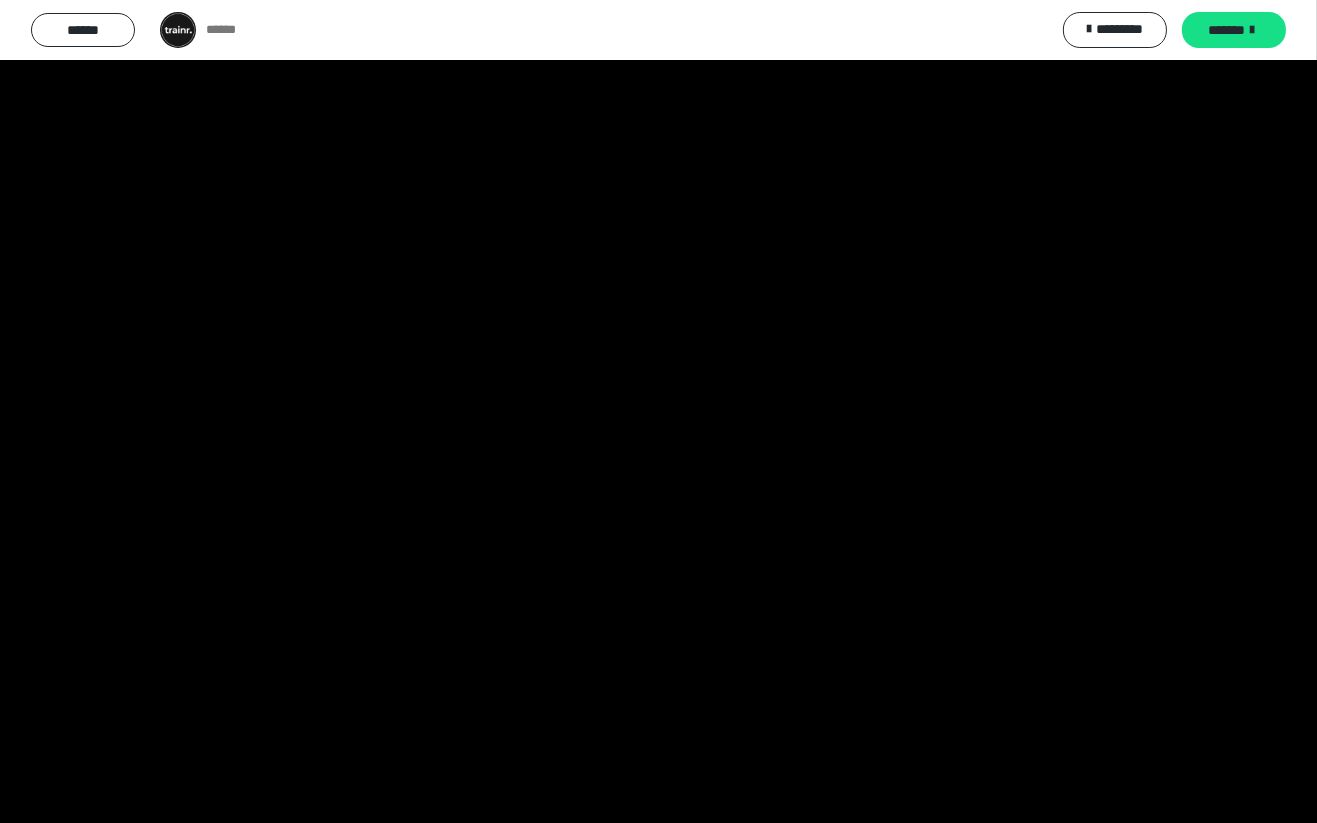 click at bounding box center (658, 411) 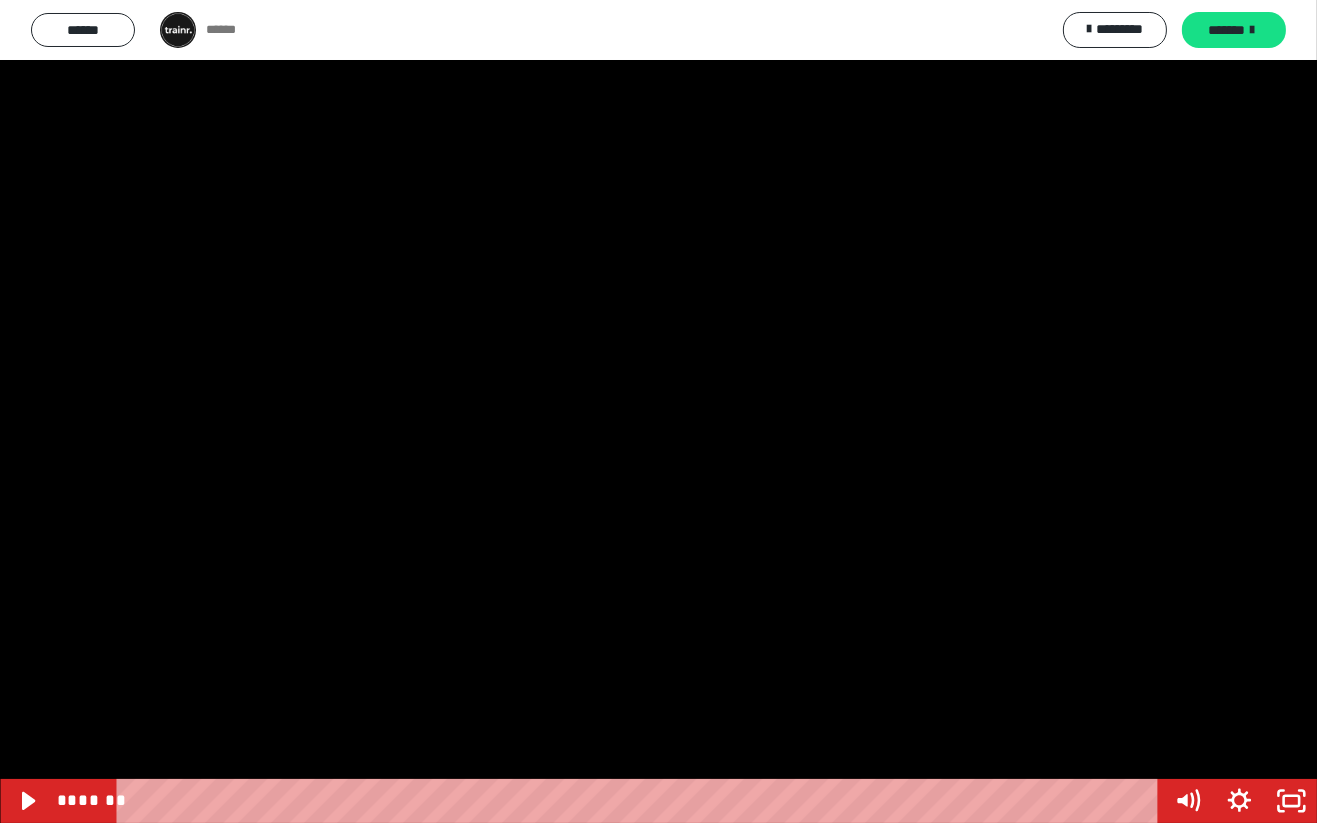 click at bounding box center (658, 411) 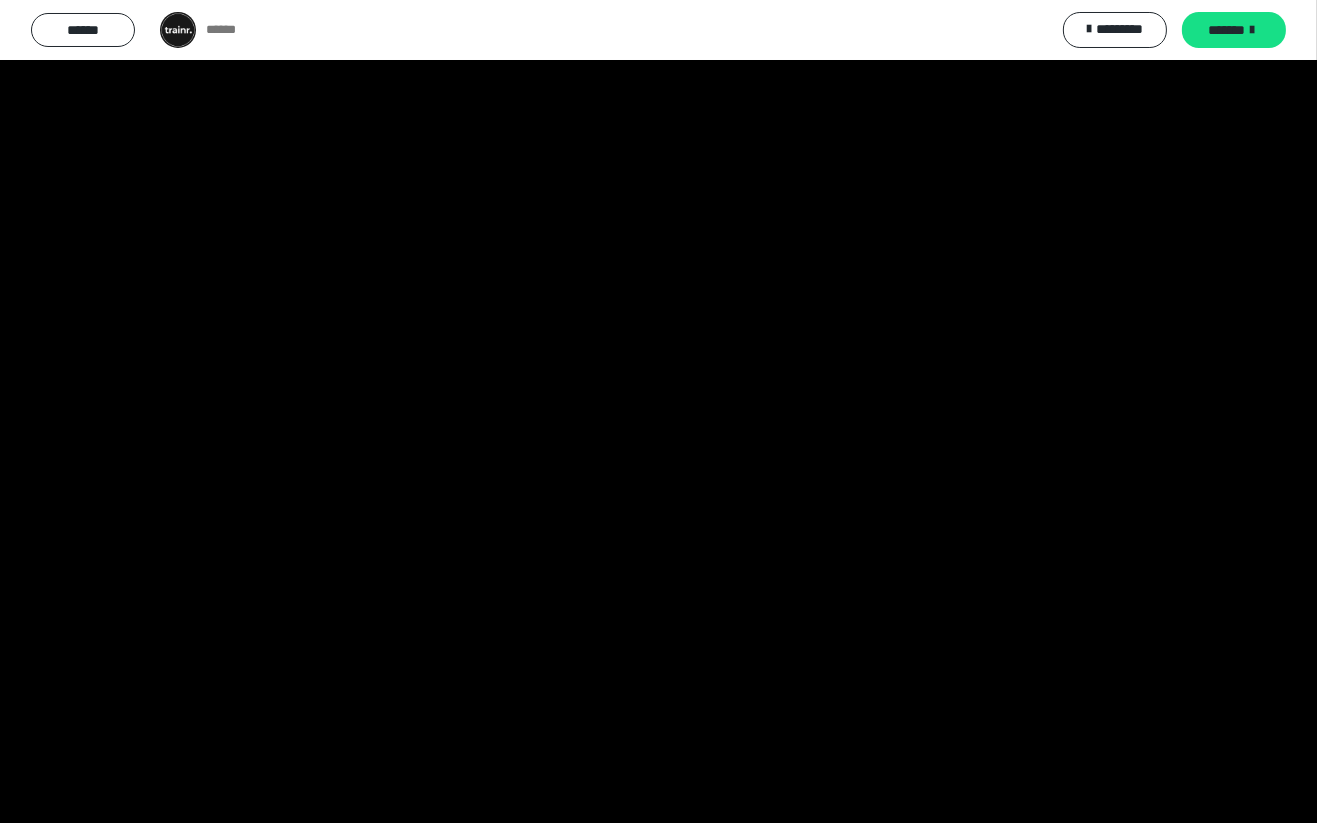 click at bounding box center (658, 411) 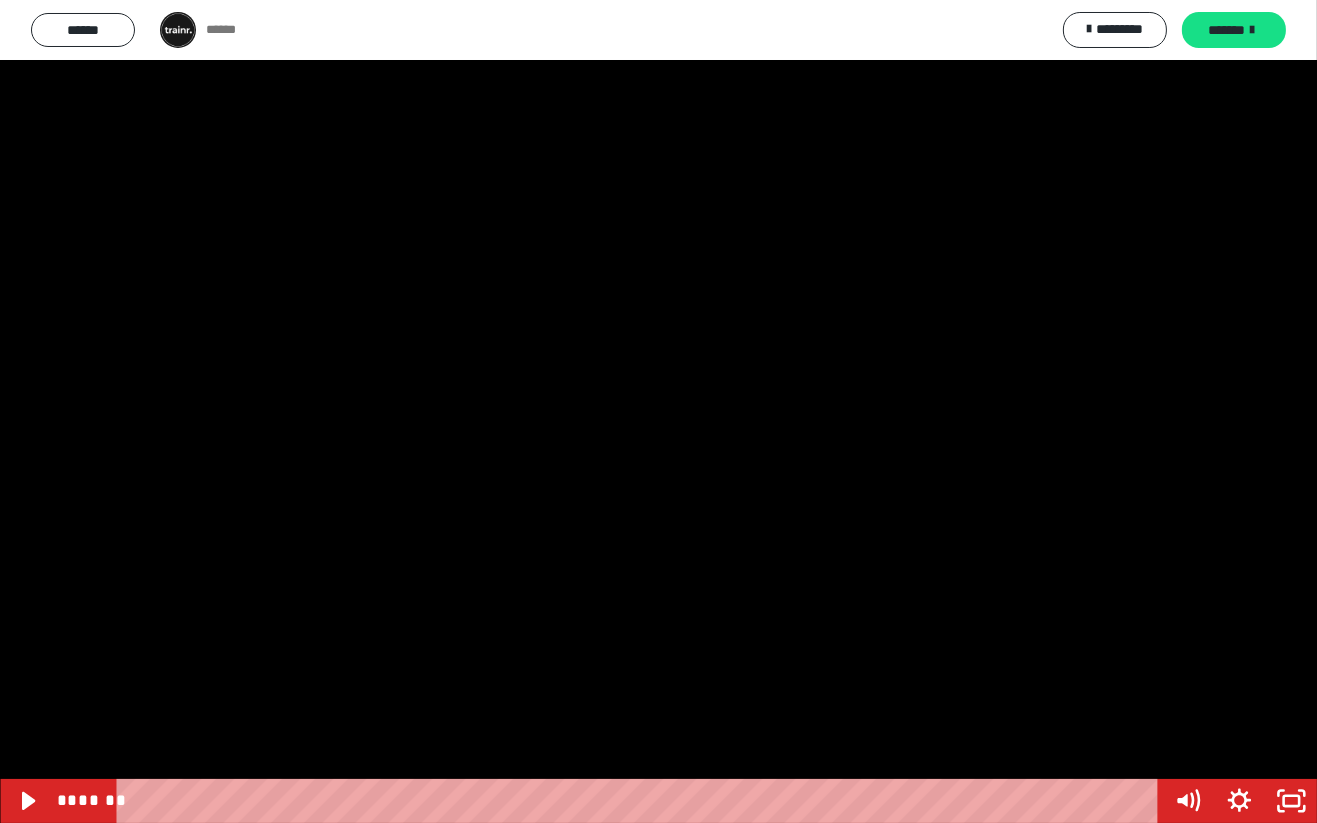 click at bounding box center (658, 411) 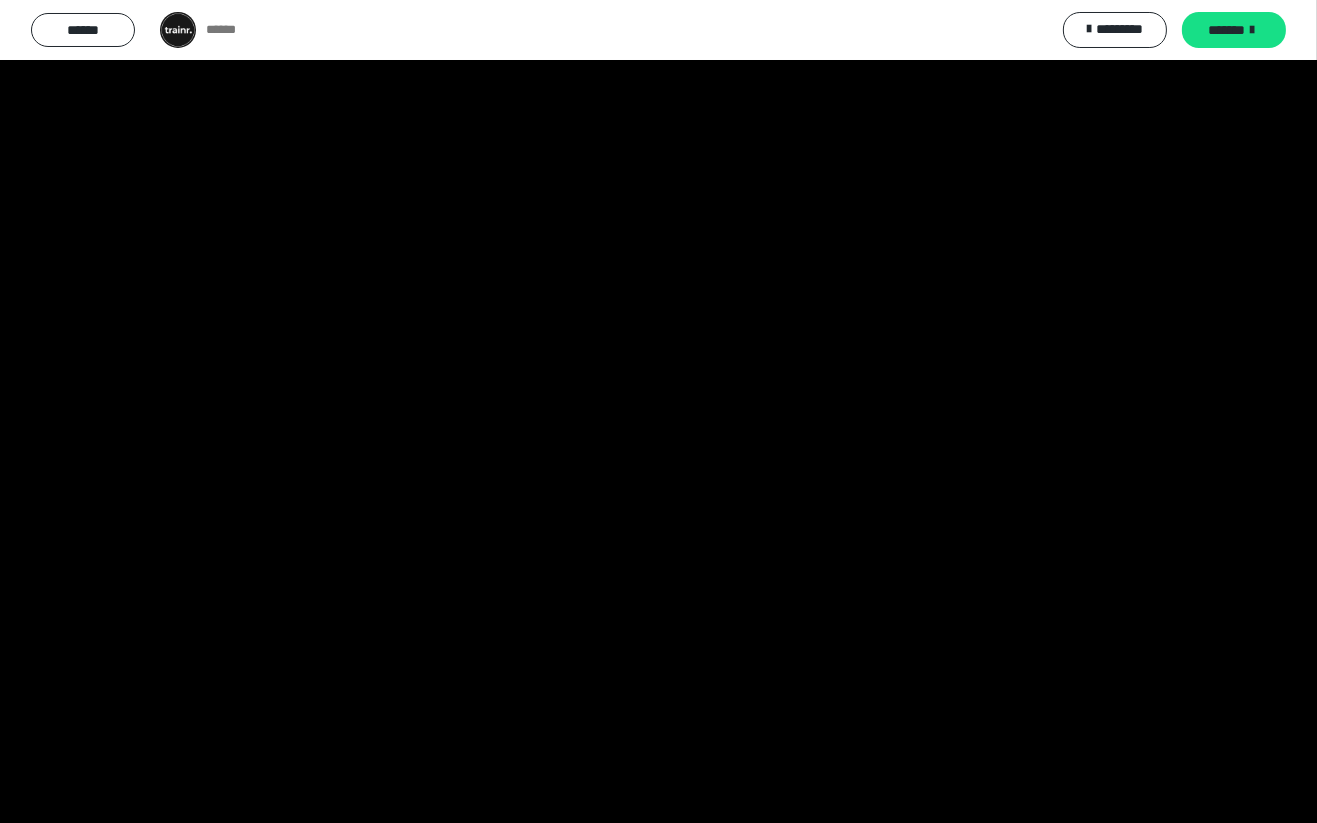click at bounding box center (658, 411) 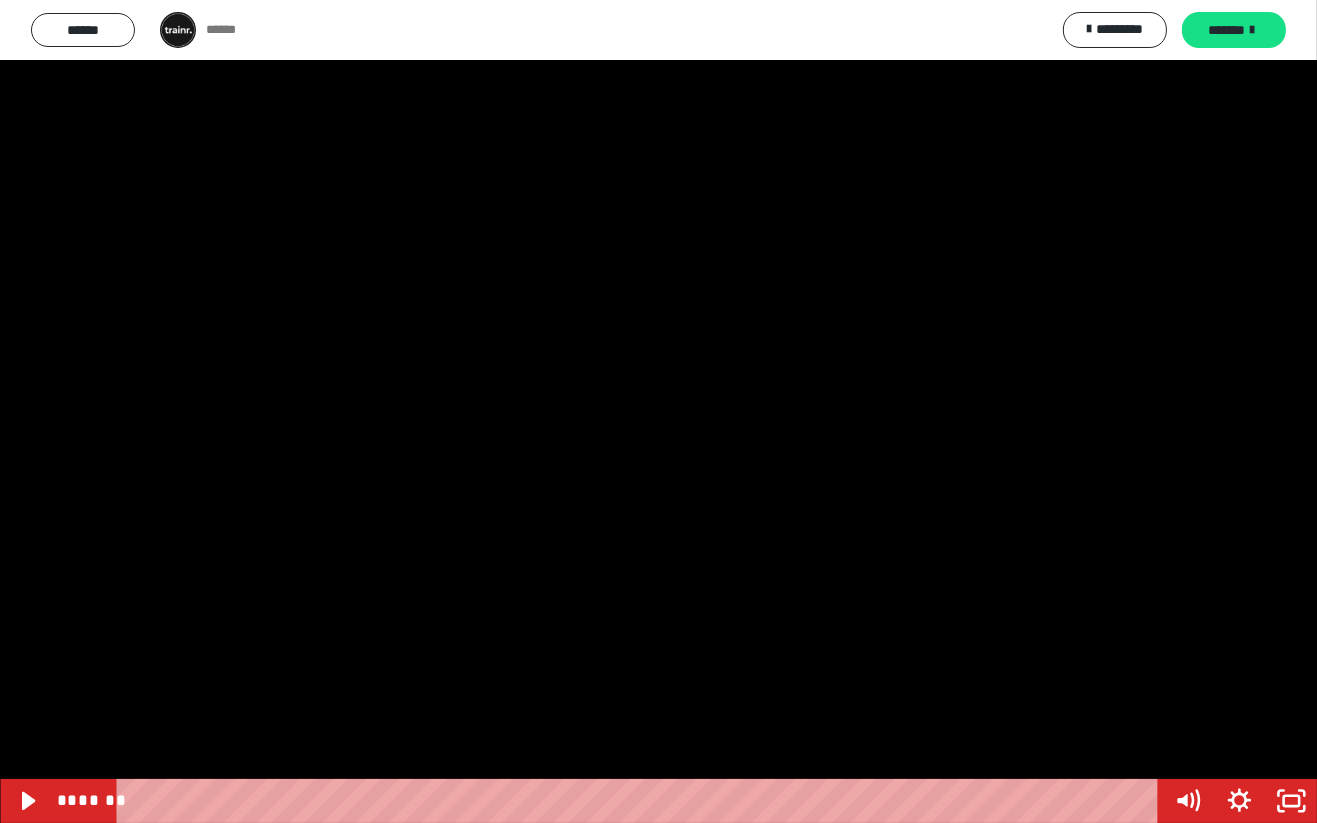 click at bounding box center (658, 411) 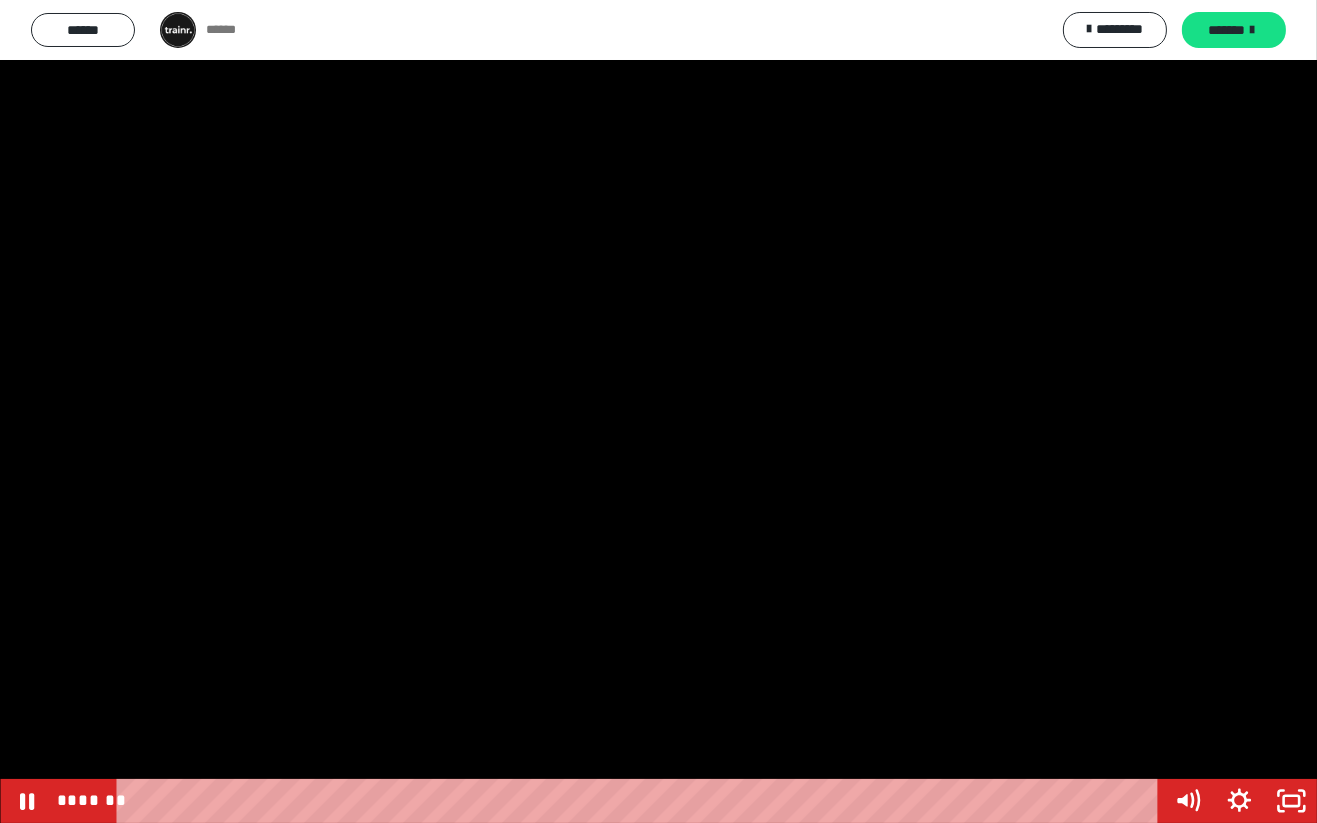 click at bounding box center (658, 411) 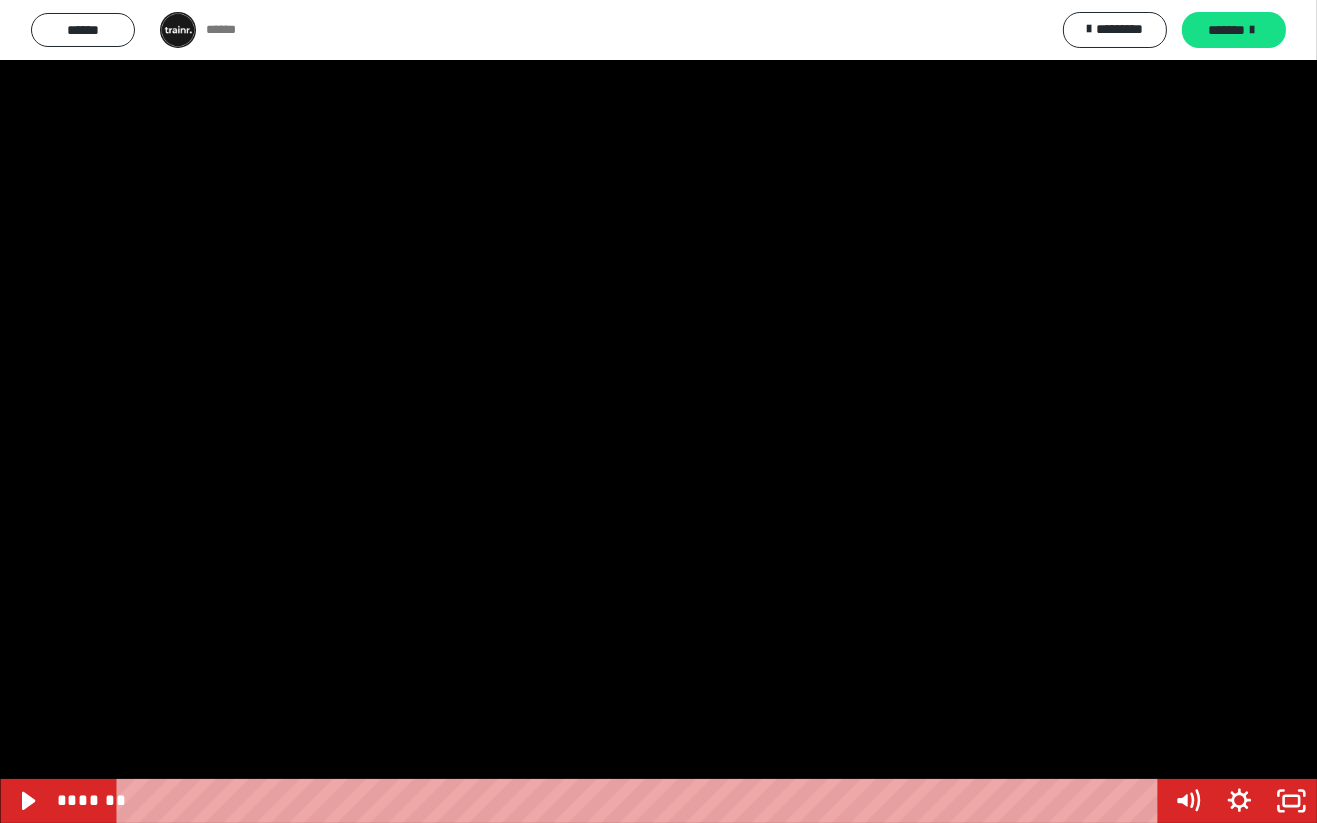 click at bounding box center [658, 411] 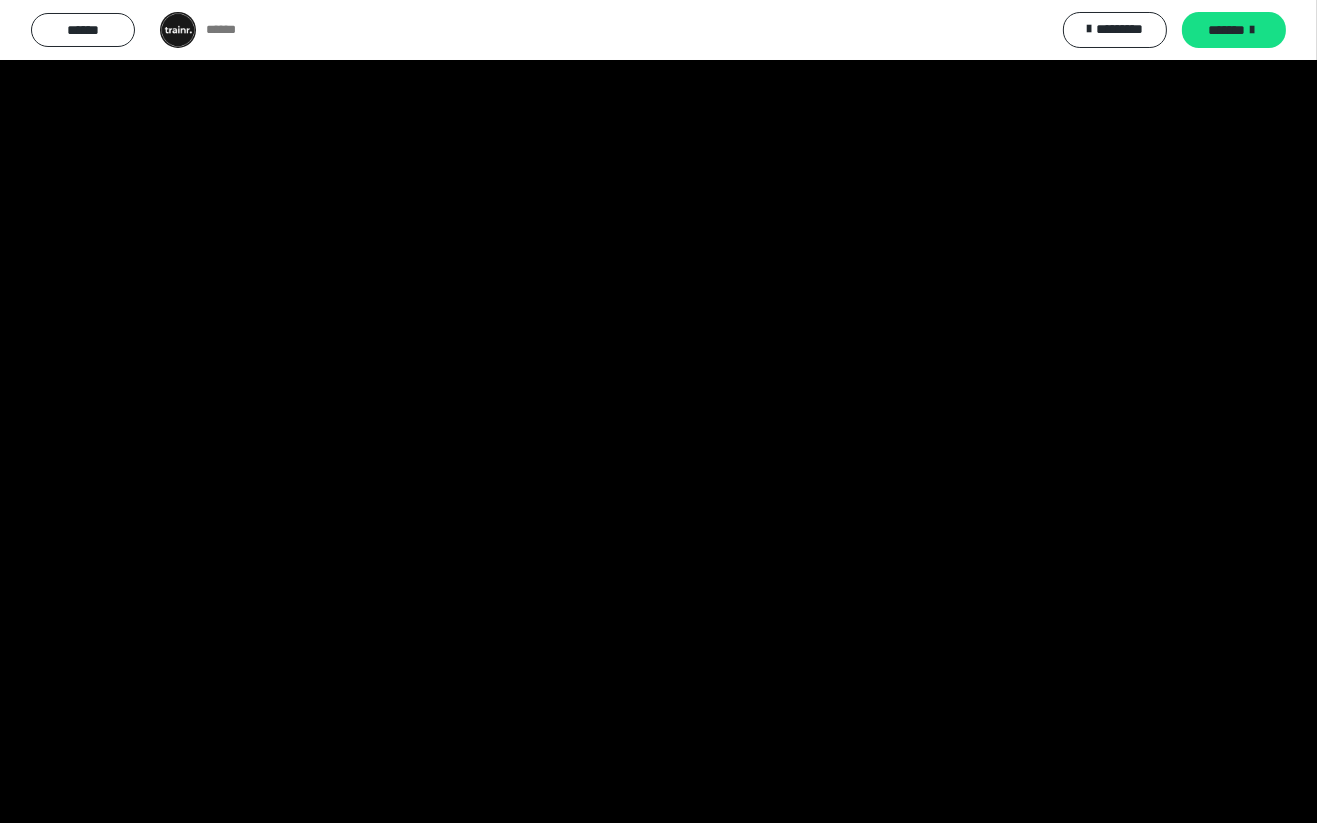 click at bounding box center (658, 411) 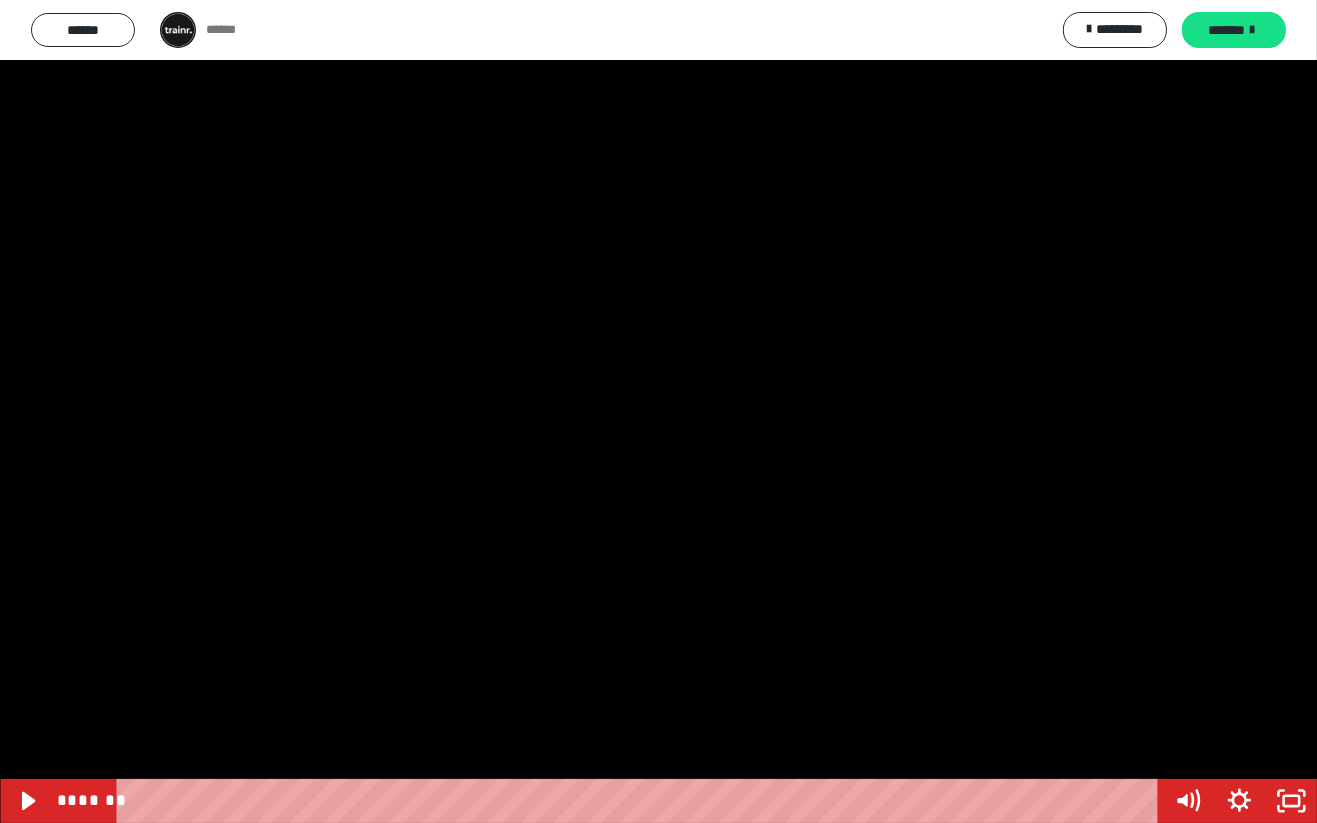 click at bounding box center [658, 411] 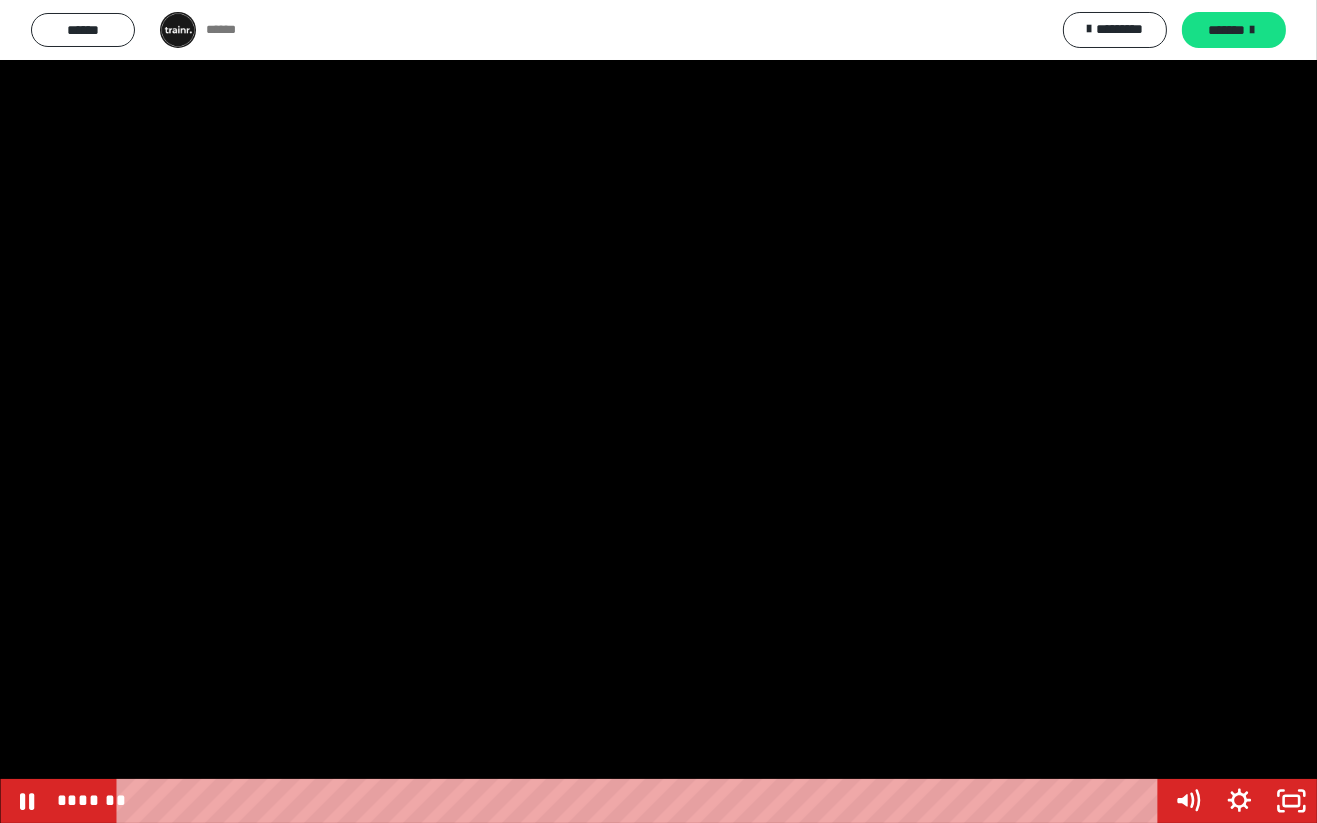 click at bounding box center (658, 411) 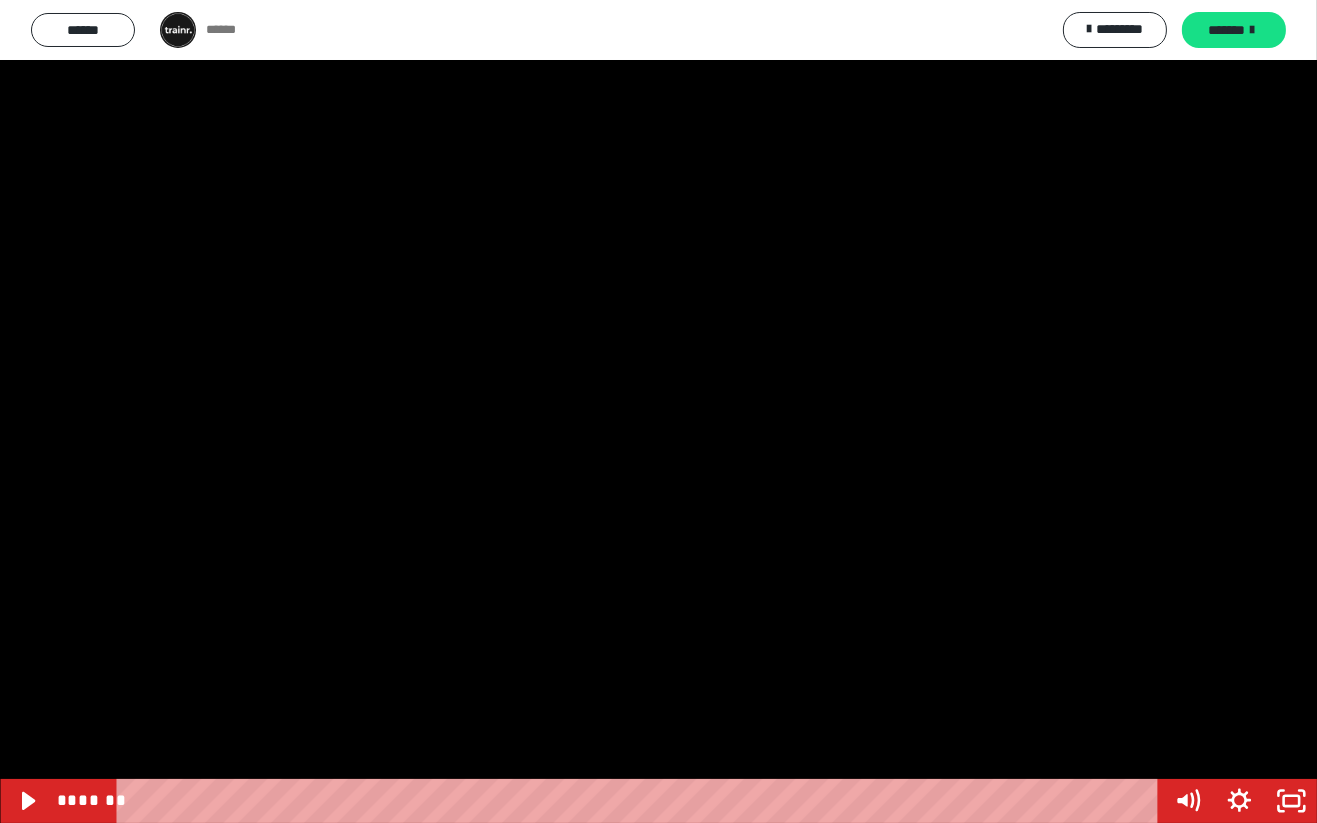 click at bounding box center (658, 411) 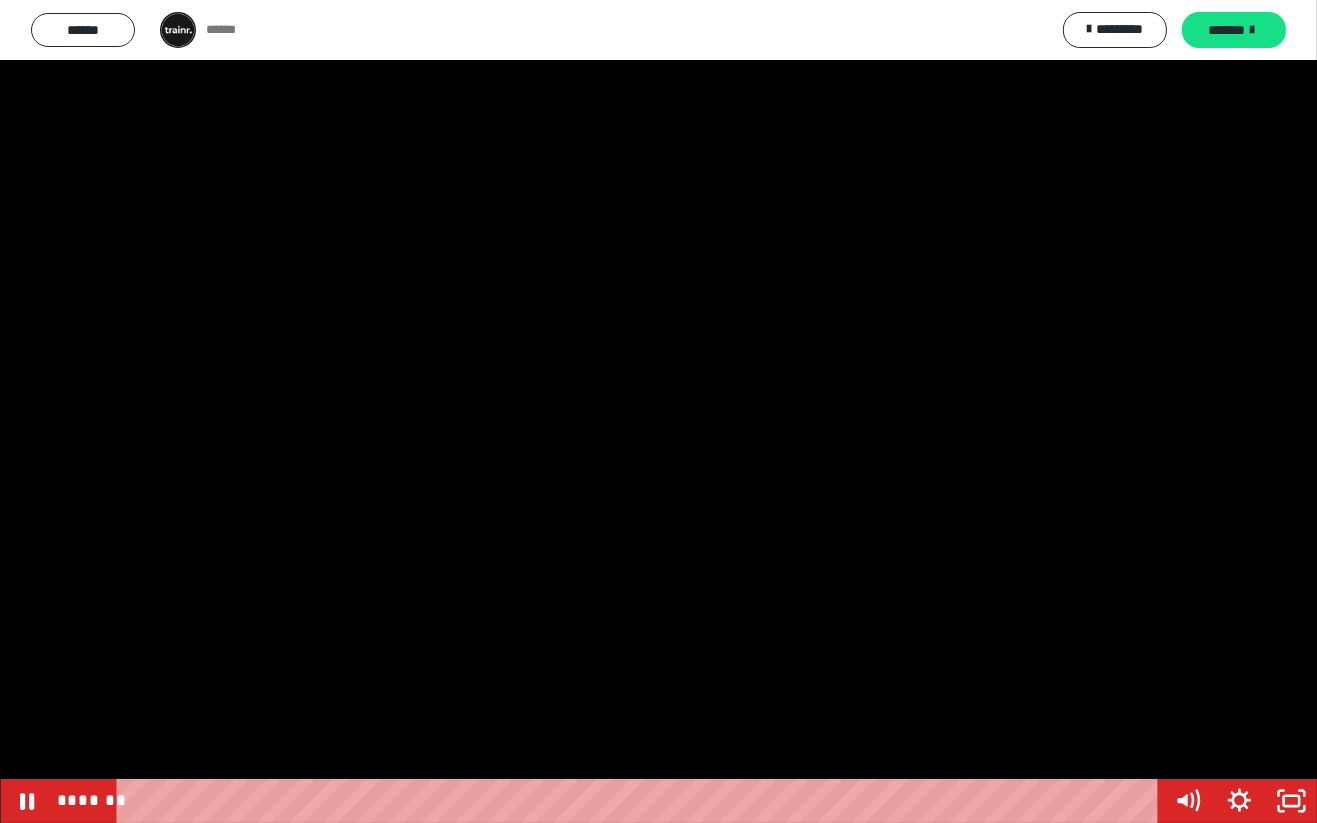 click at bounding box center [658, 411] 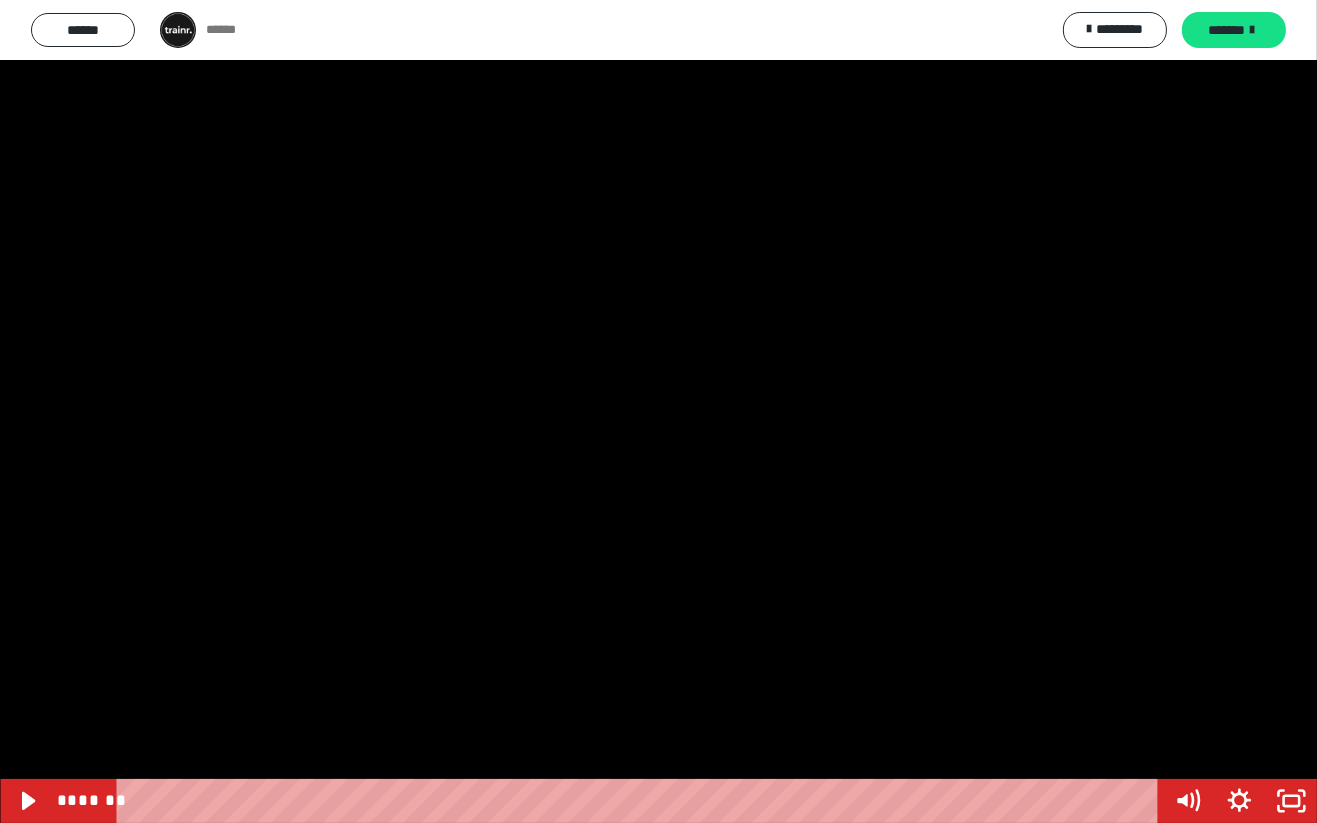 click at bounding box center (658, 411) 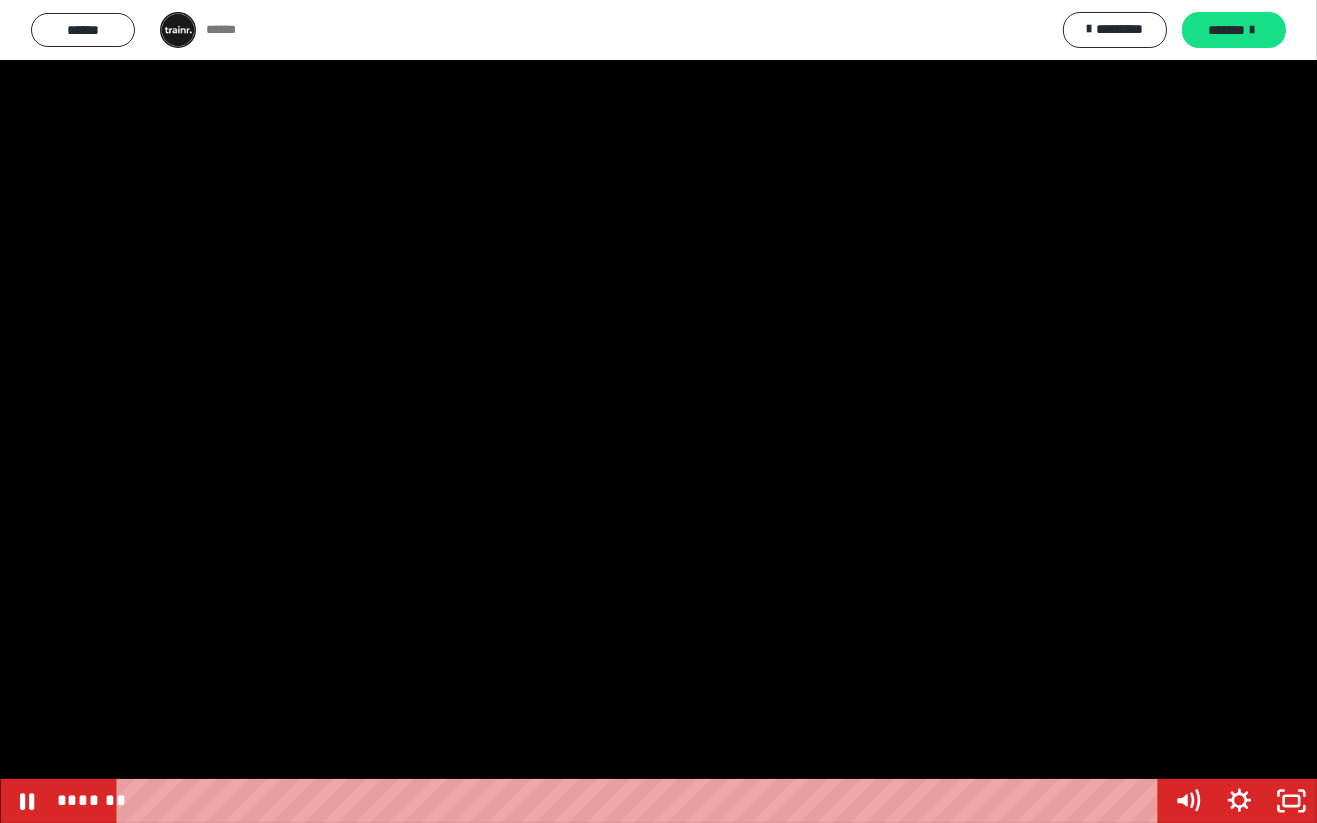 click at bounding box center [658, 411] 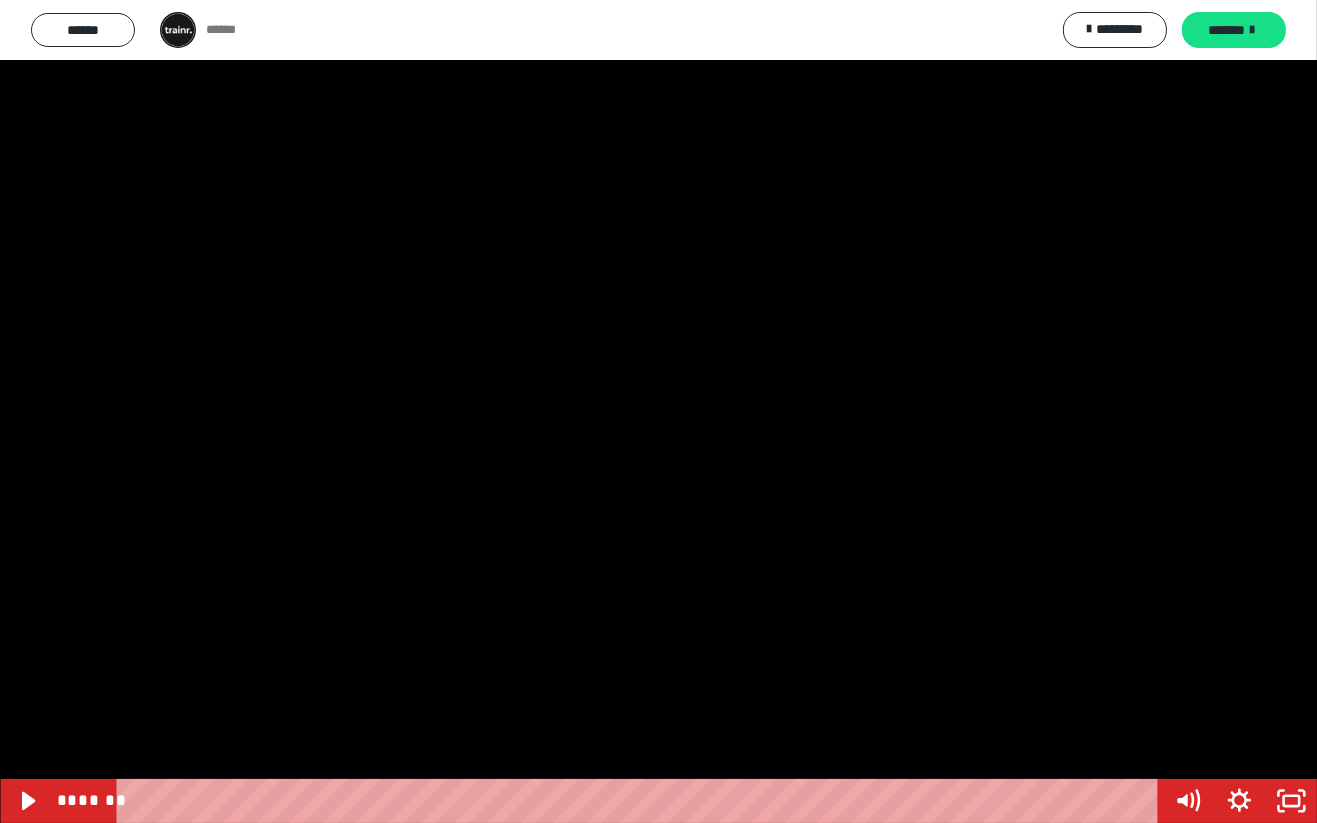 click at bounding box center (658, 411) 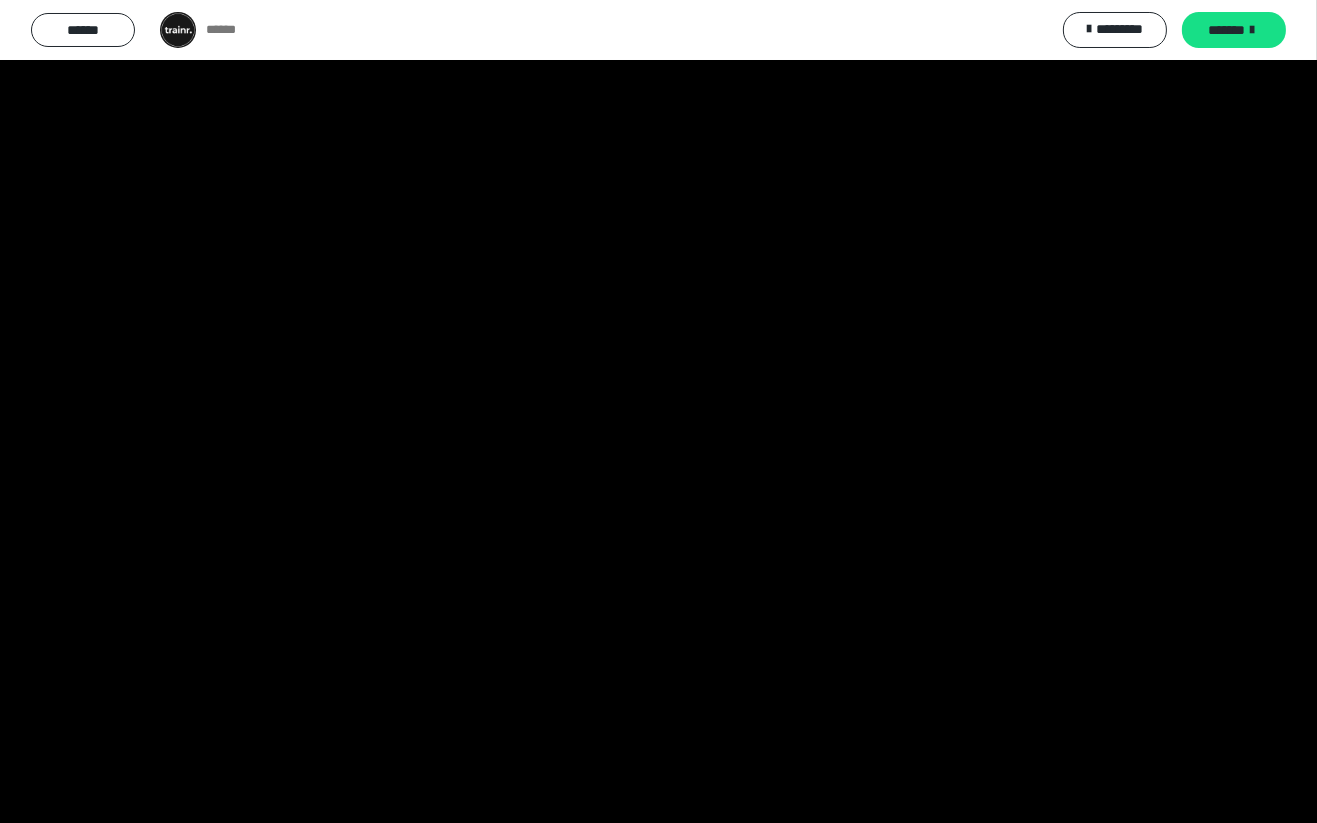 click at bounding box center (658, 411) 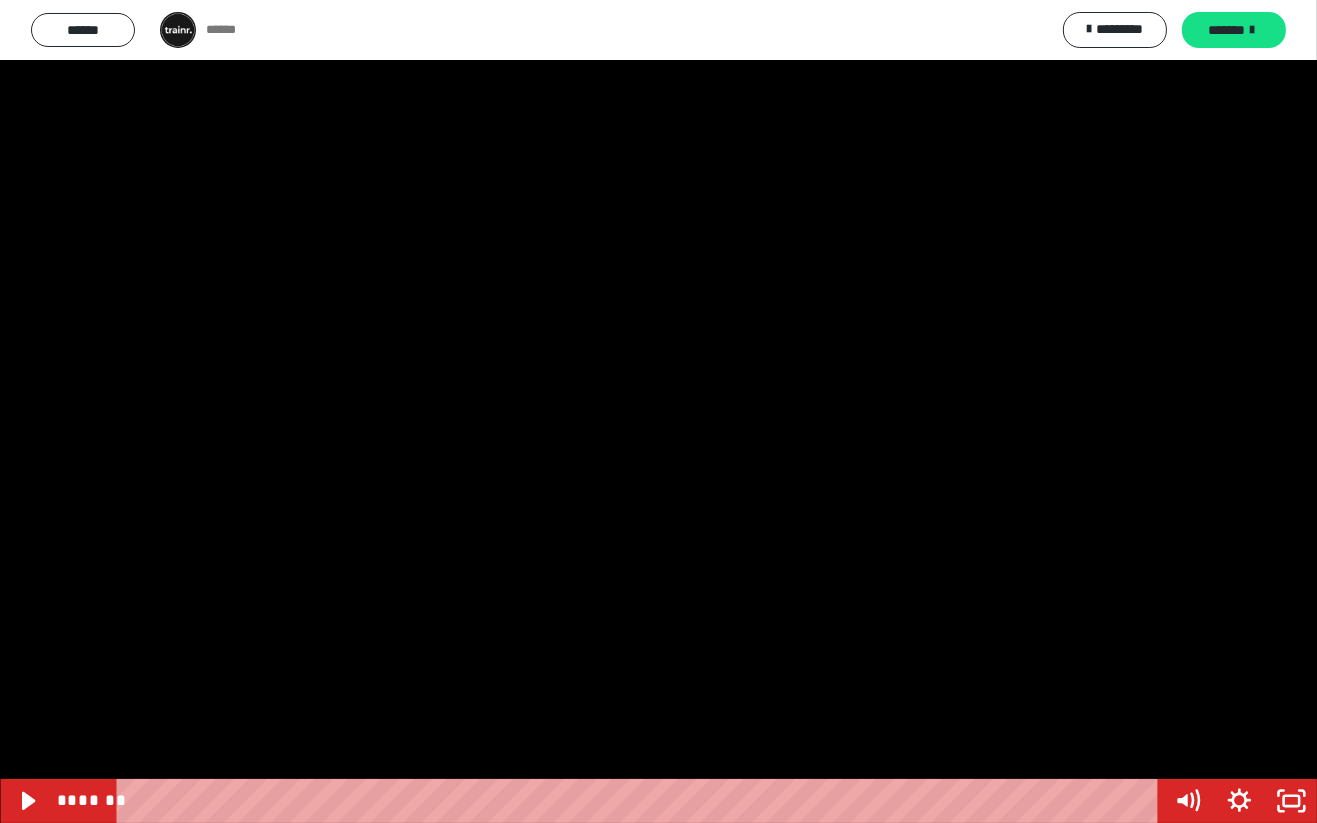 click at bounding box center [658, 411] 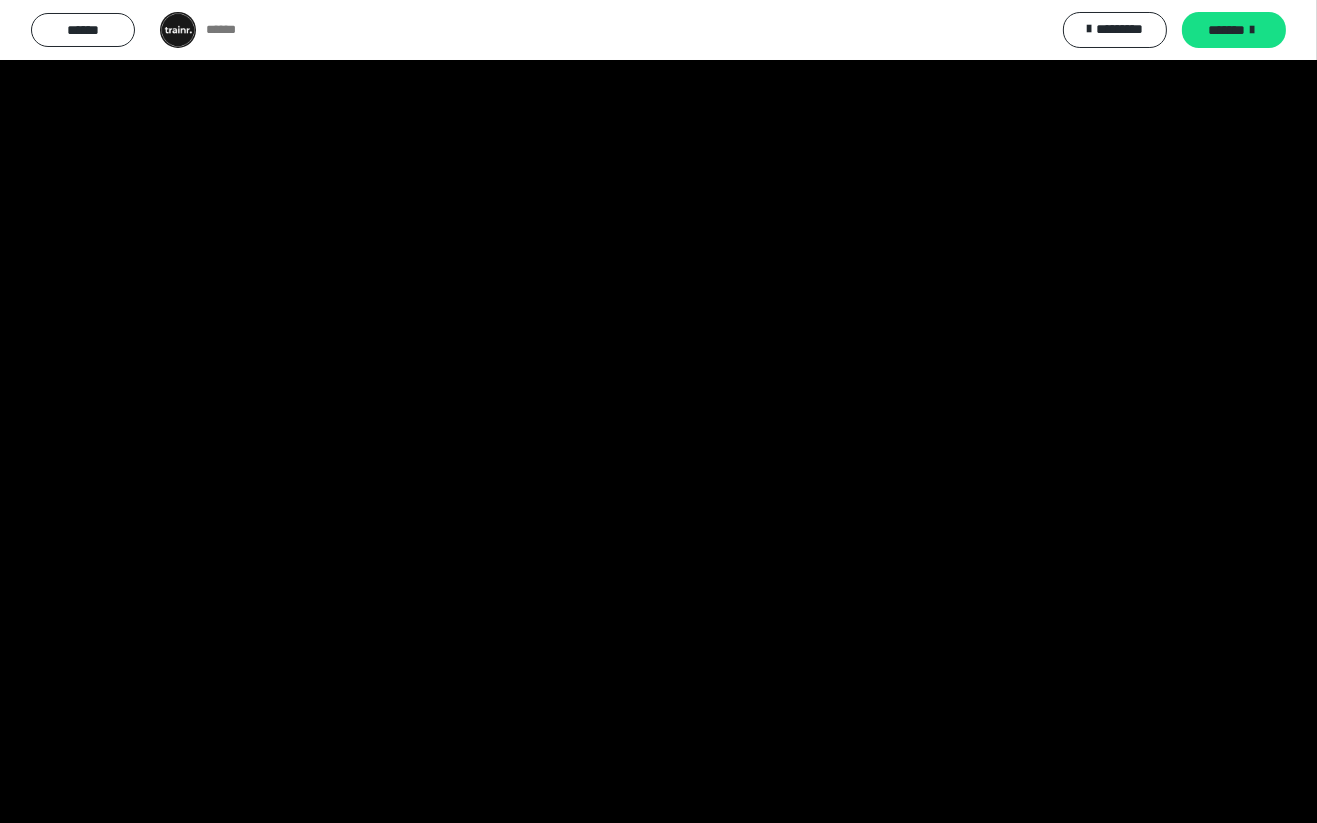 click at bounding box center [658, 411] 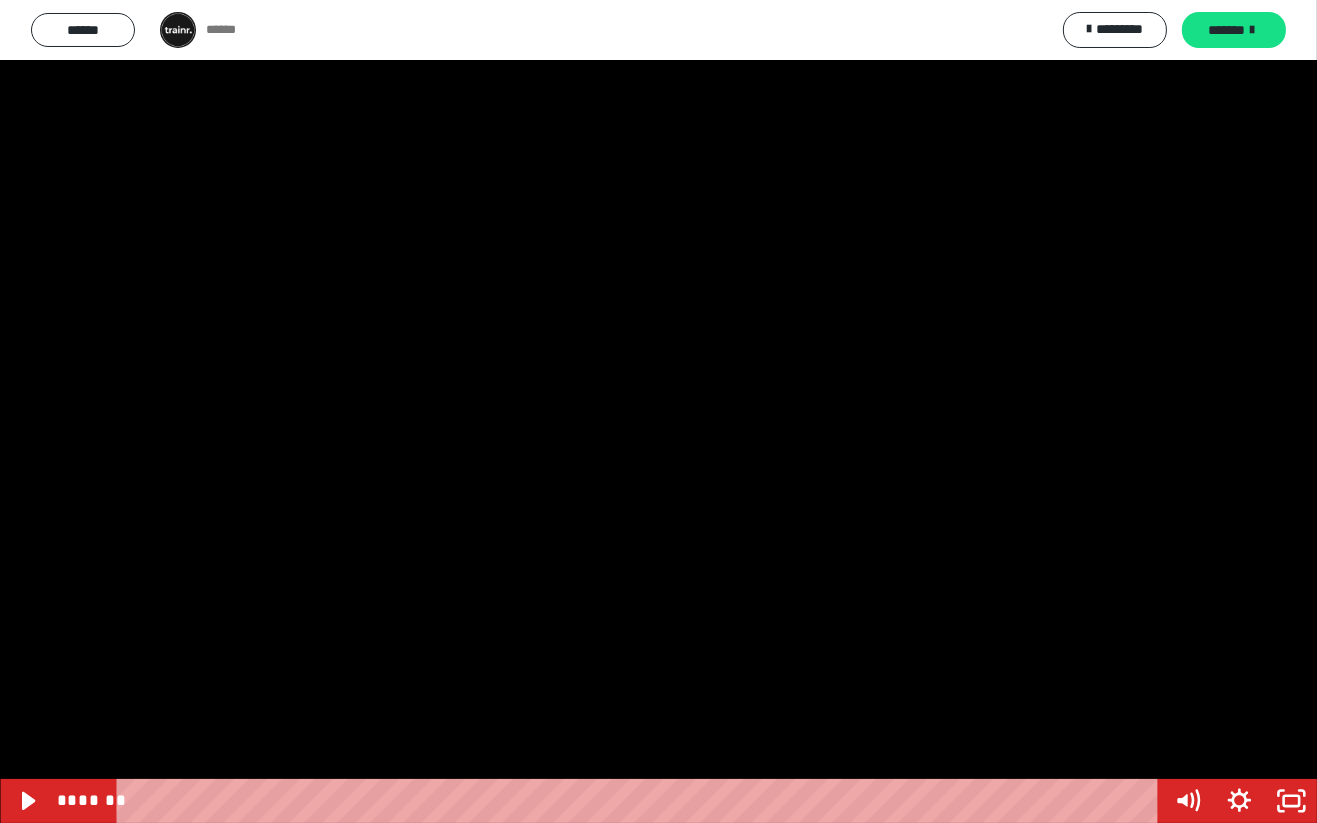 click at bounding box center [658, 411] 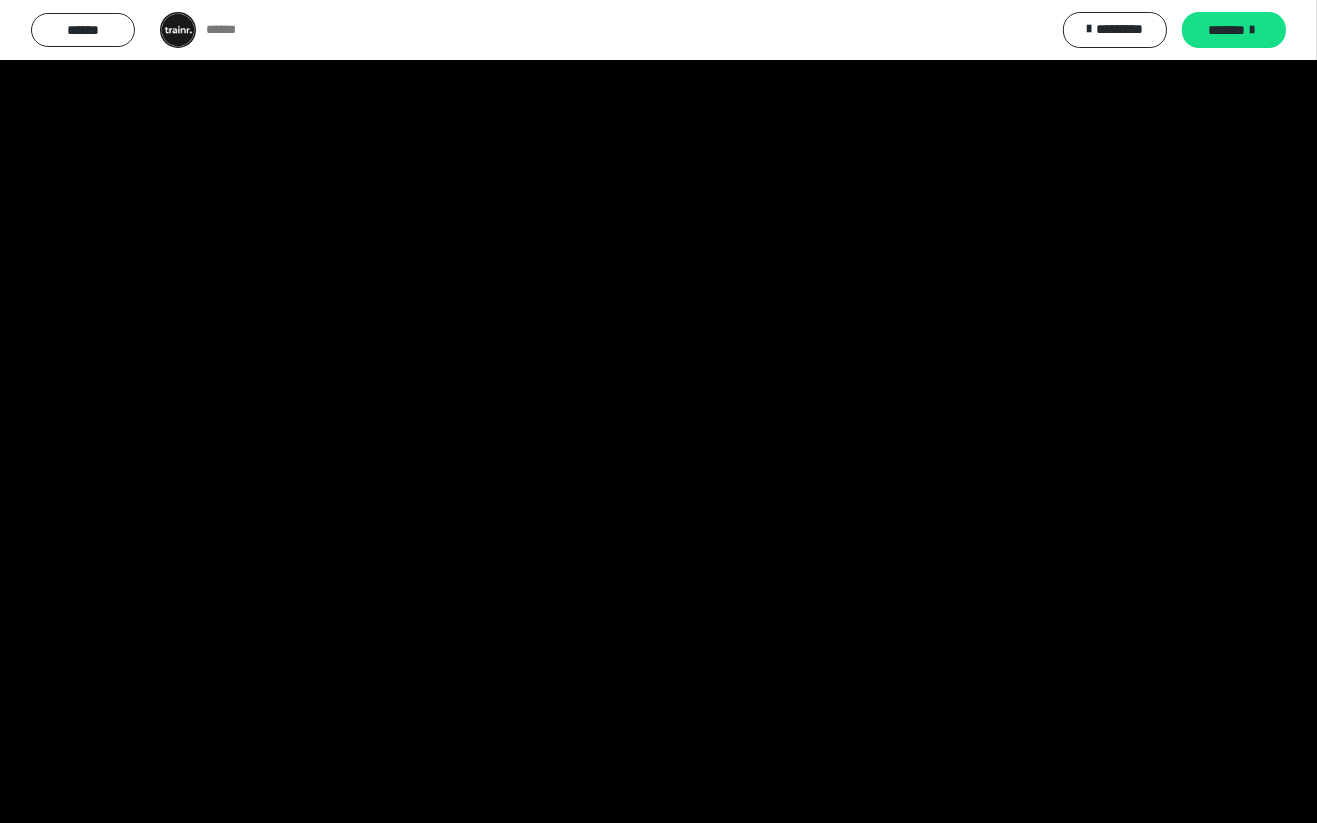click at bounding box center [658, 411] 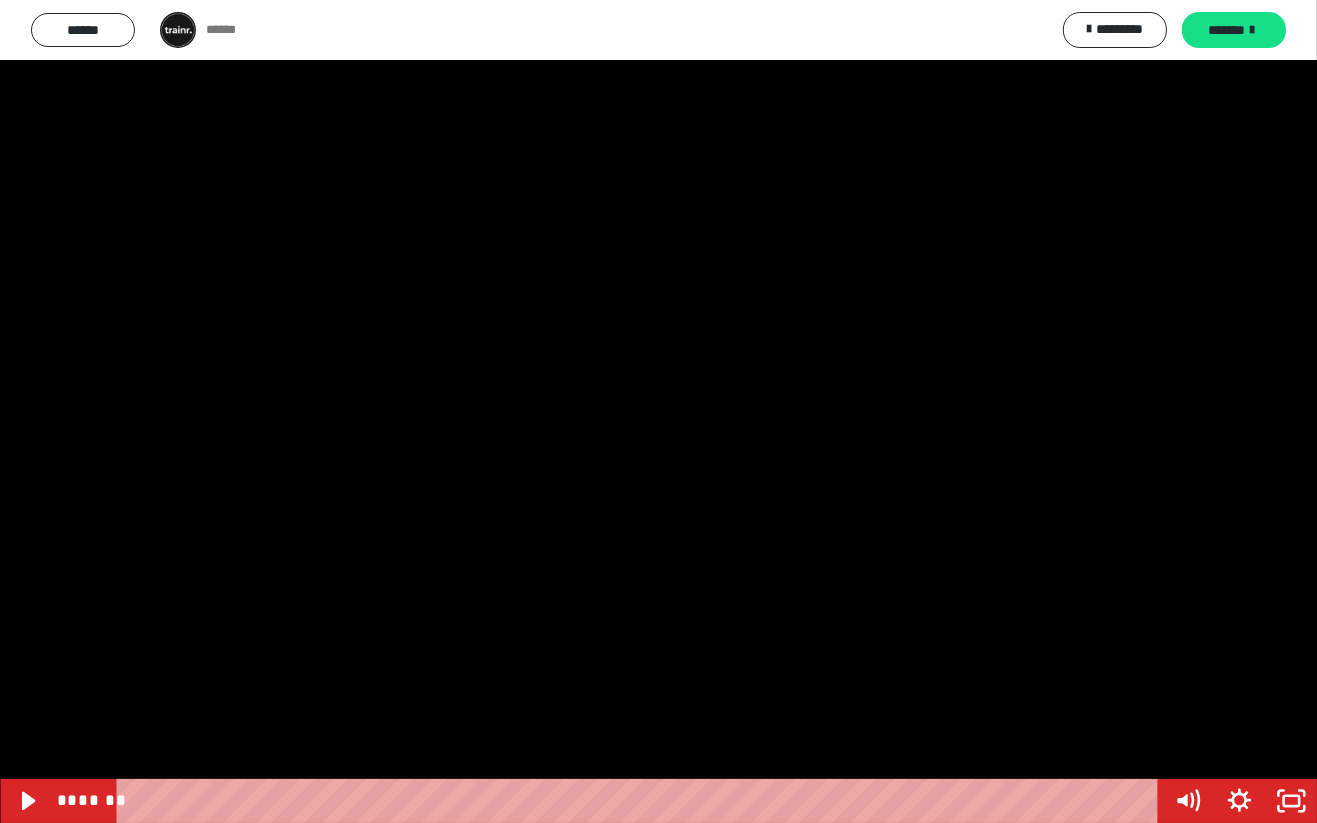 click at bounding box center [658, 411] 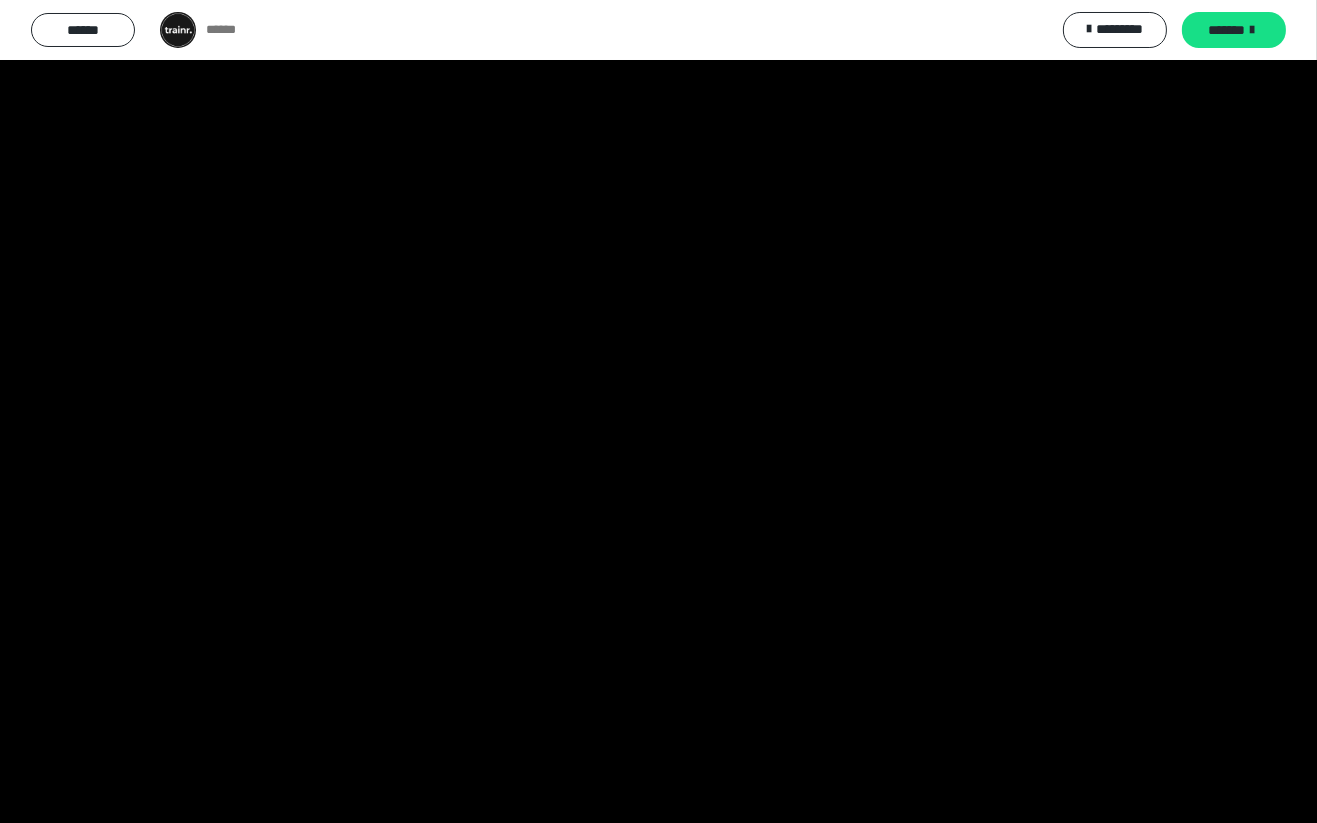 click at bounding box center (658, 411) 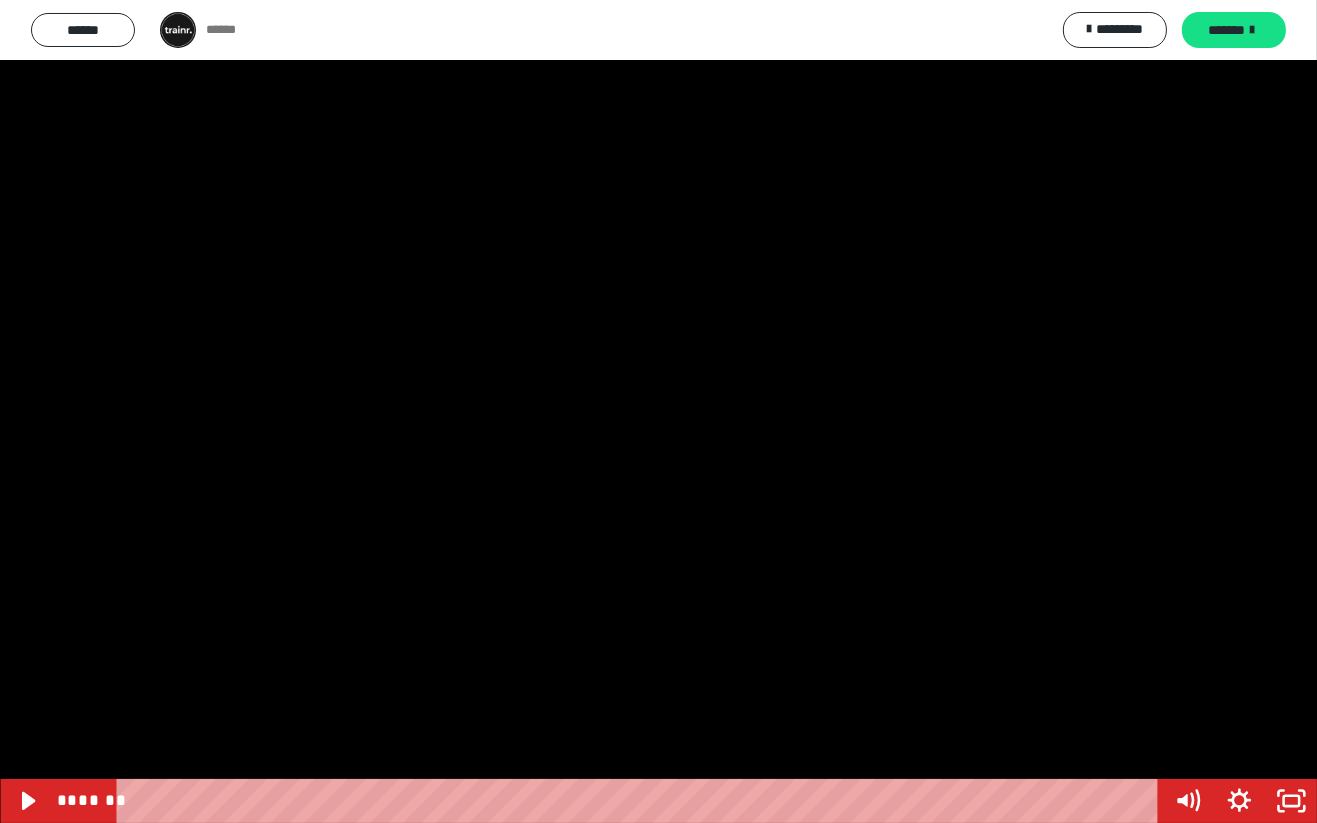 click at bounding box center (658, 411) 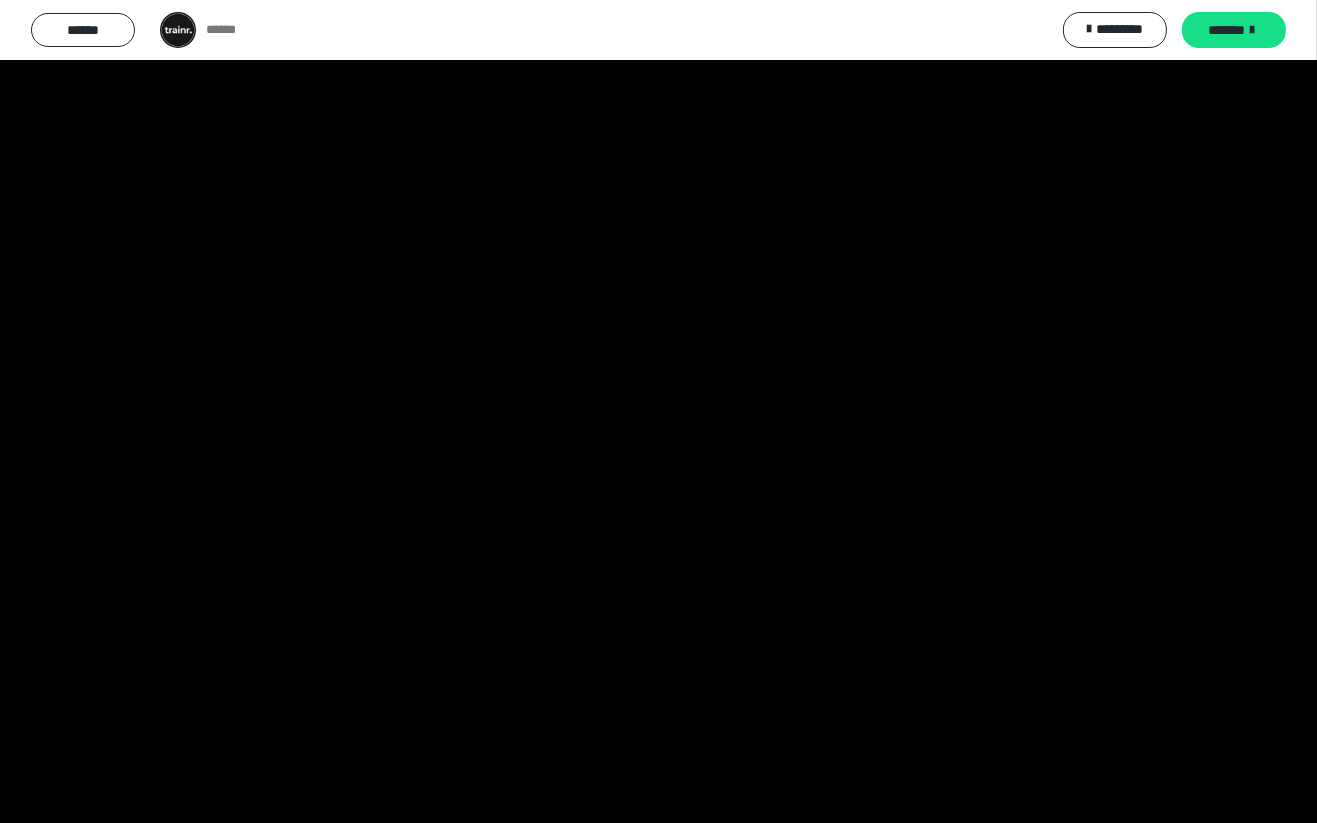 click at bounding box center [658, 411] 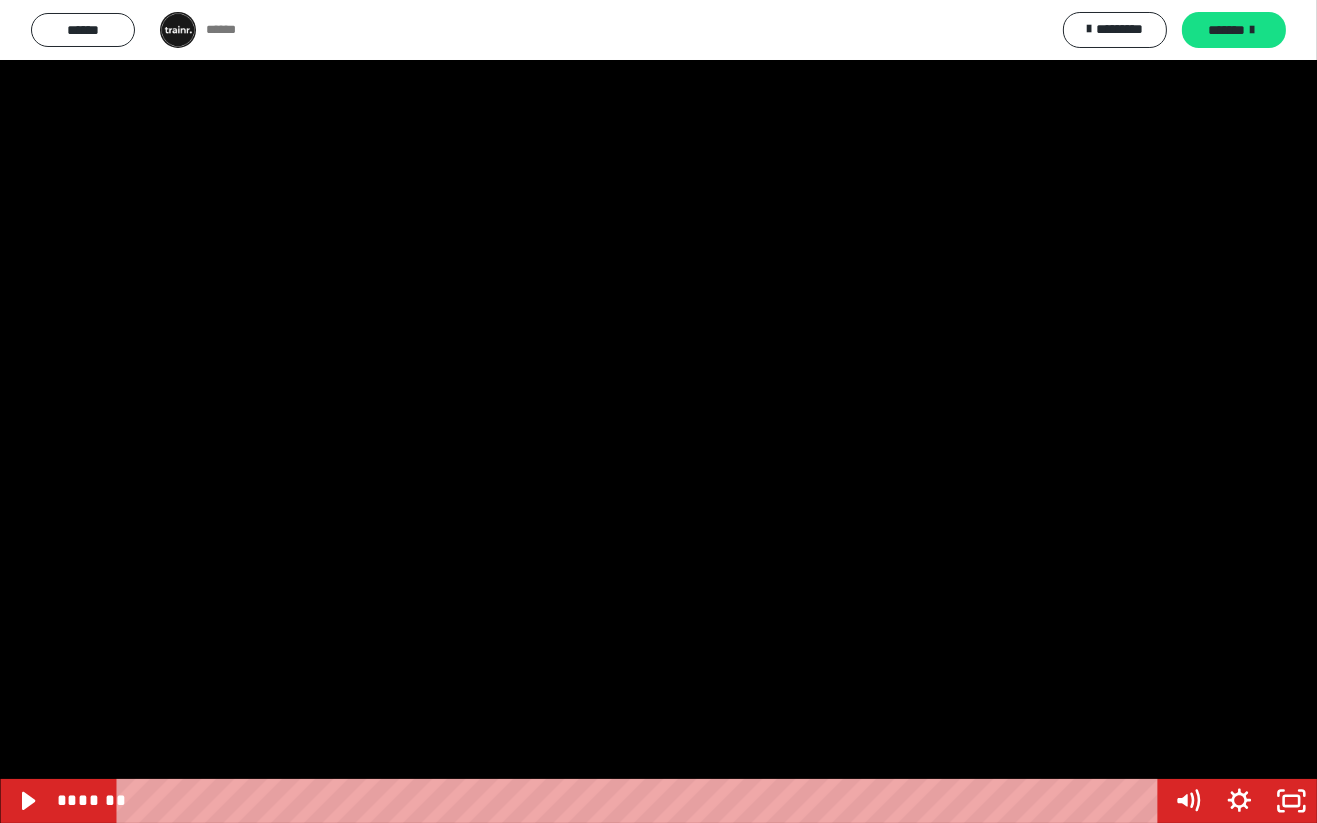 click at bounding box center (658, 411) 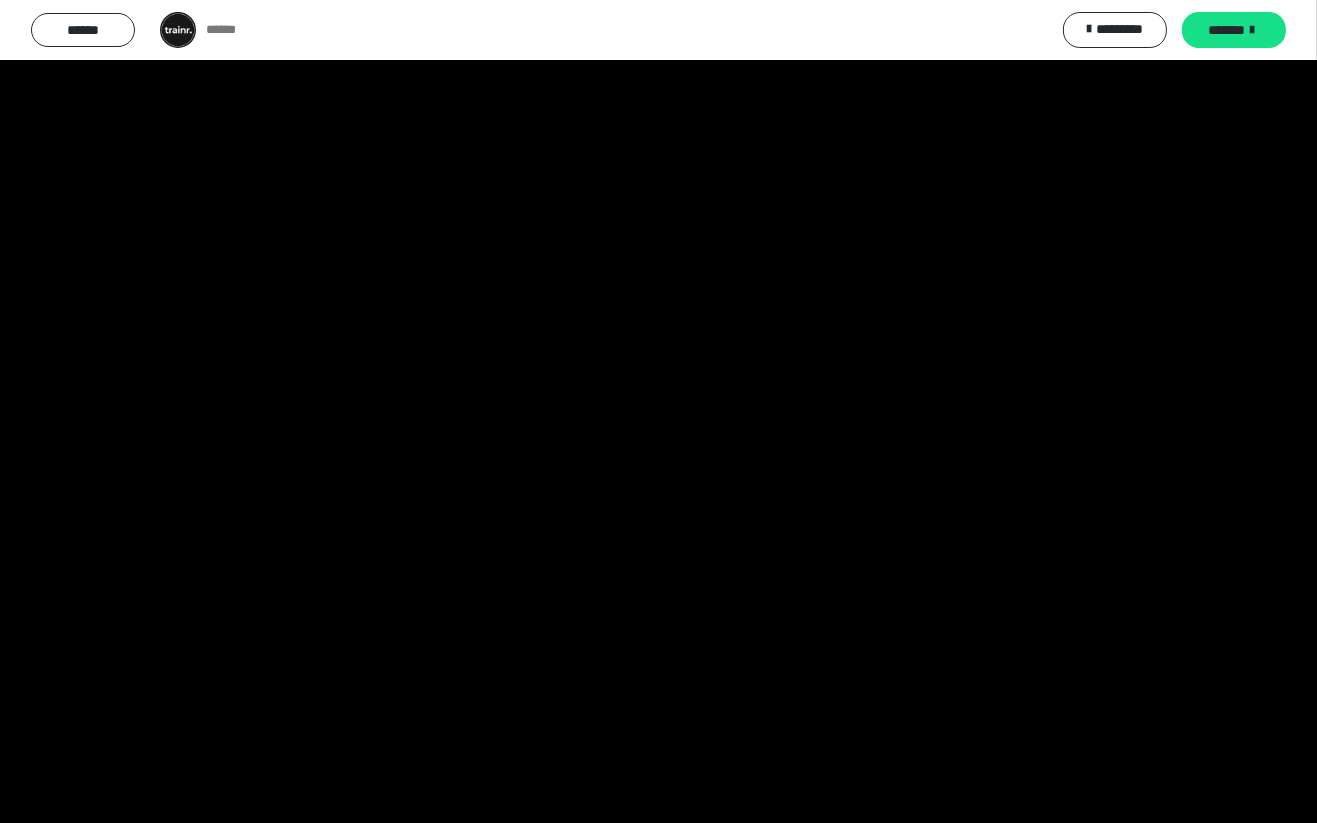 click at bounding box center [658, 411] 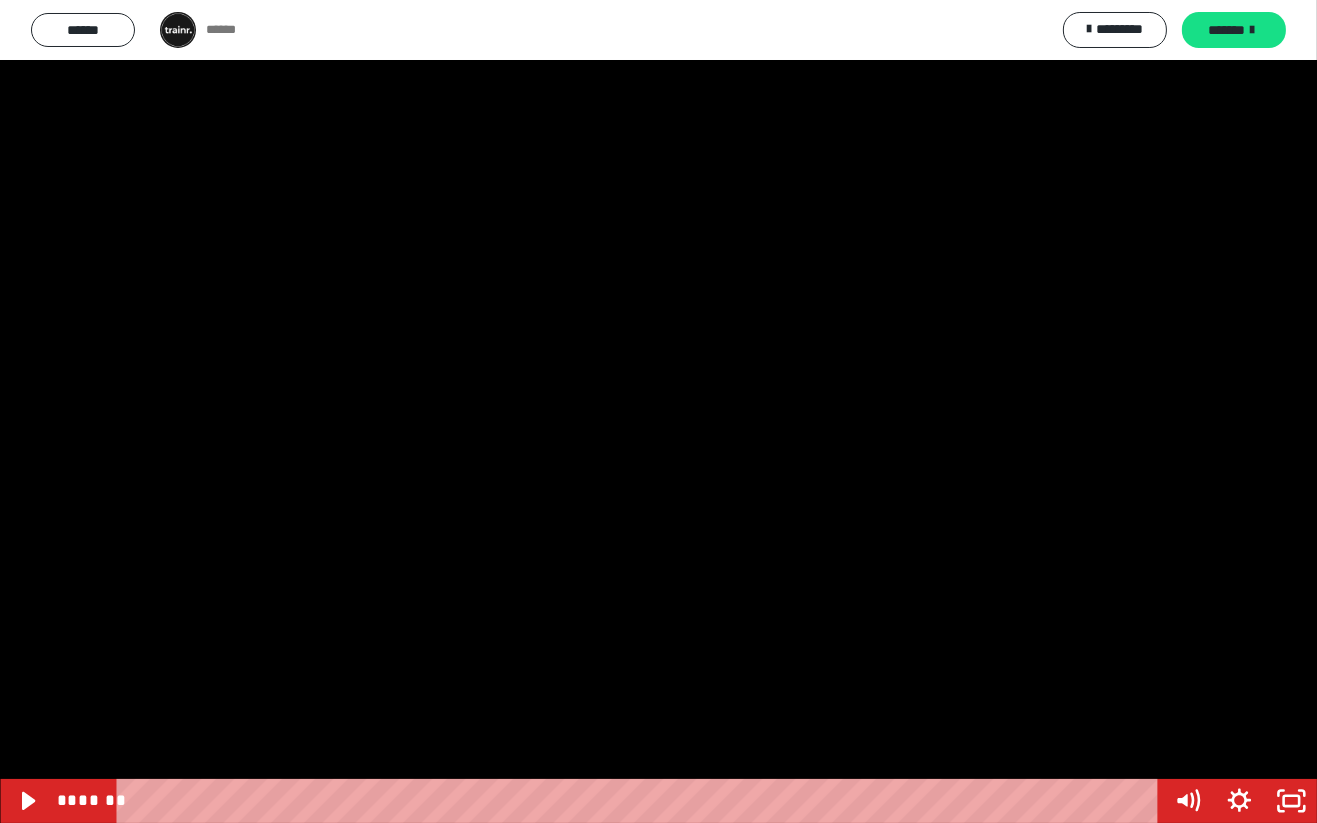 click at bounding box center (658, 411) 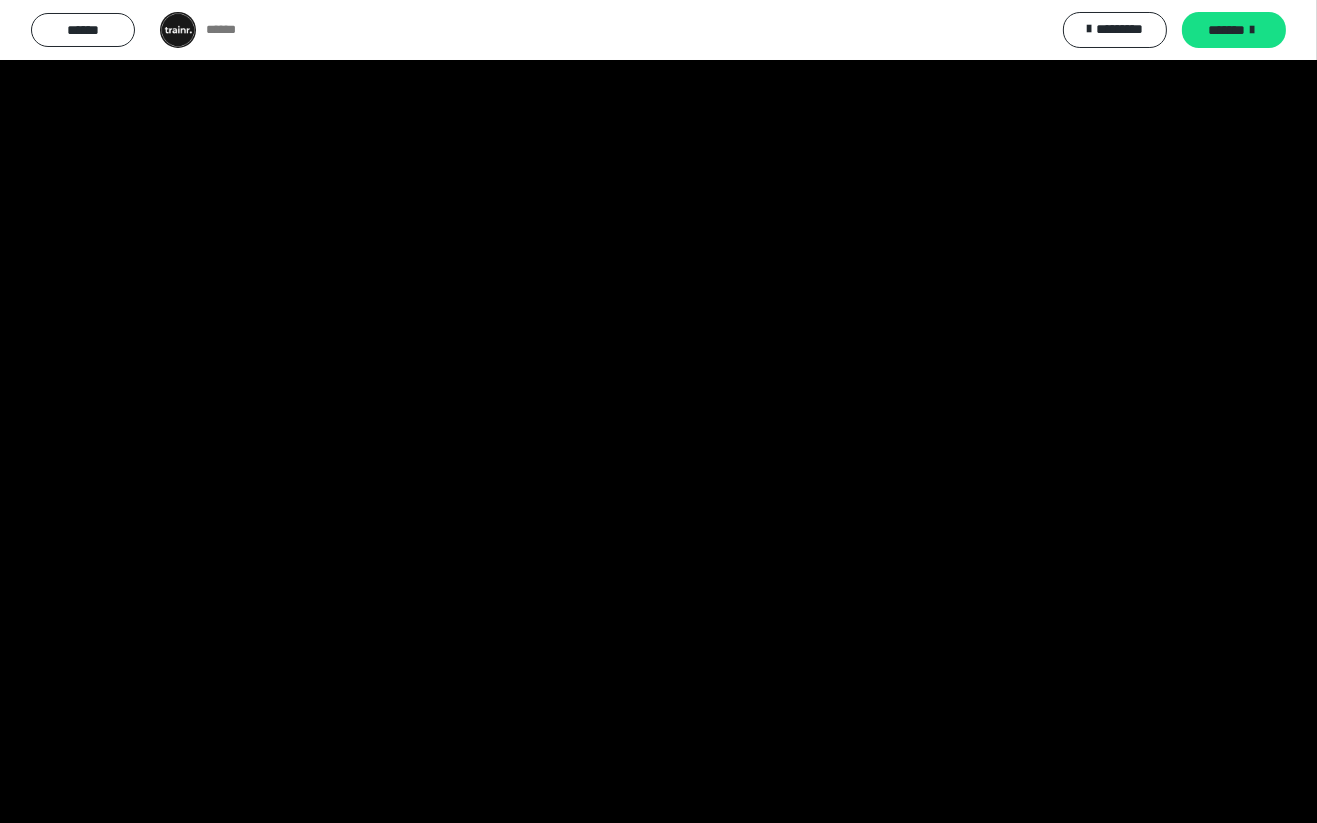 click at bounding box center [658, 411] 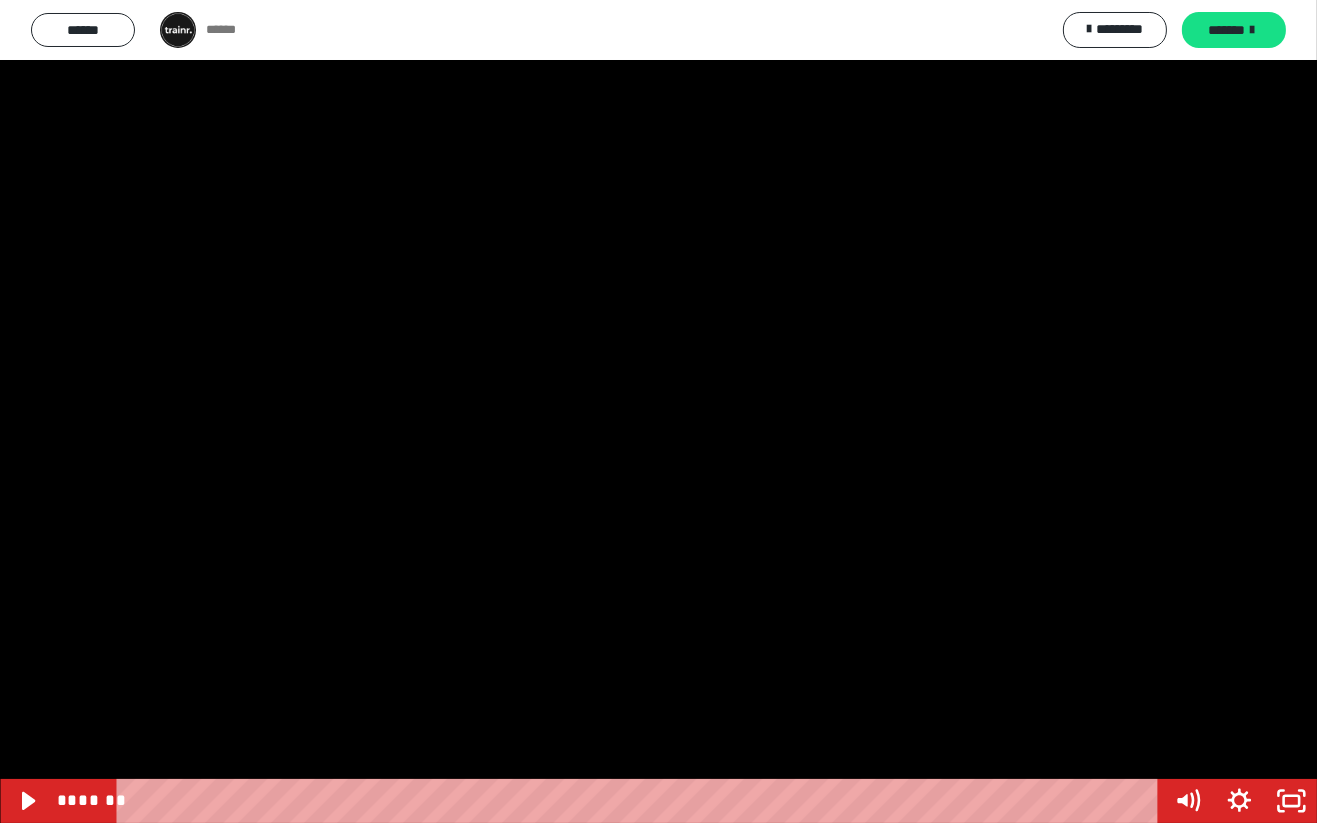 click at bounding box center (658, 411) 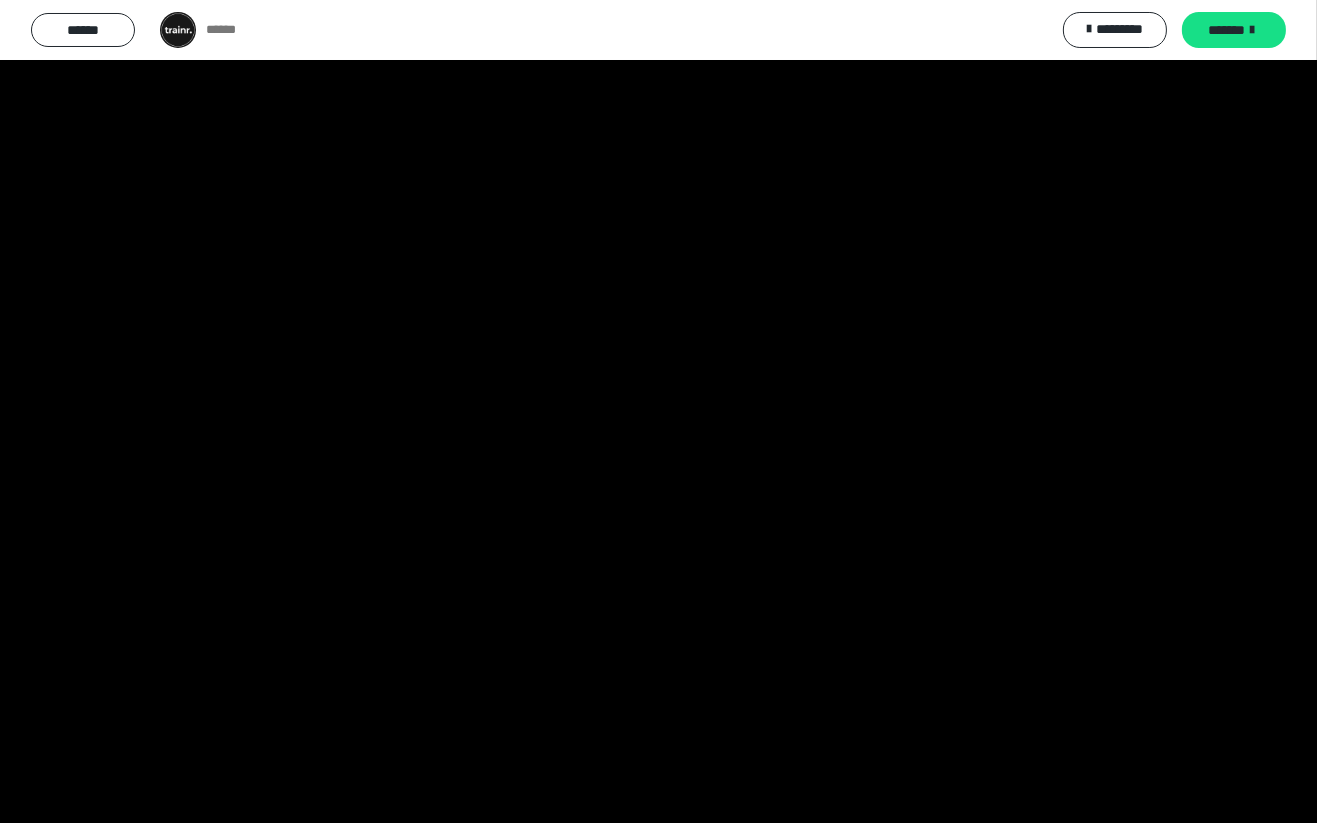 click at bounding box center [658, 411] 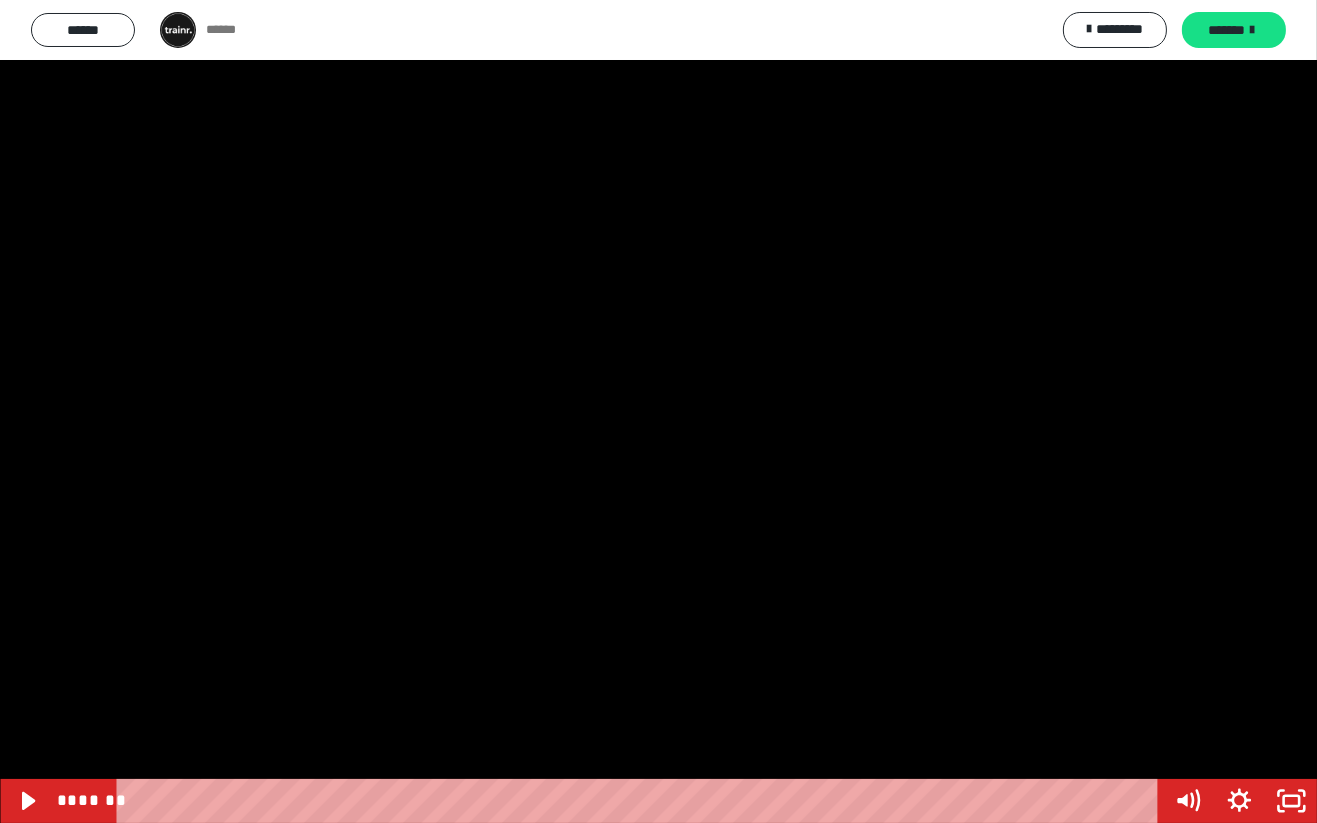 click at bounding box center [658, 411] 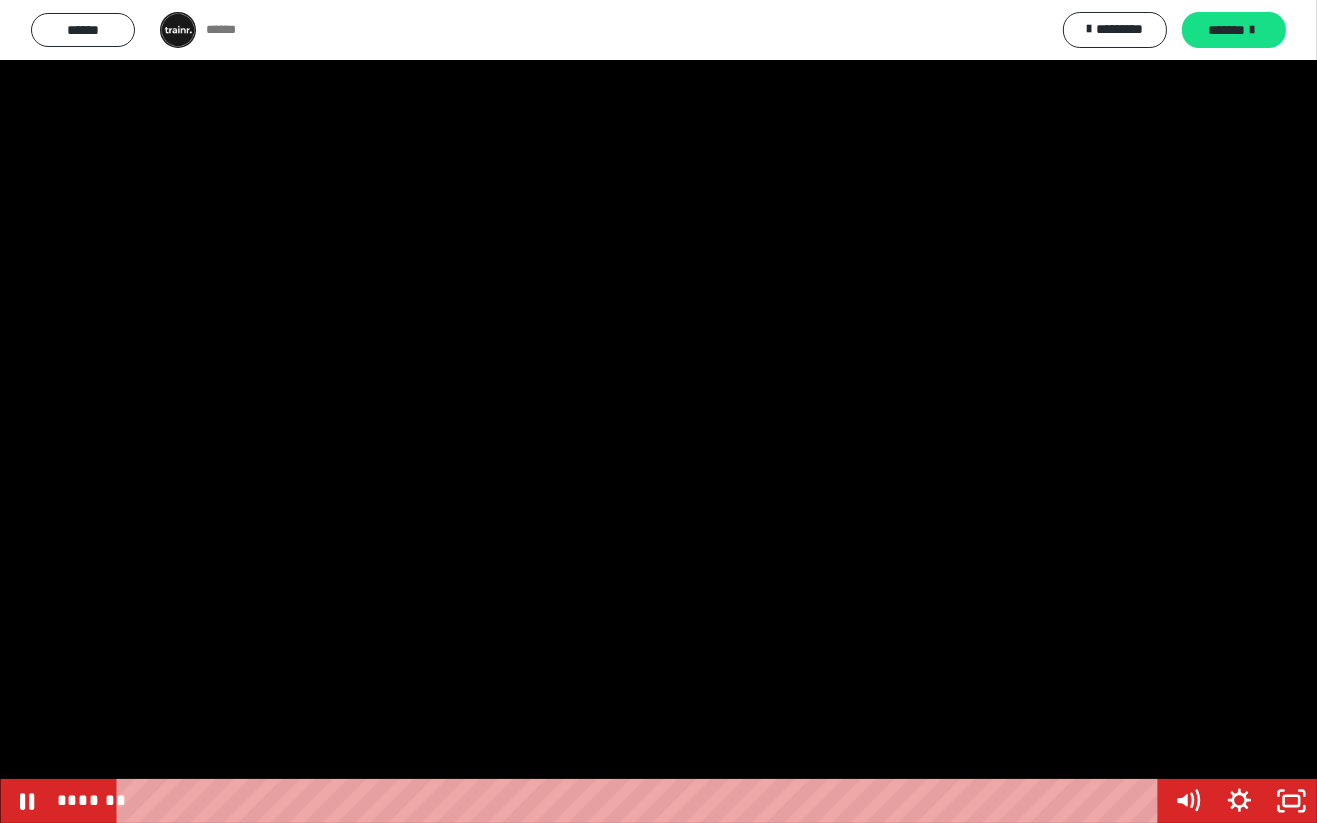 click at bounding box center [658, 411] 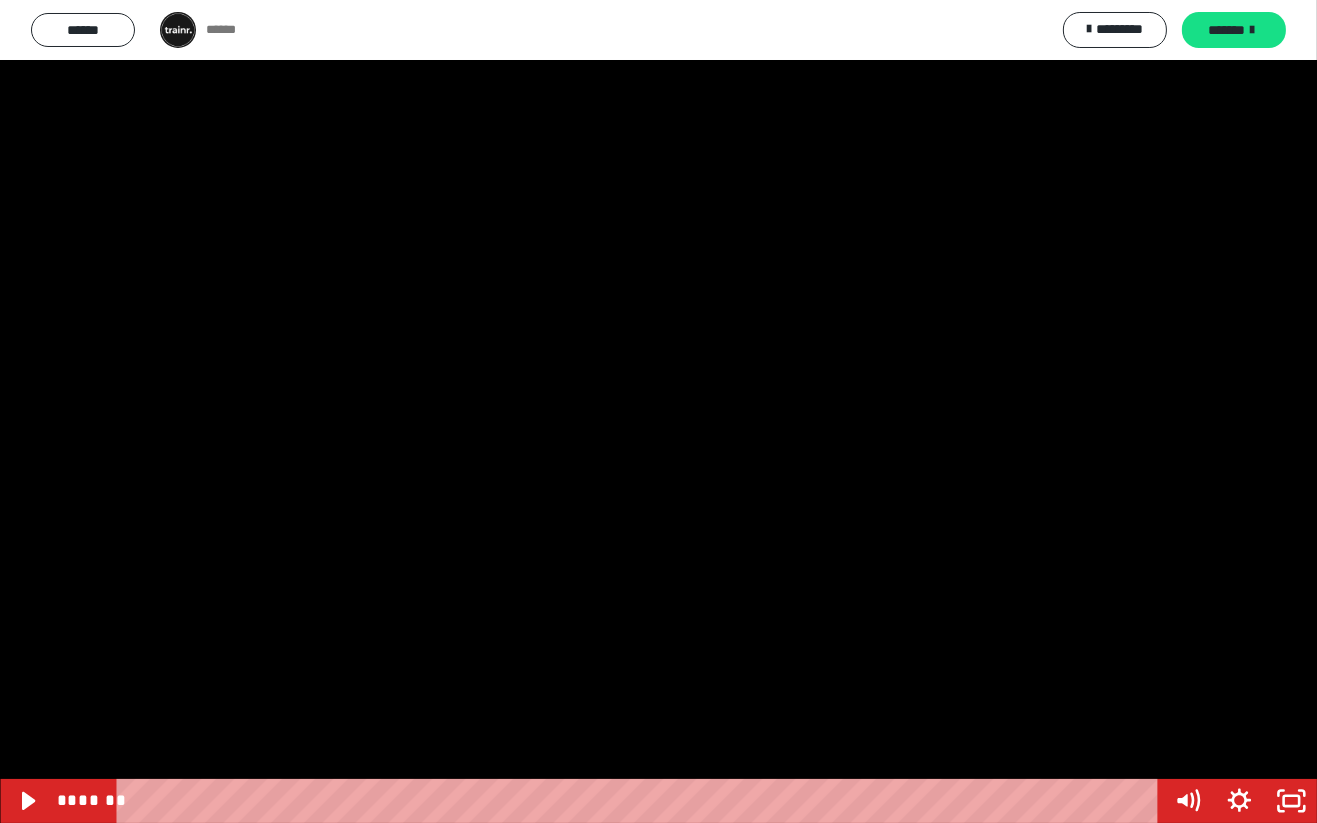 click at bounding box center [658, 411] 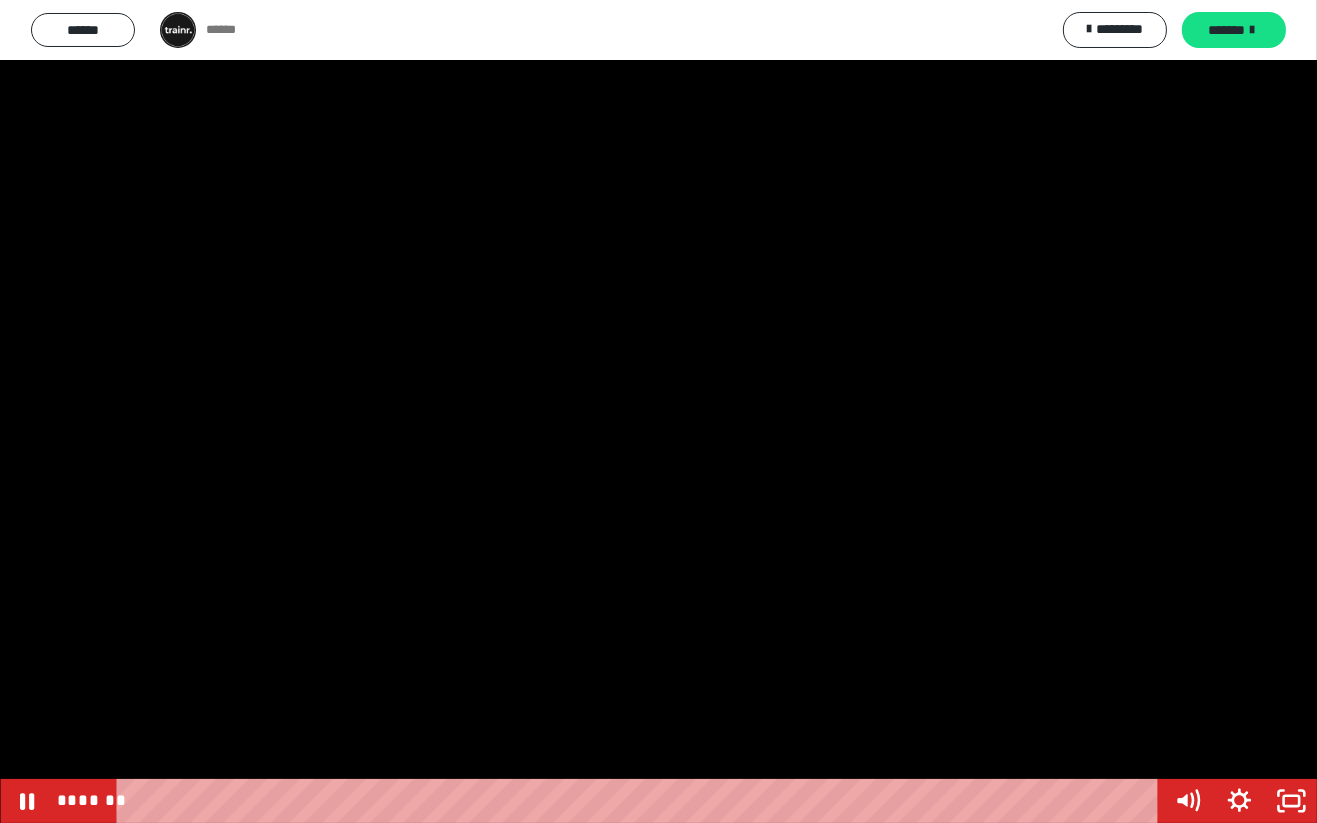 click at bounding box center [658, 411] 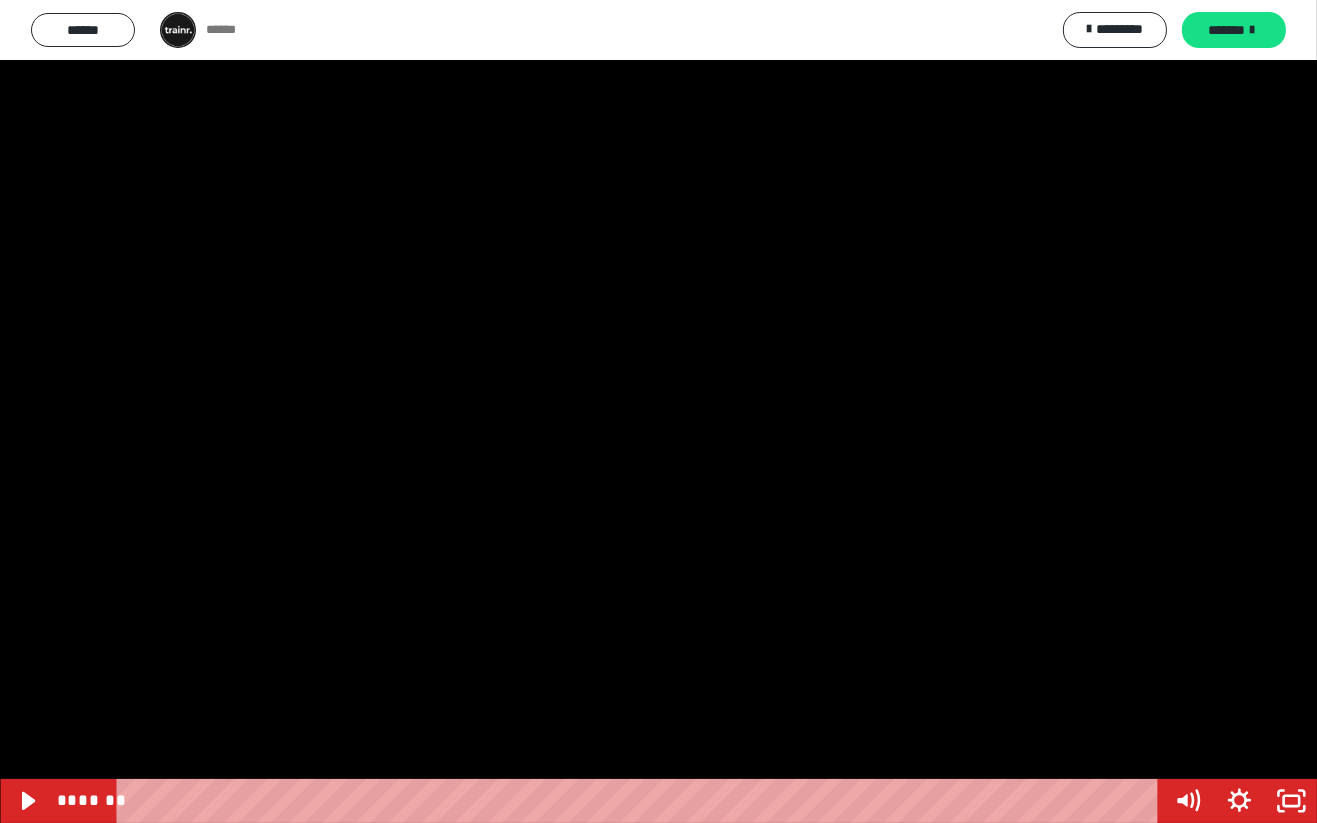 click at bounding box center [658, 411] 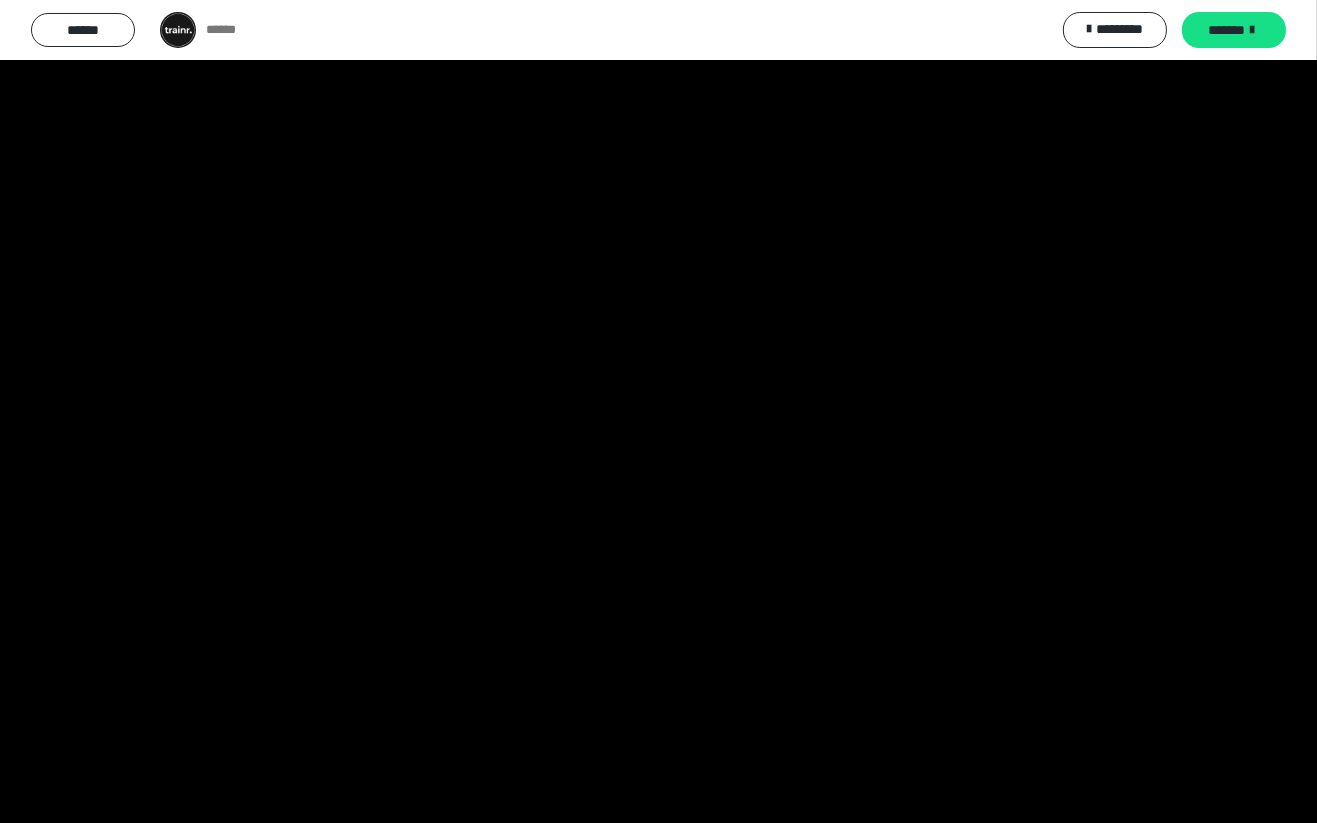 click at bounding box center [658, 411] 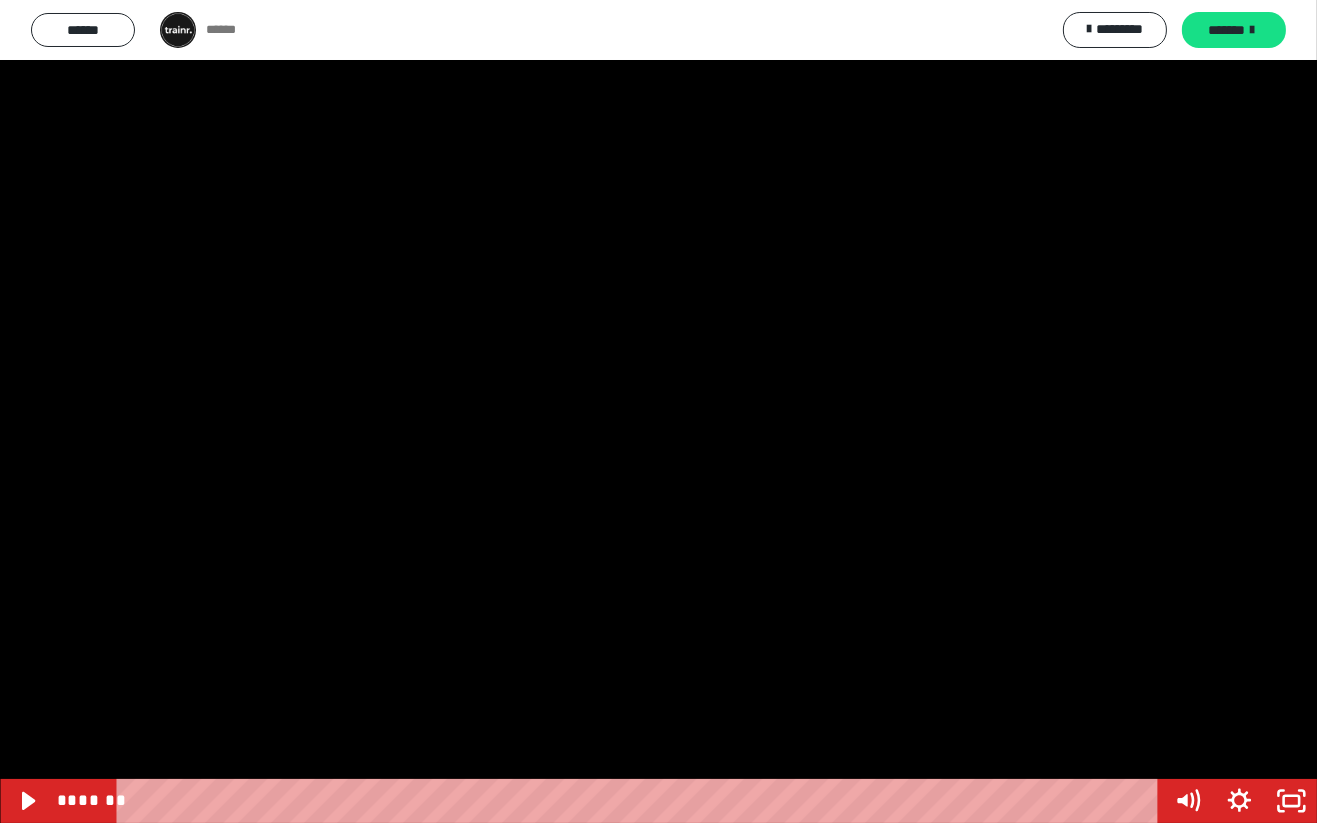 click at bounding box center (658, 411) 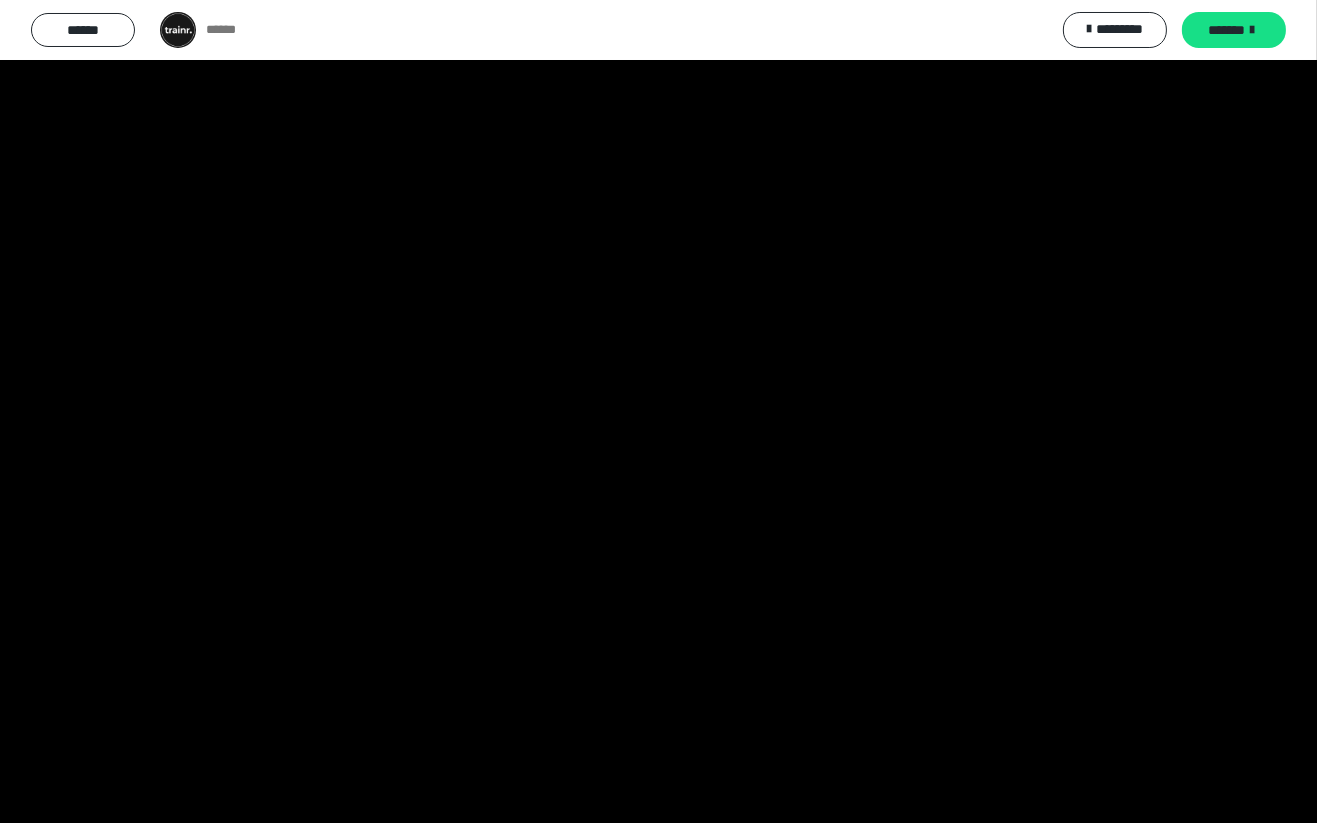 click at bounding box center [658, 411] 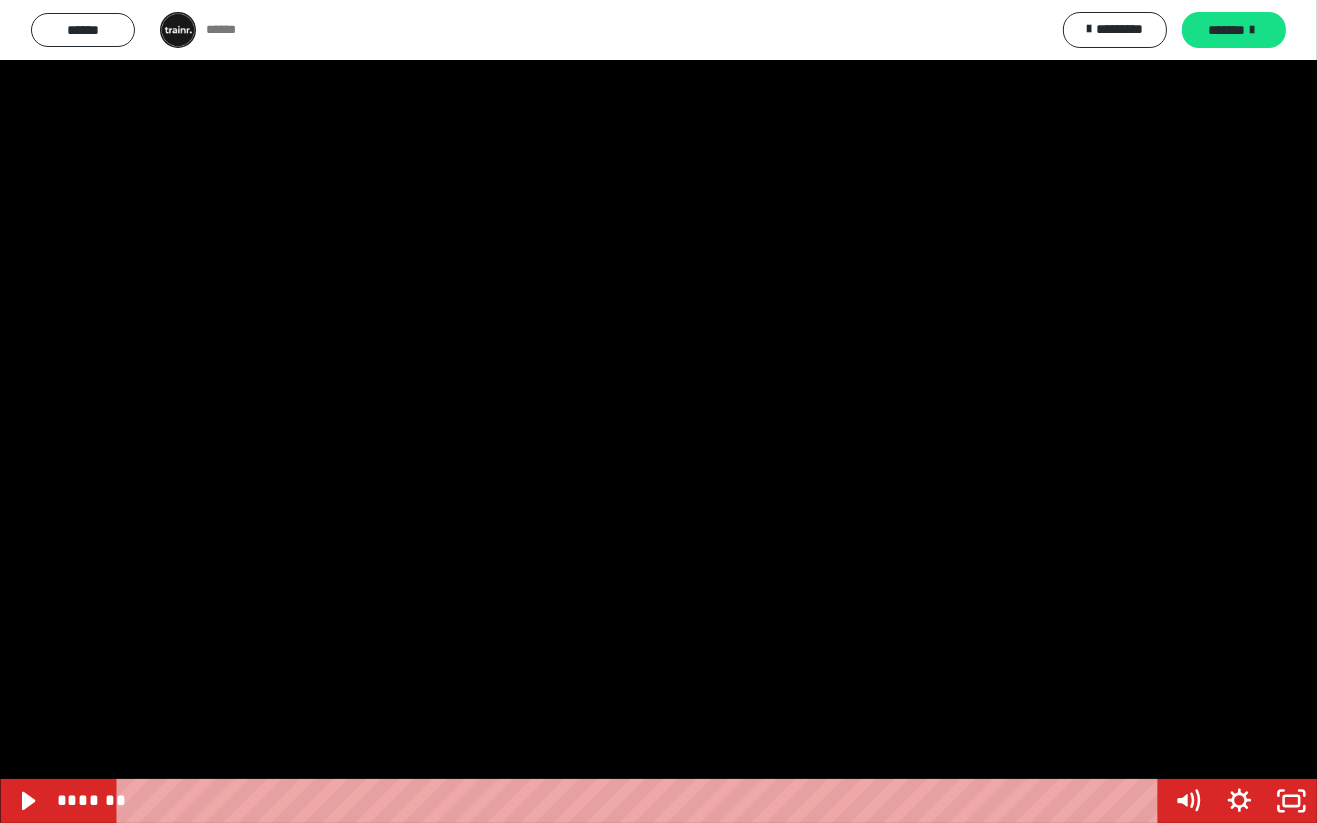 click at bounding box center [658, 411] 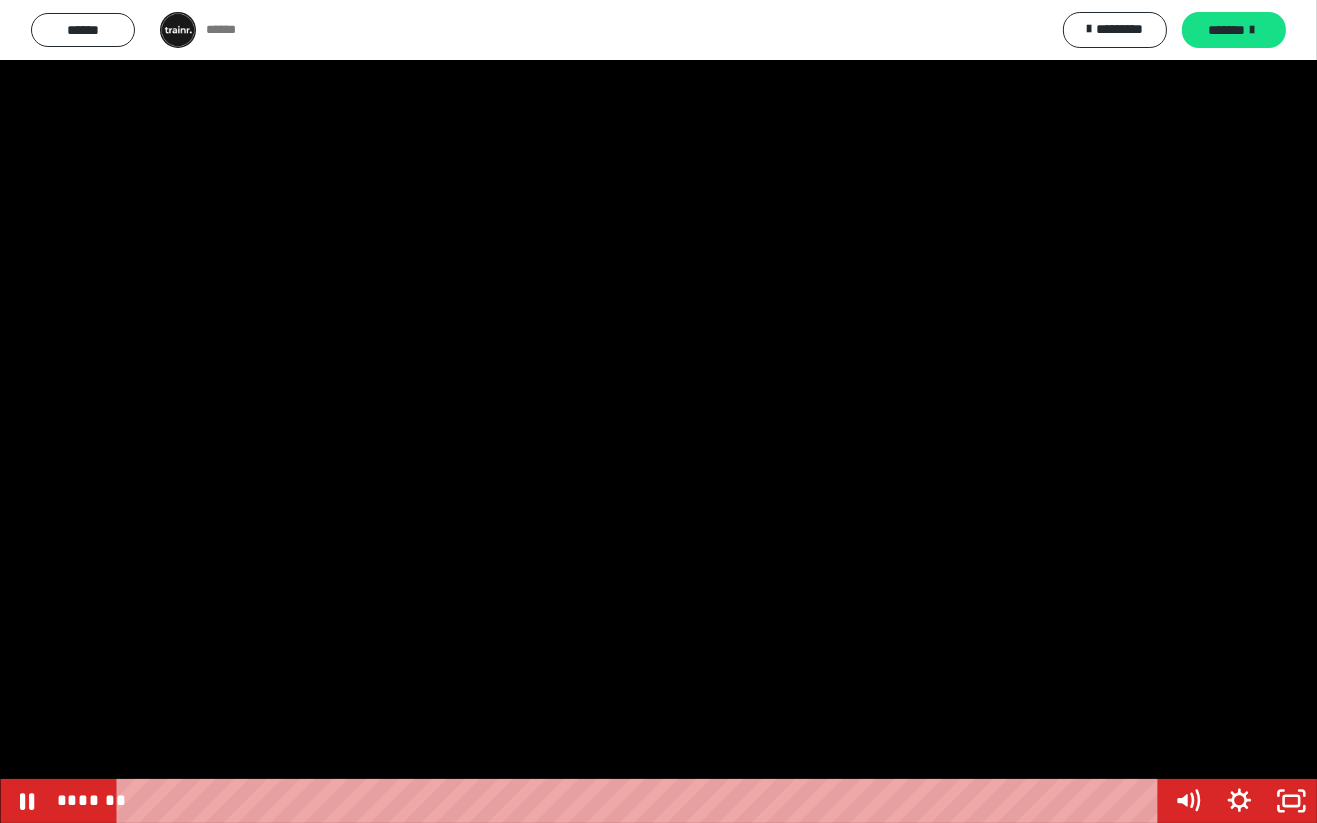click at bounding box center (936, 801) 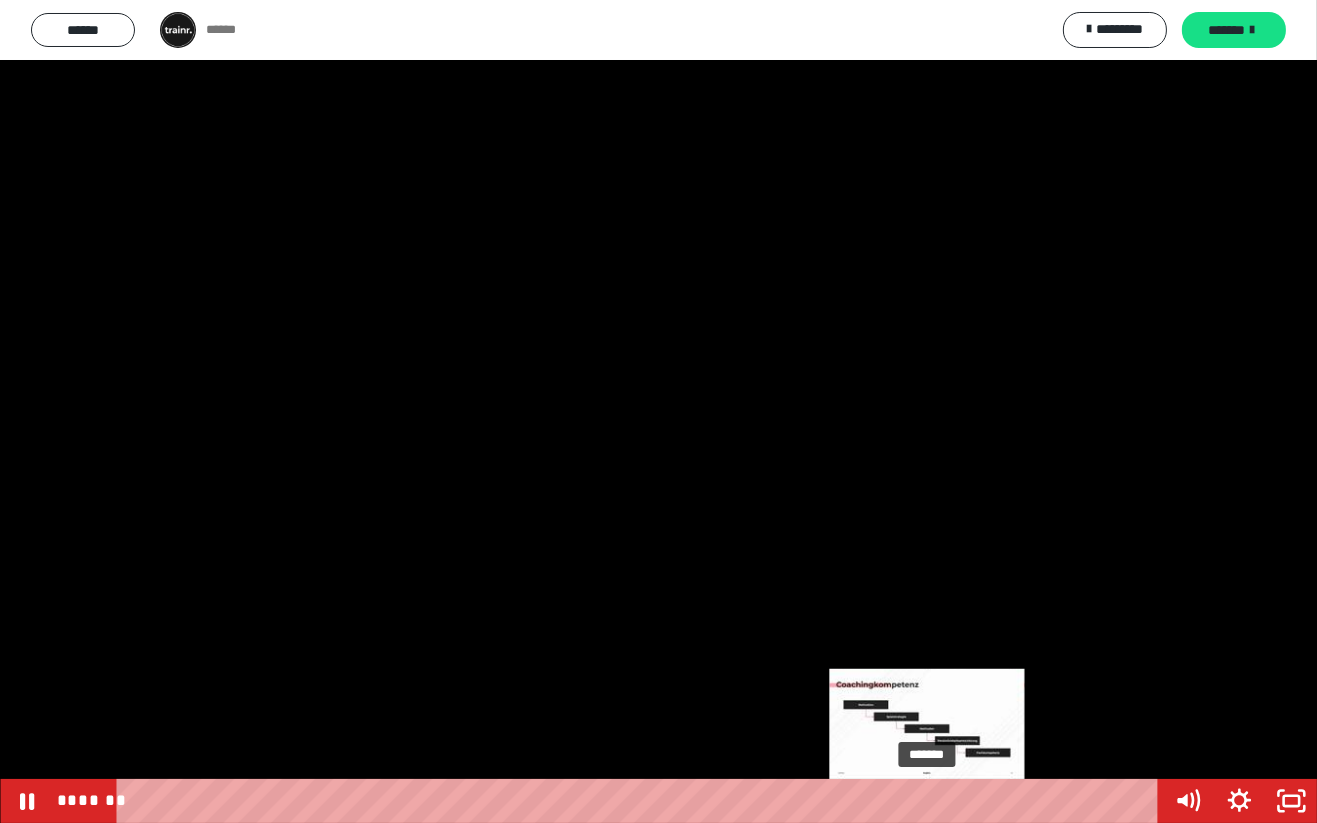click on "*******" at bounding box center (641, 801) 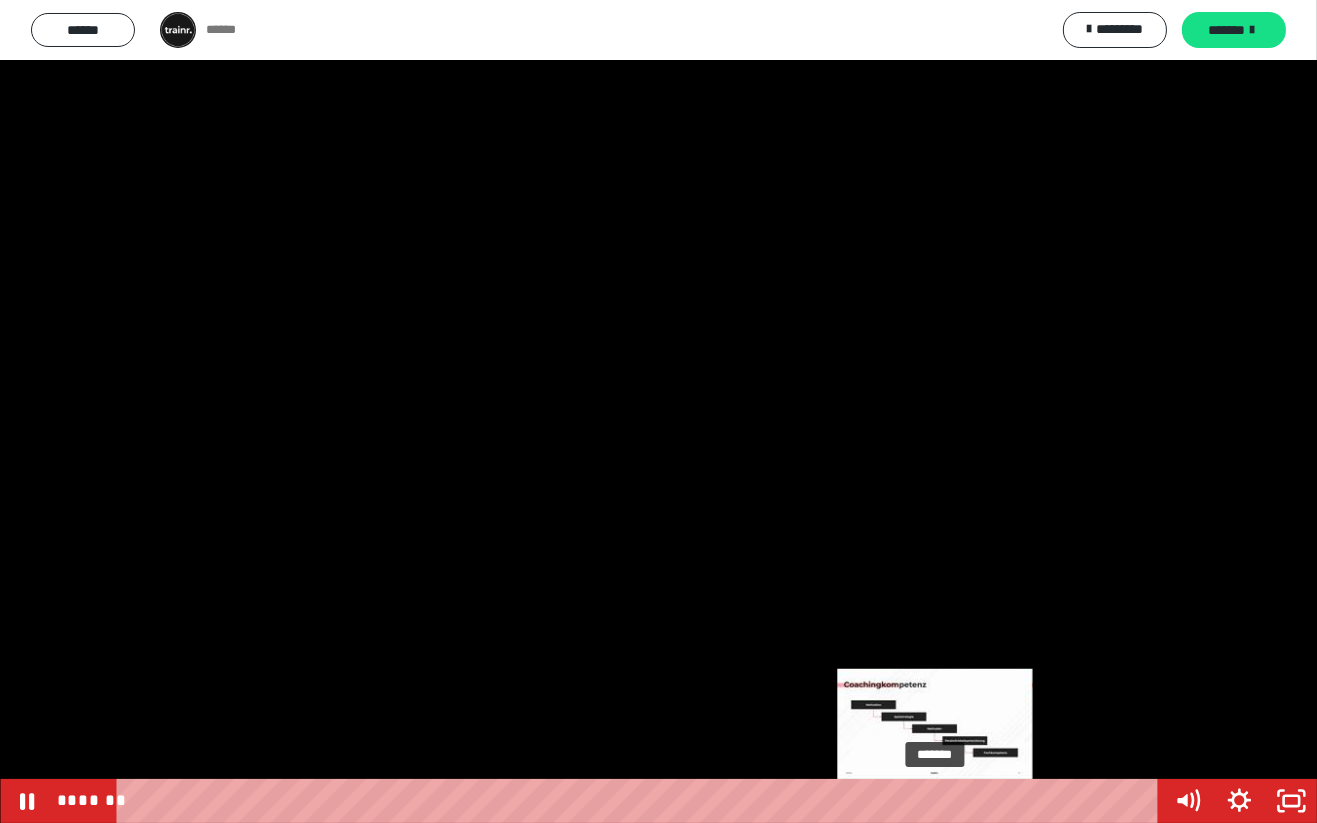 click at bounding box center [658, 411] 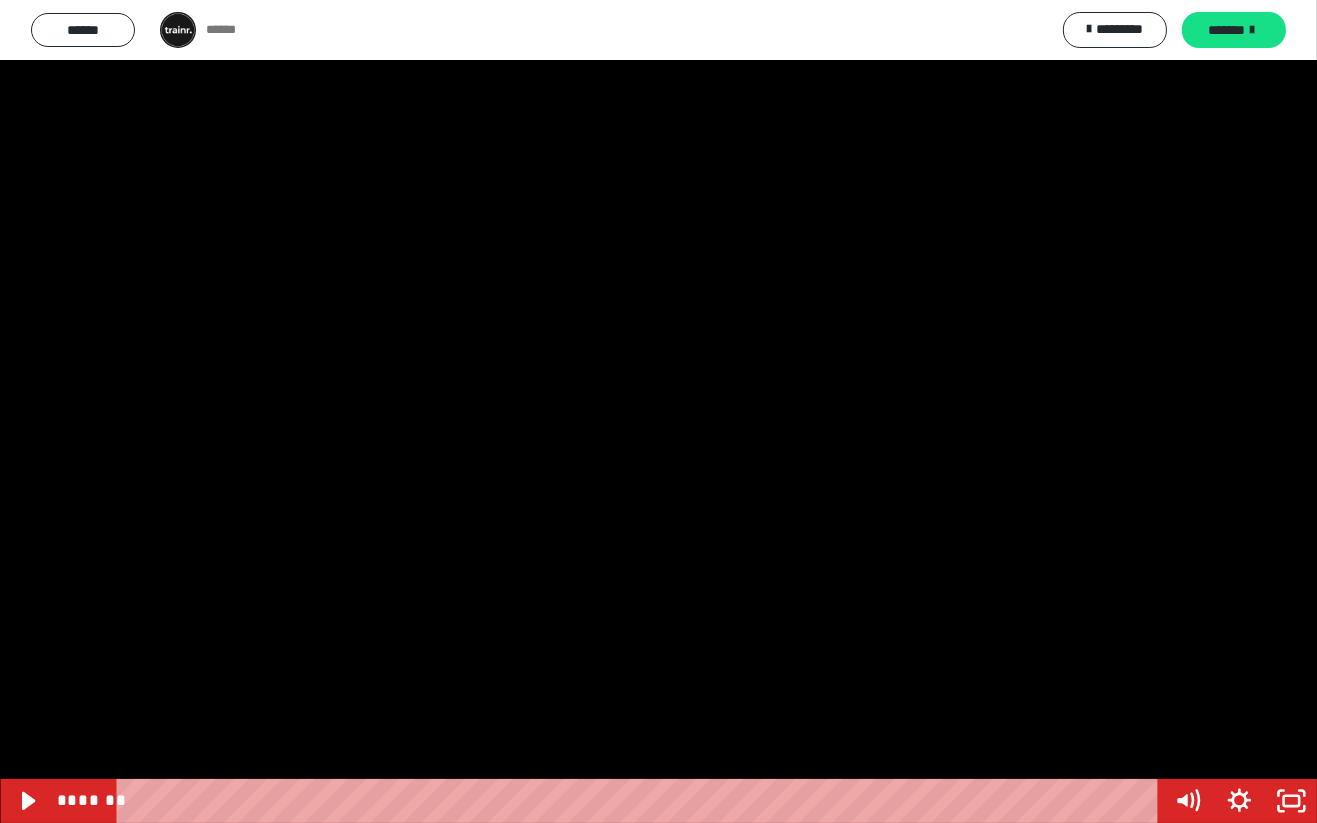 click at bounding box center (658, 411) 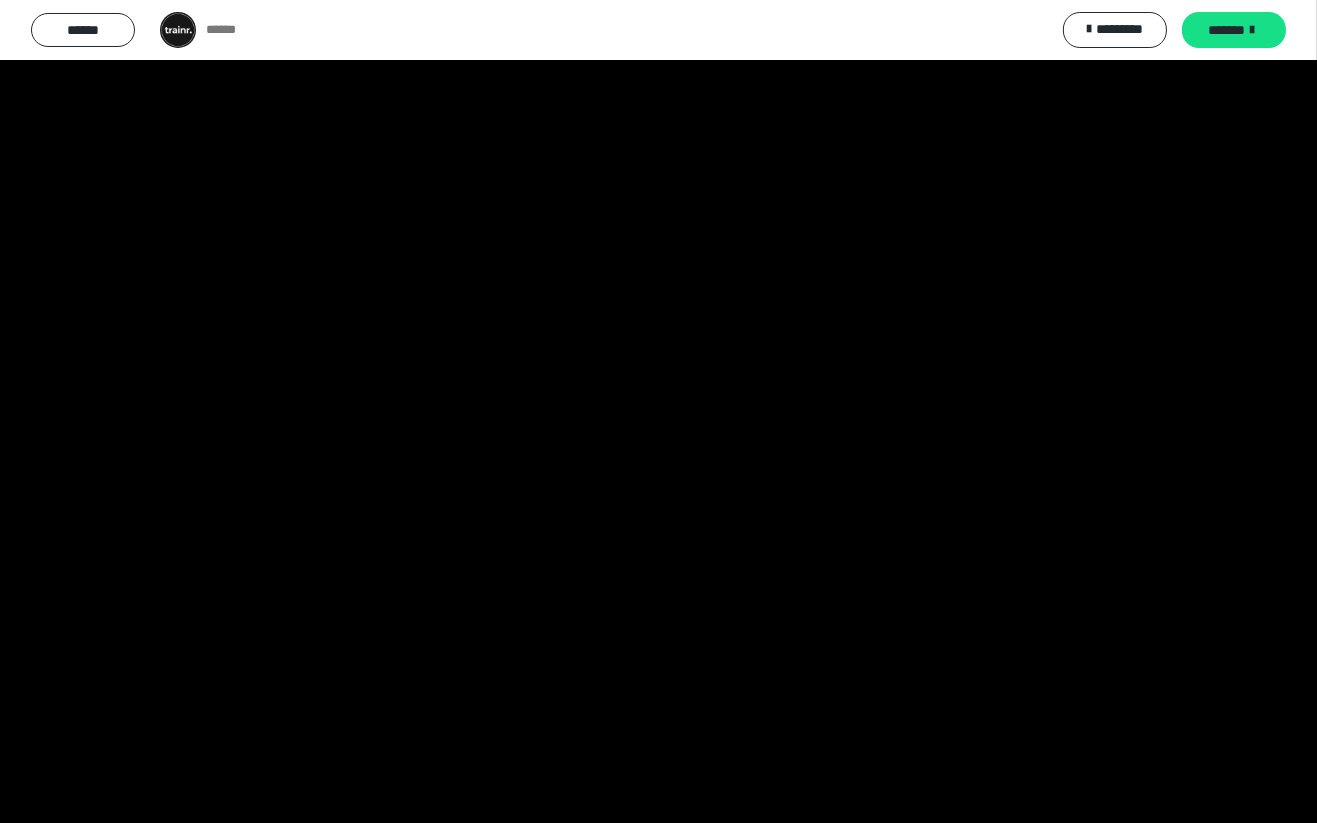 click at bounding box center [658, 411] 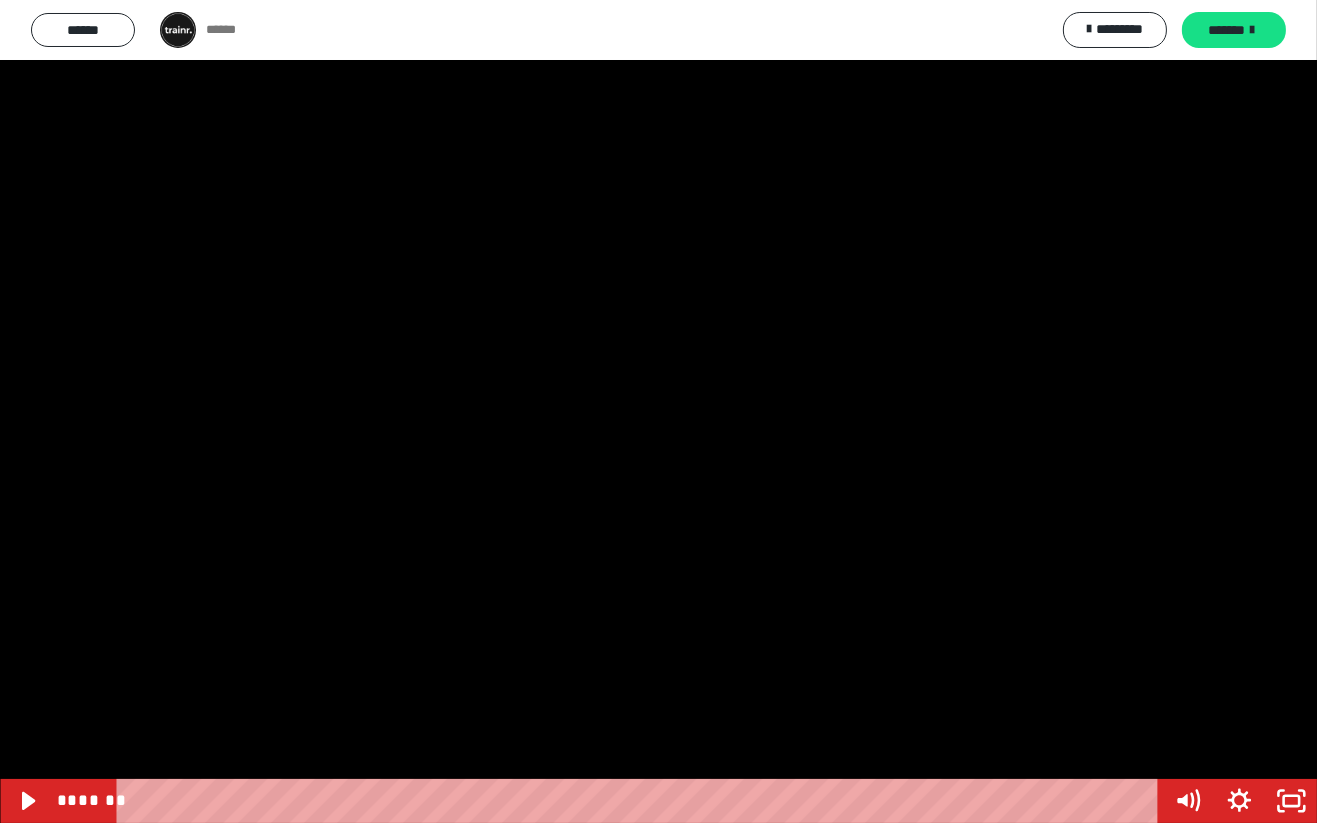 click at bounding box center [658, 411] 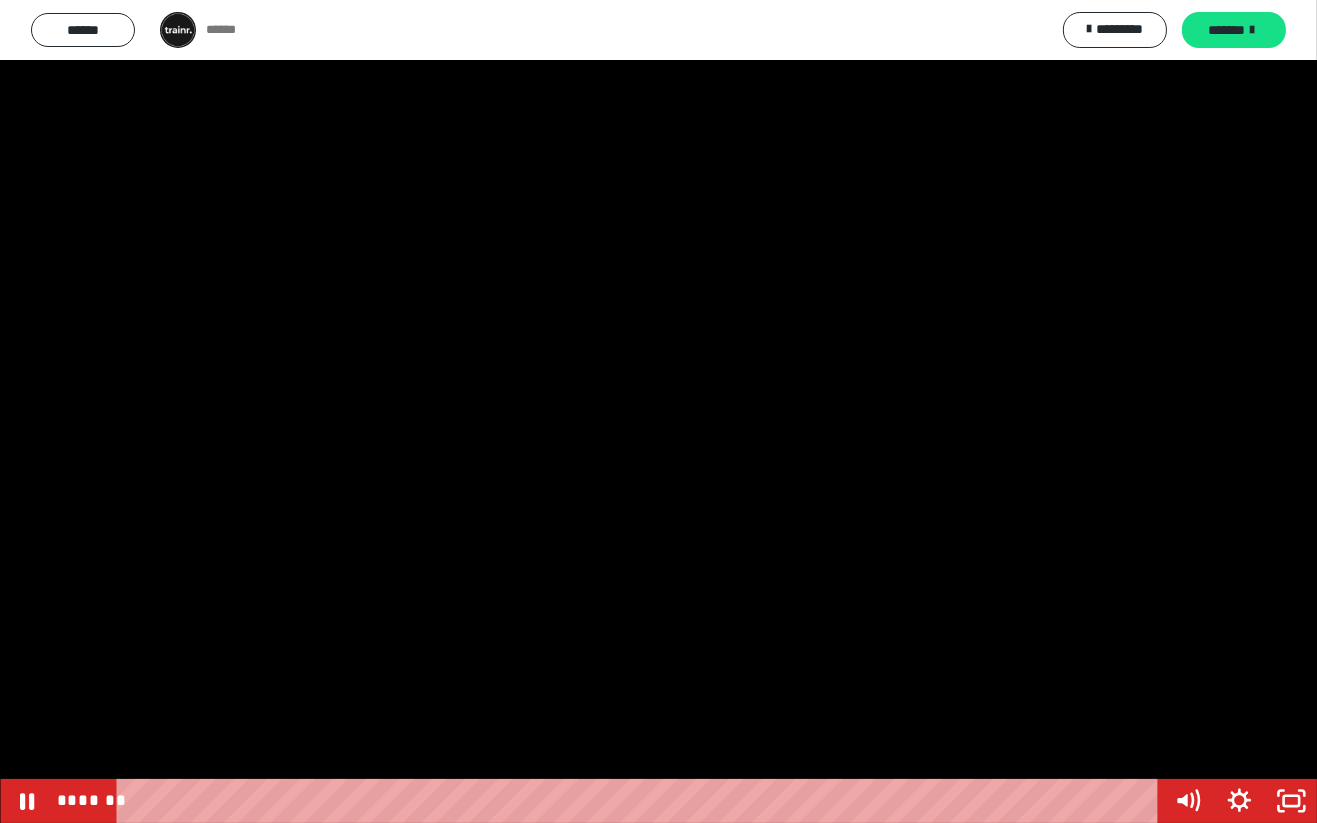 click 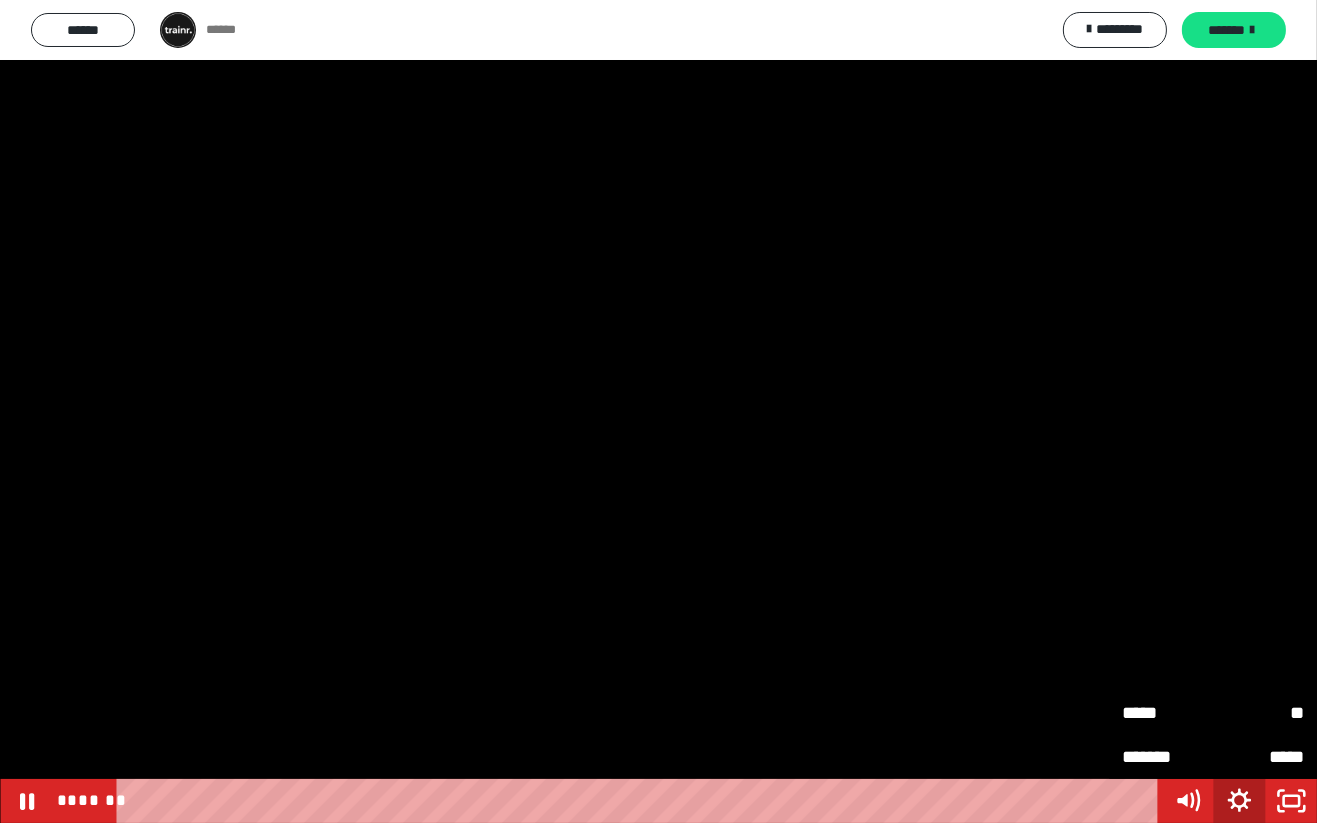 click on "**" at bounding box center [1258, 712] 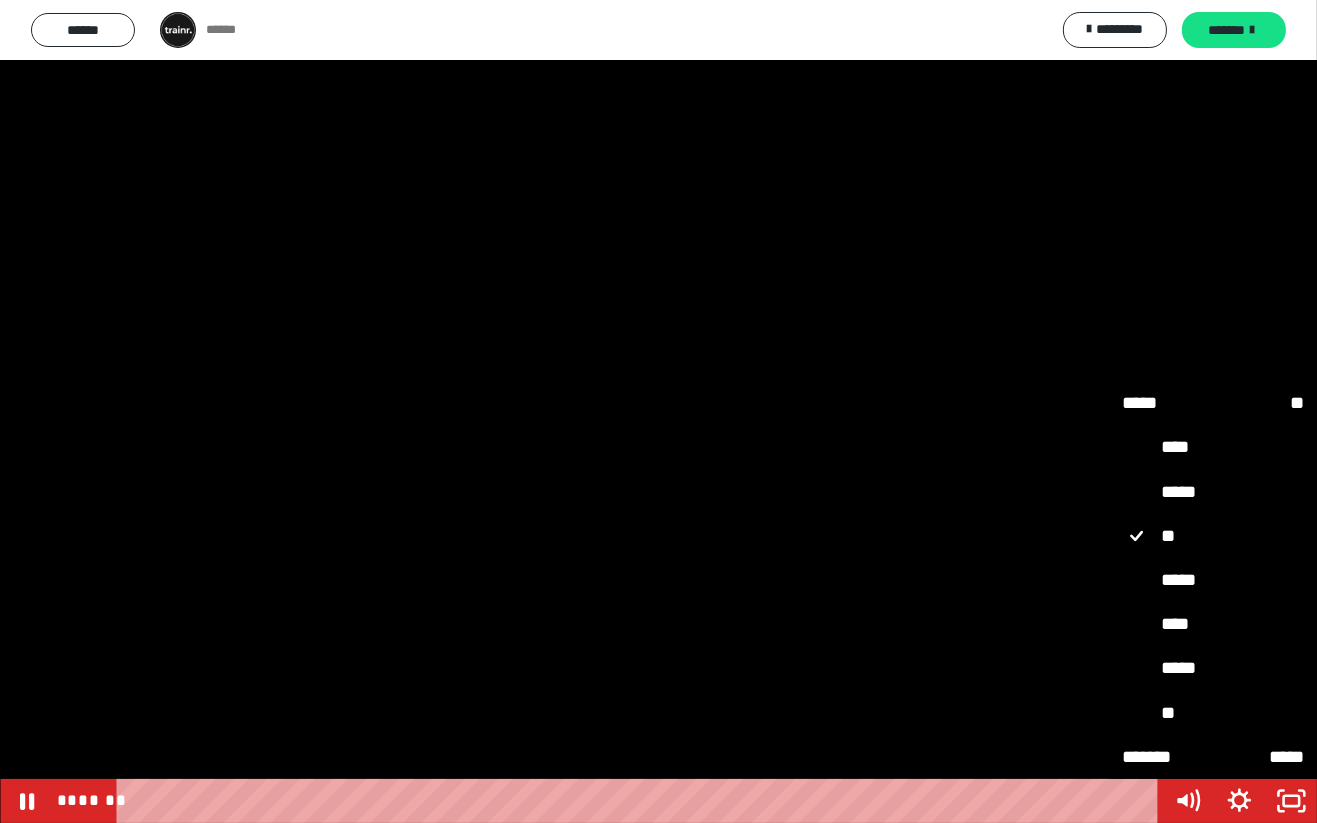 click on "**" at bounding box center [1213, 714] 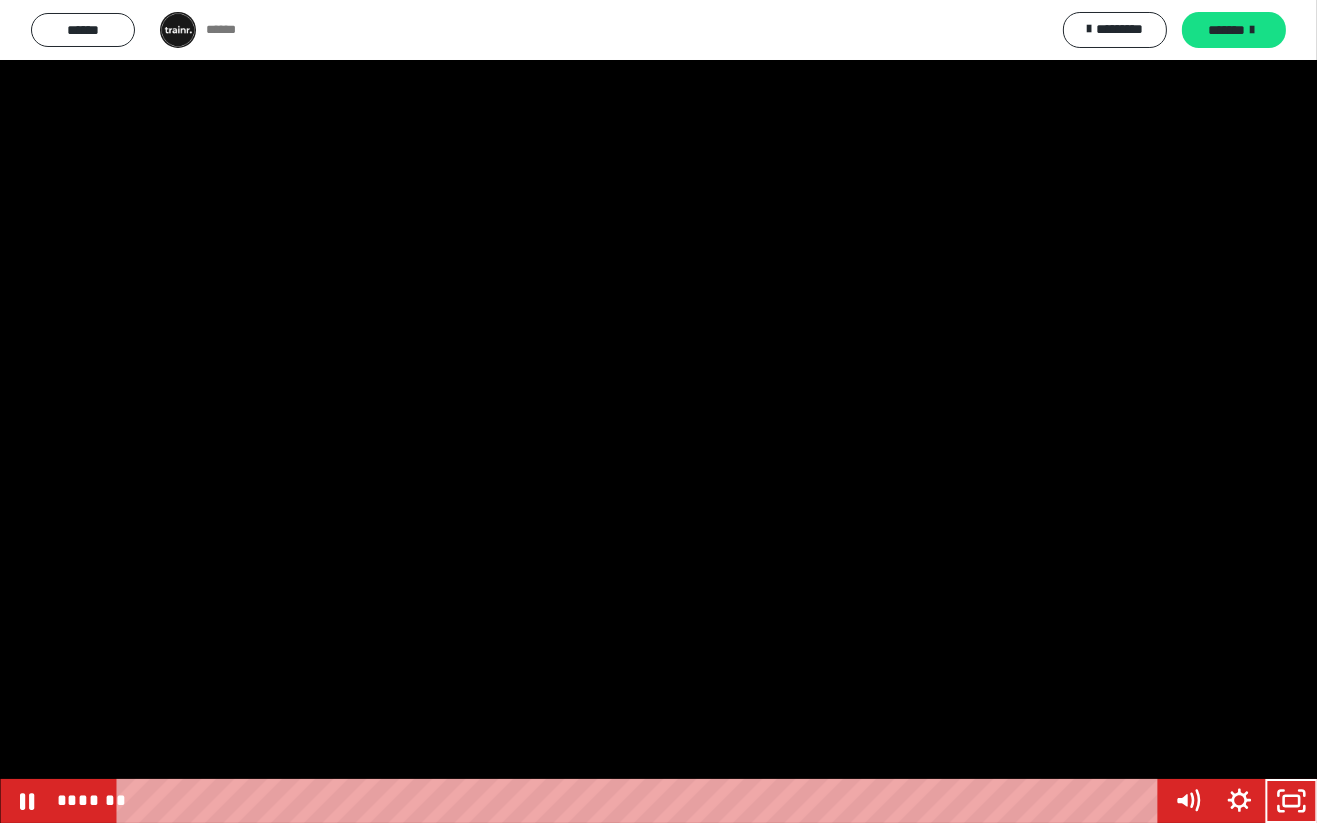 click 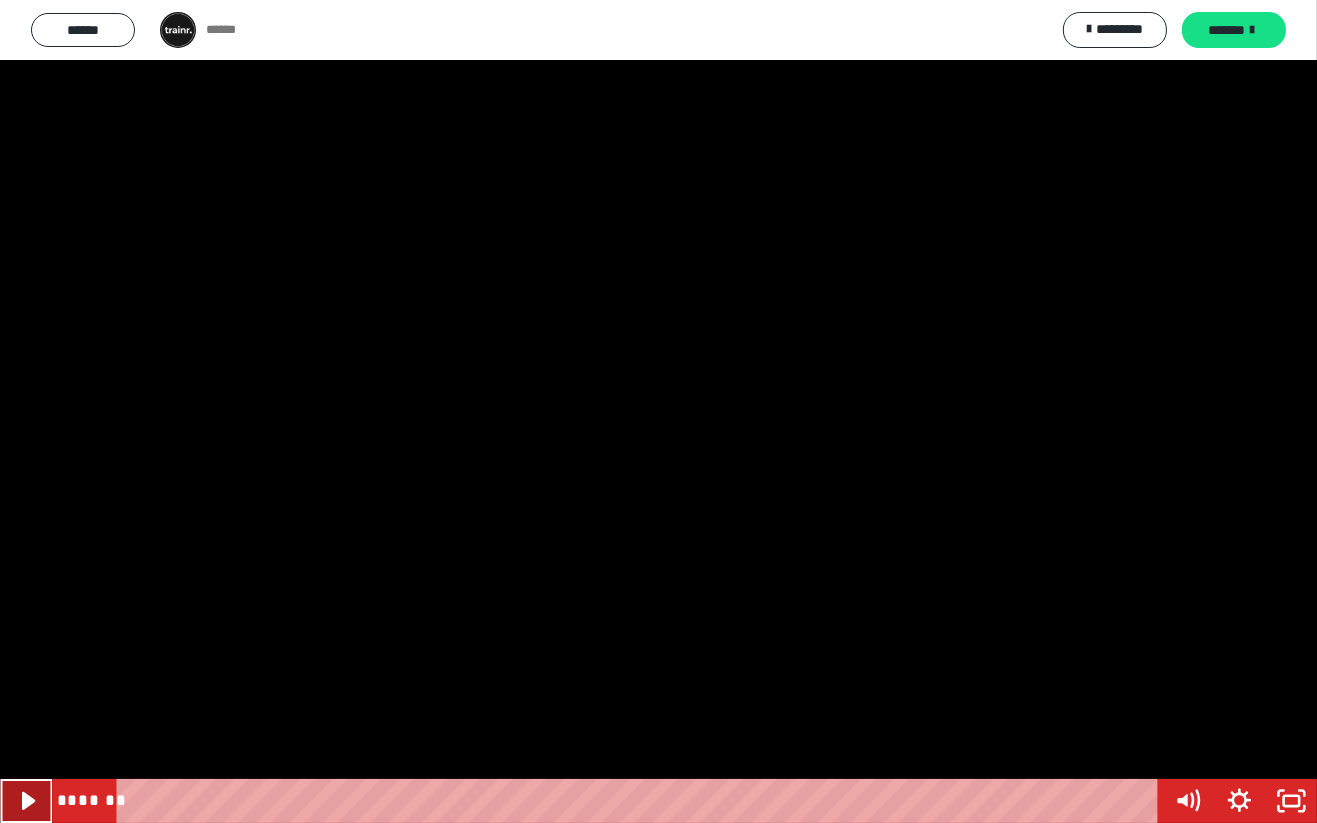click 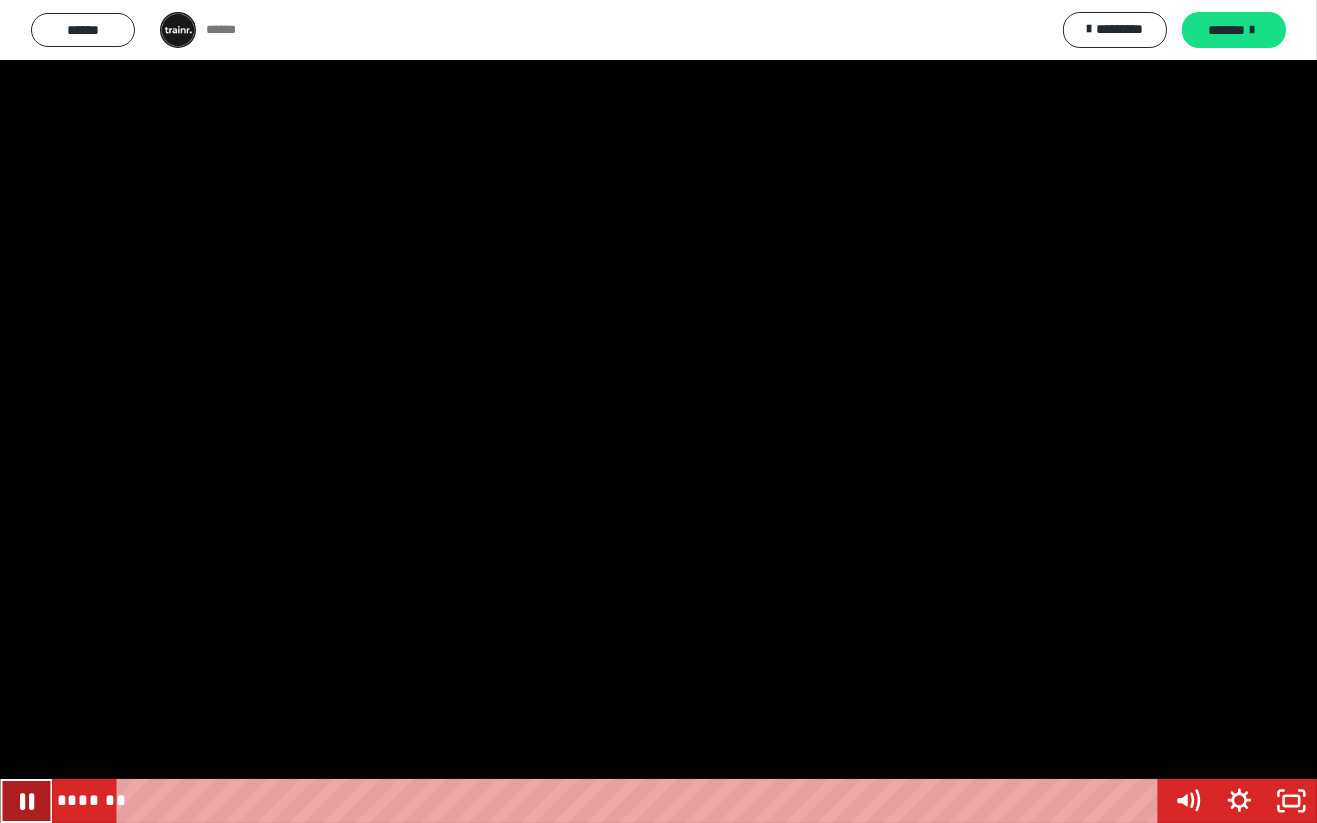 click 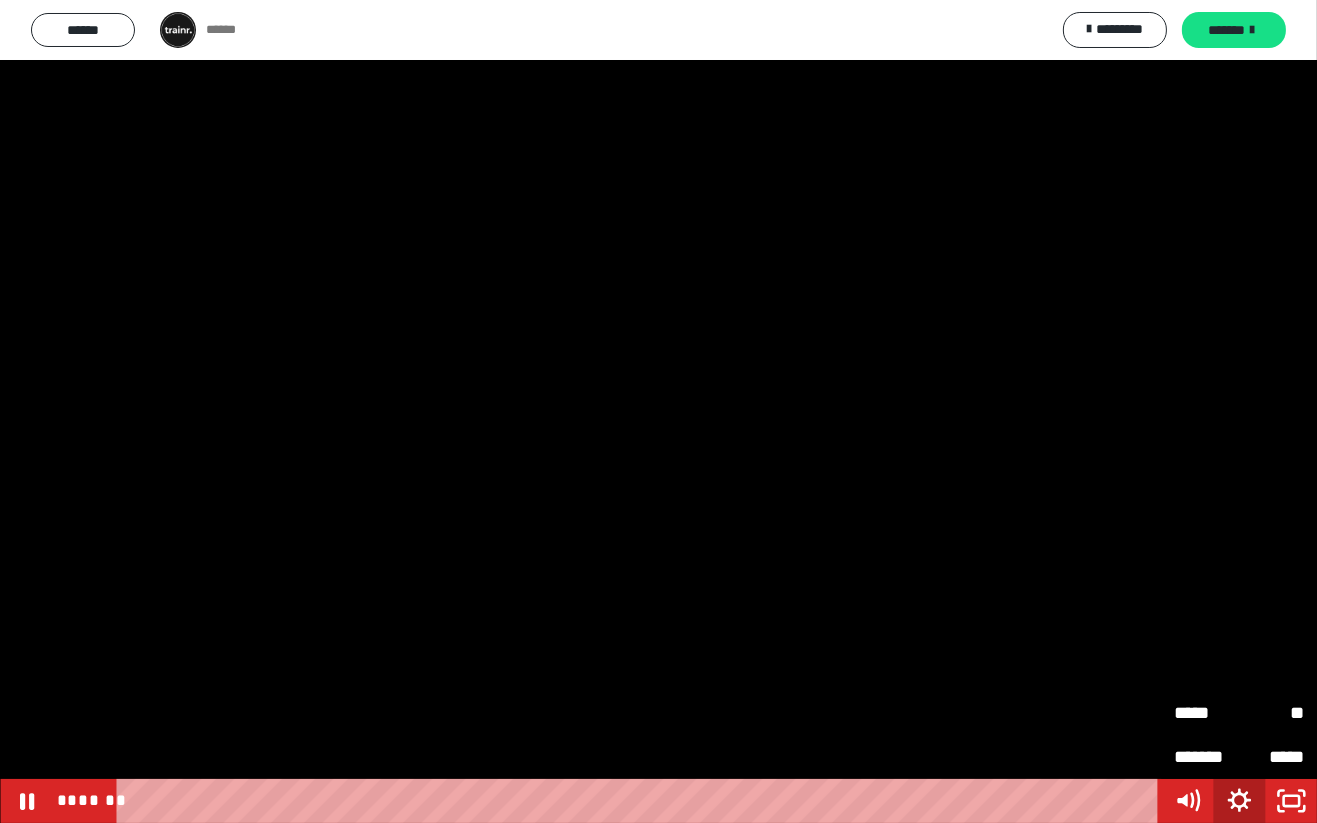 click on "**" at bounding box center (1271, 704) 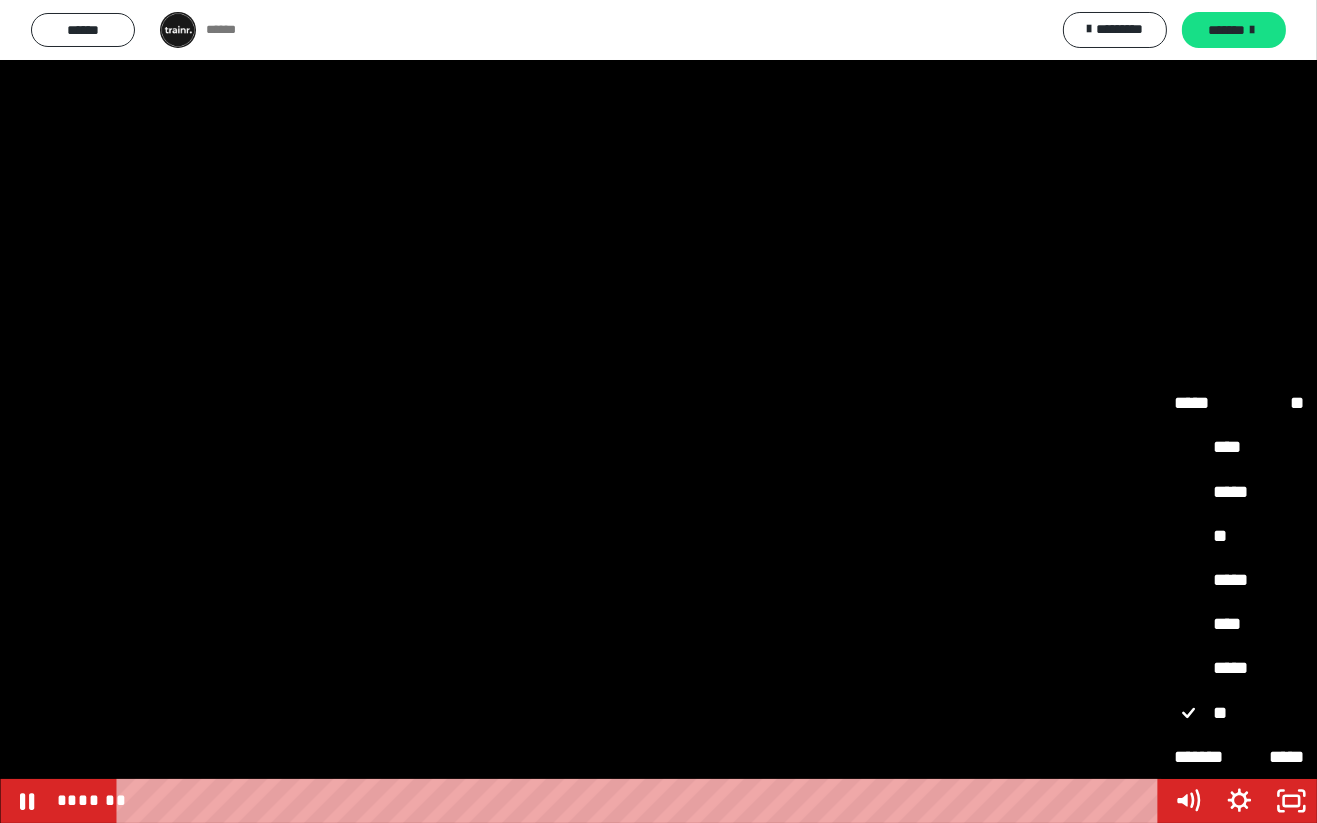 click on "****" at bounding box center (1239, 625) 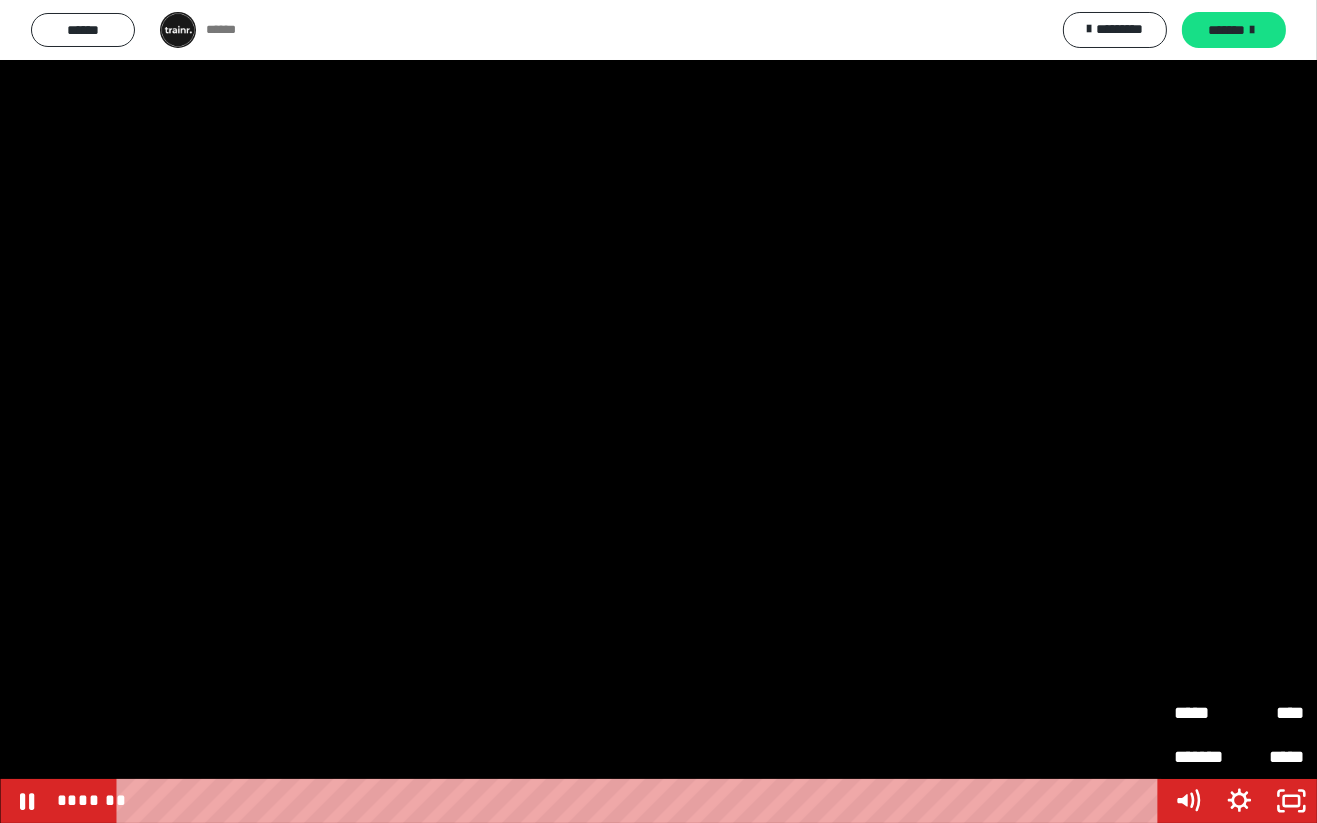 click at bounding box center (658, 411) 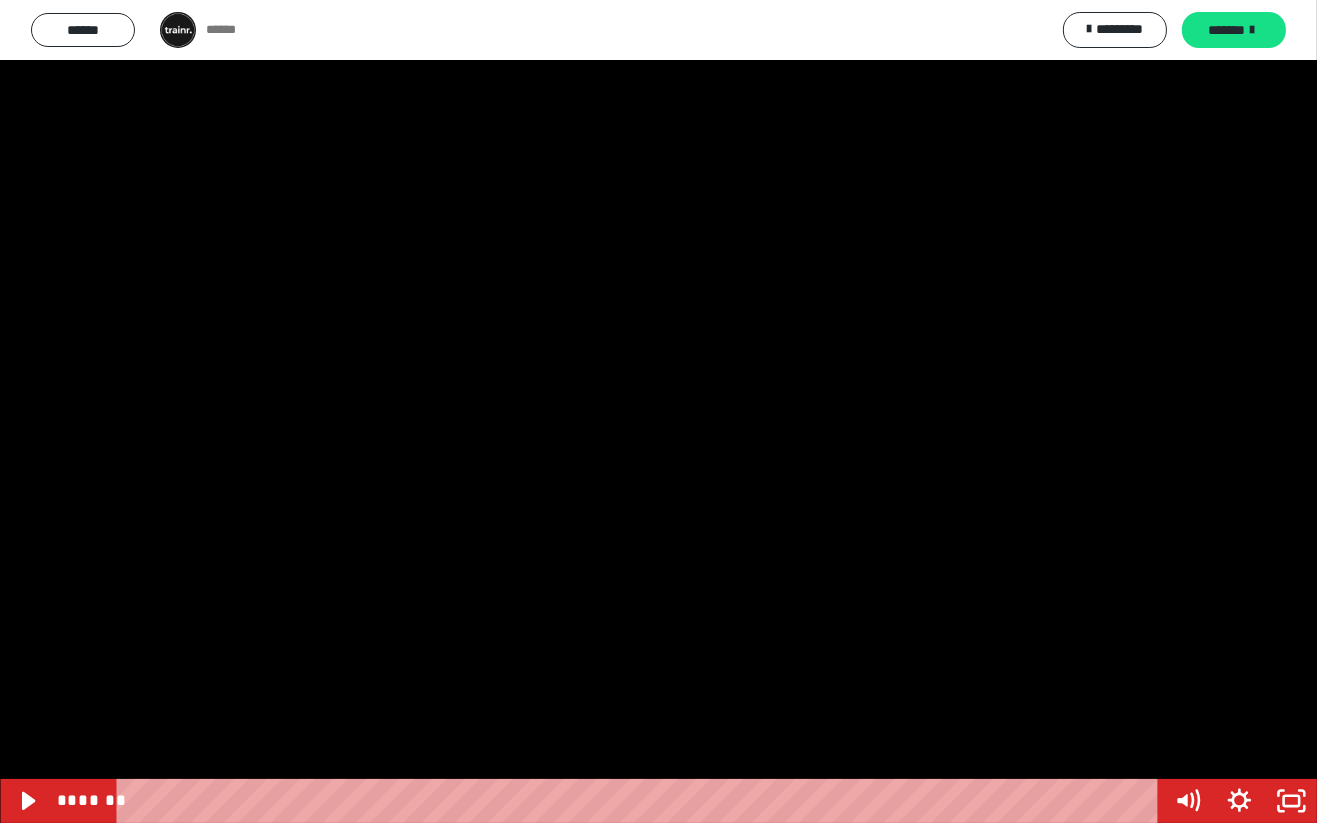 click at bounding box center (658, 411) 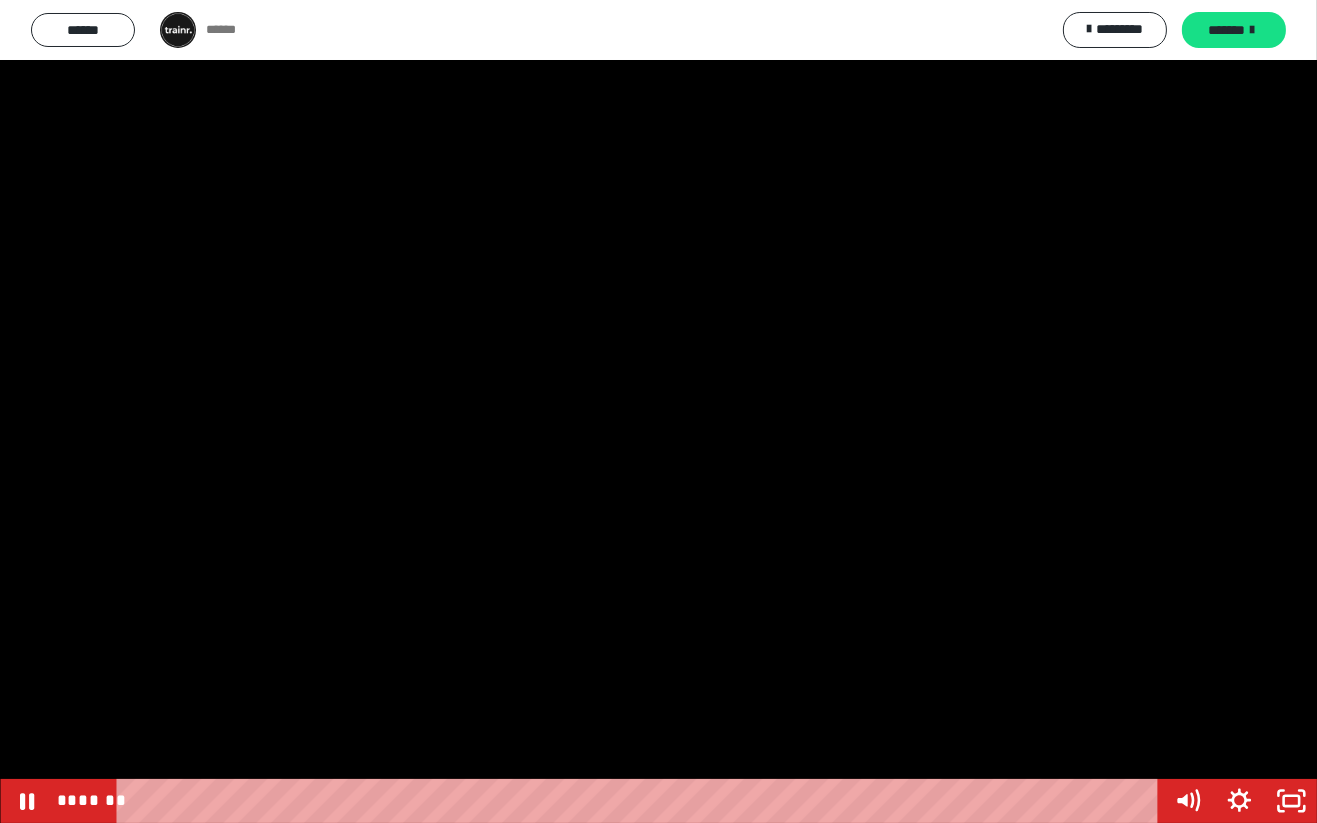 click at bounding box center [658, 411] 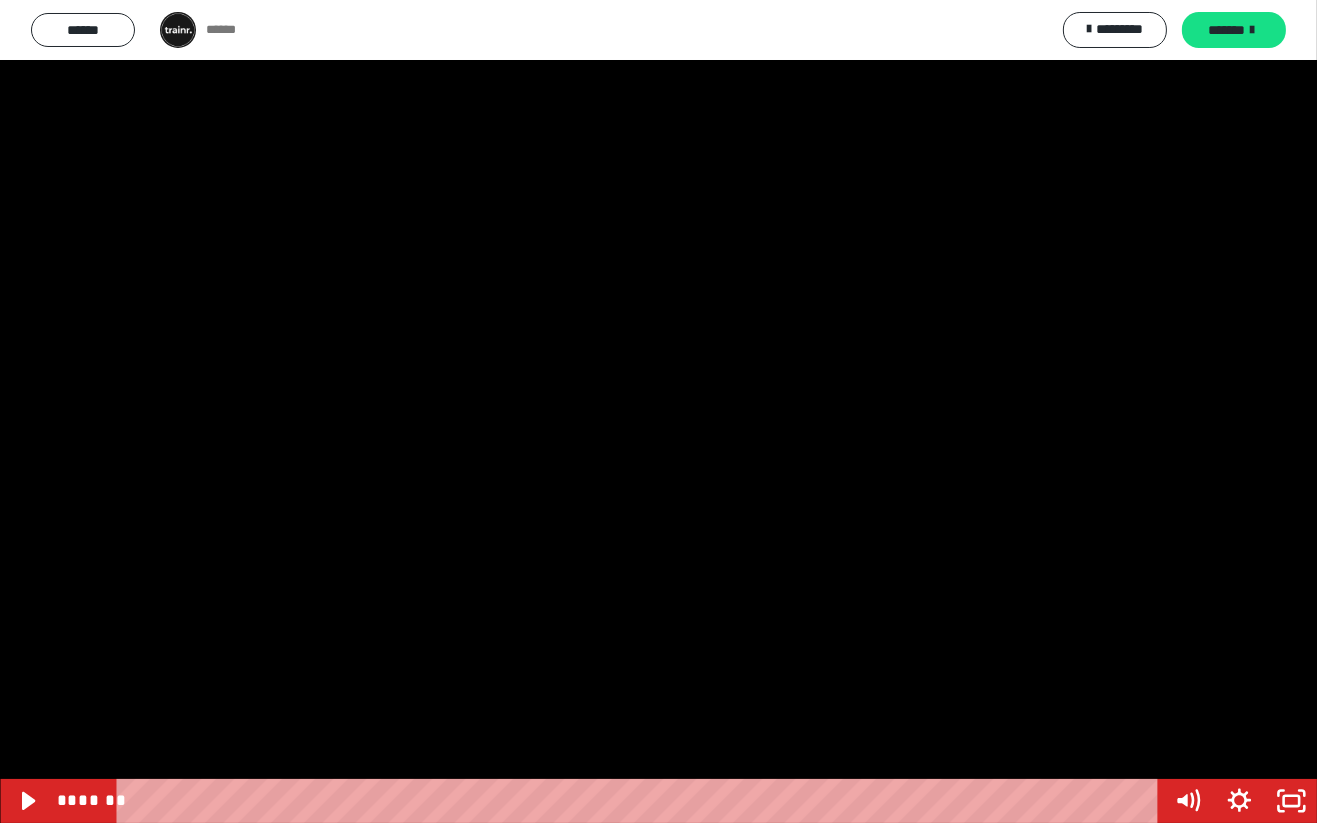 click at bounding box center [658, 411] 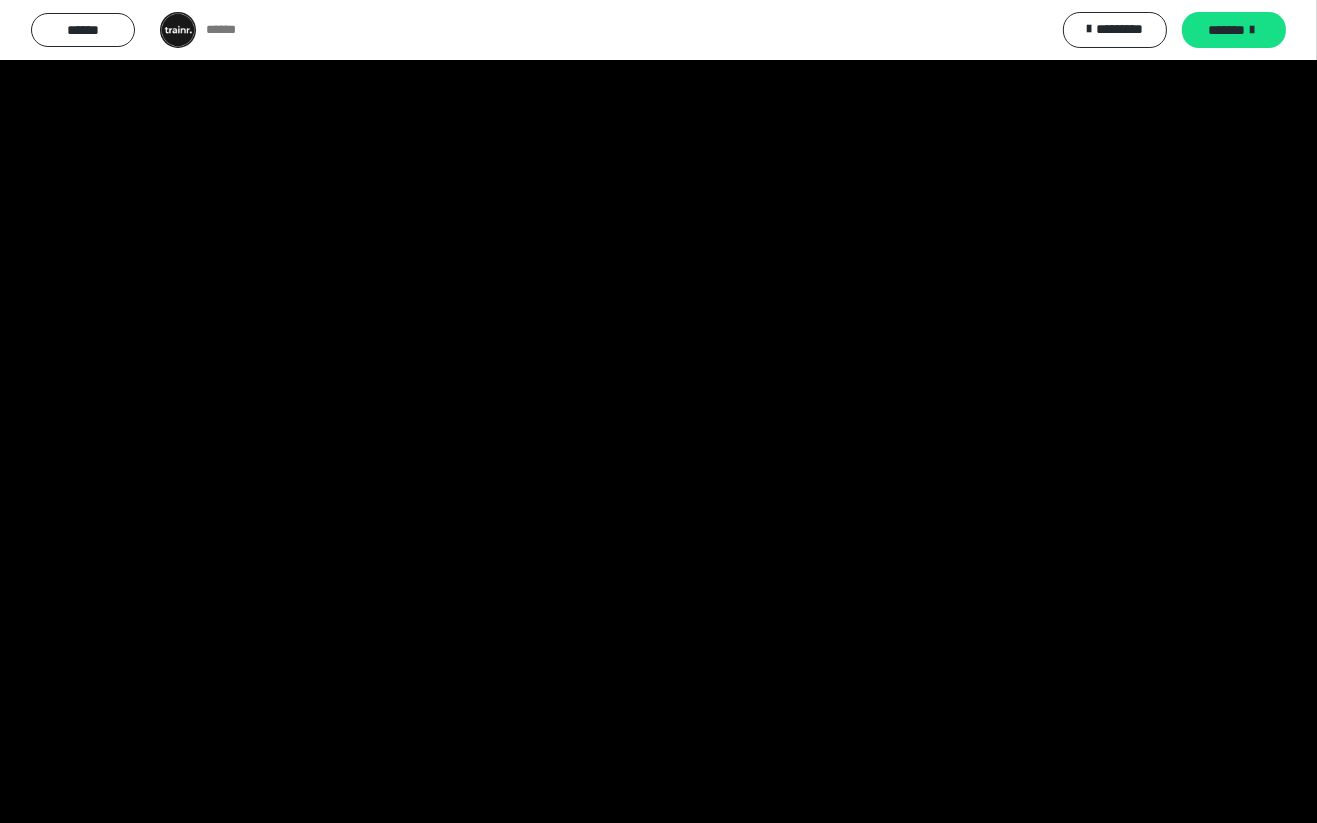 click at bounding box center [658, 411] 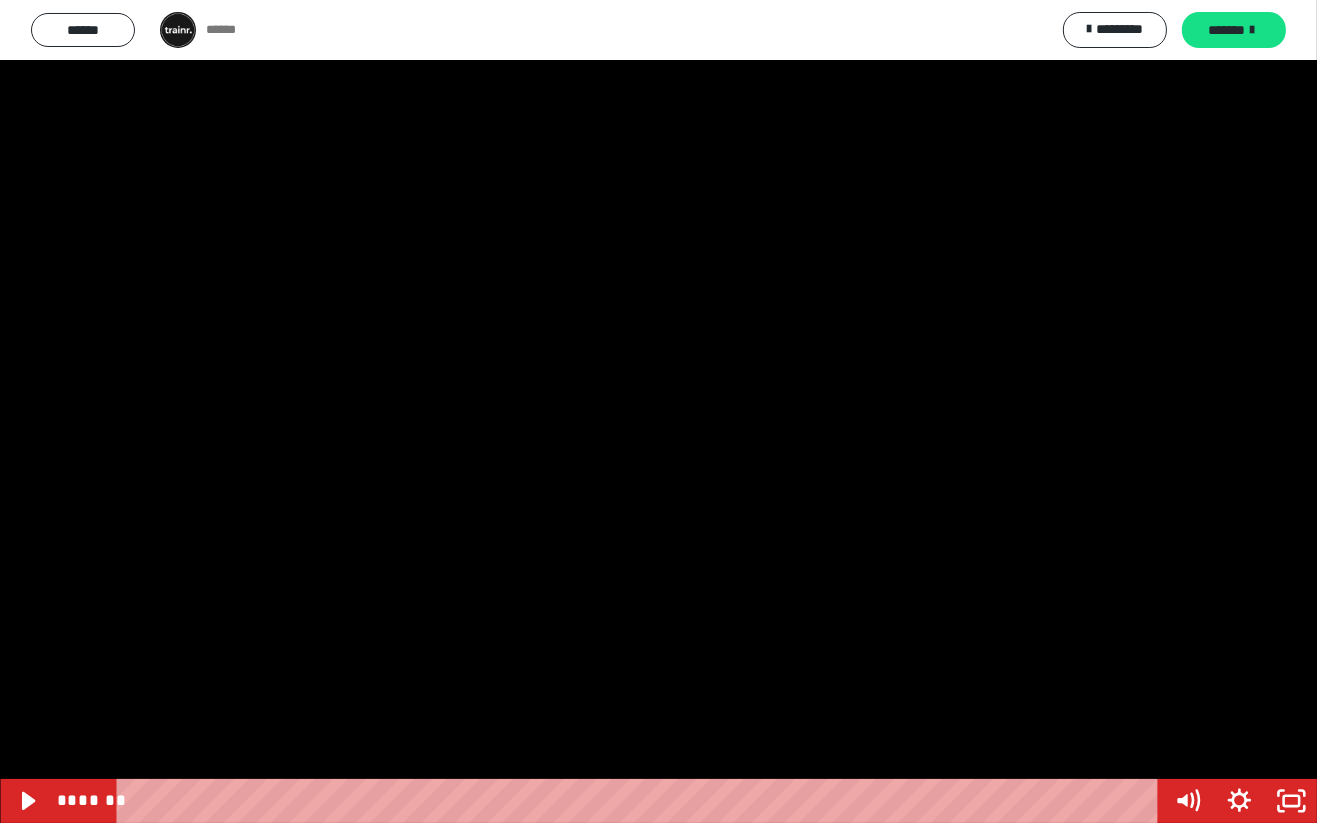 click at bounding box center (658, 411) 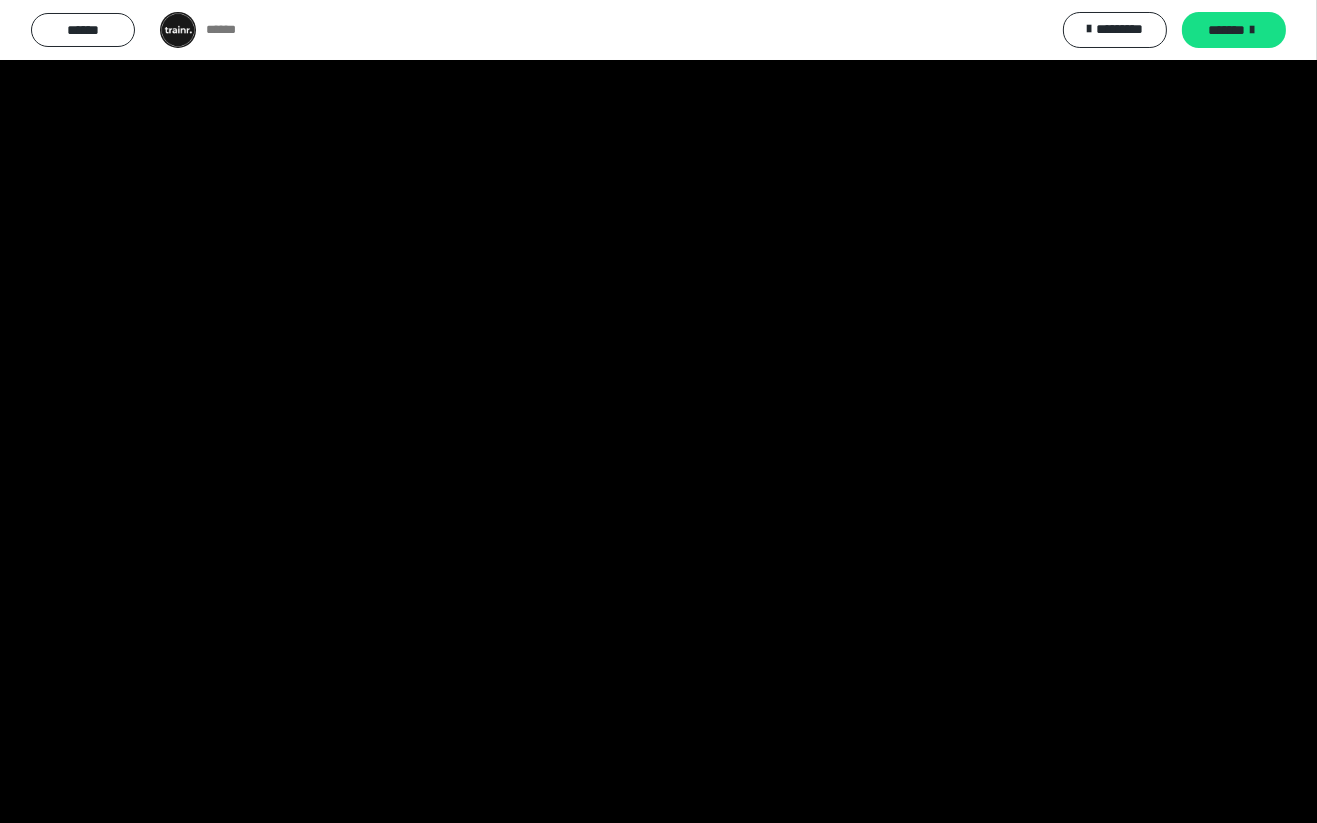 click at bounding box center (658, 411) 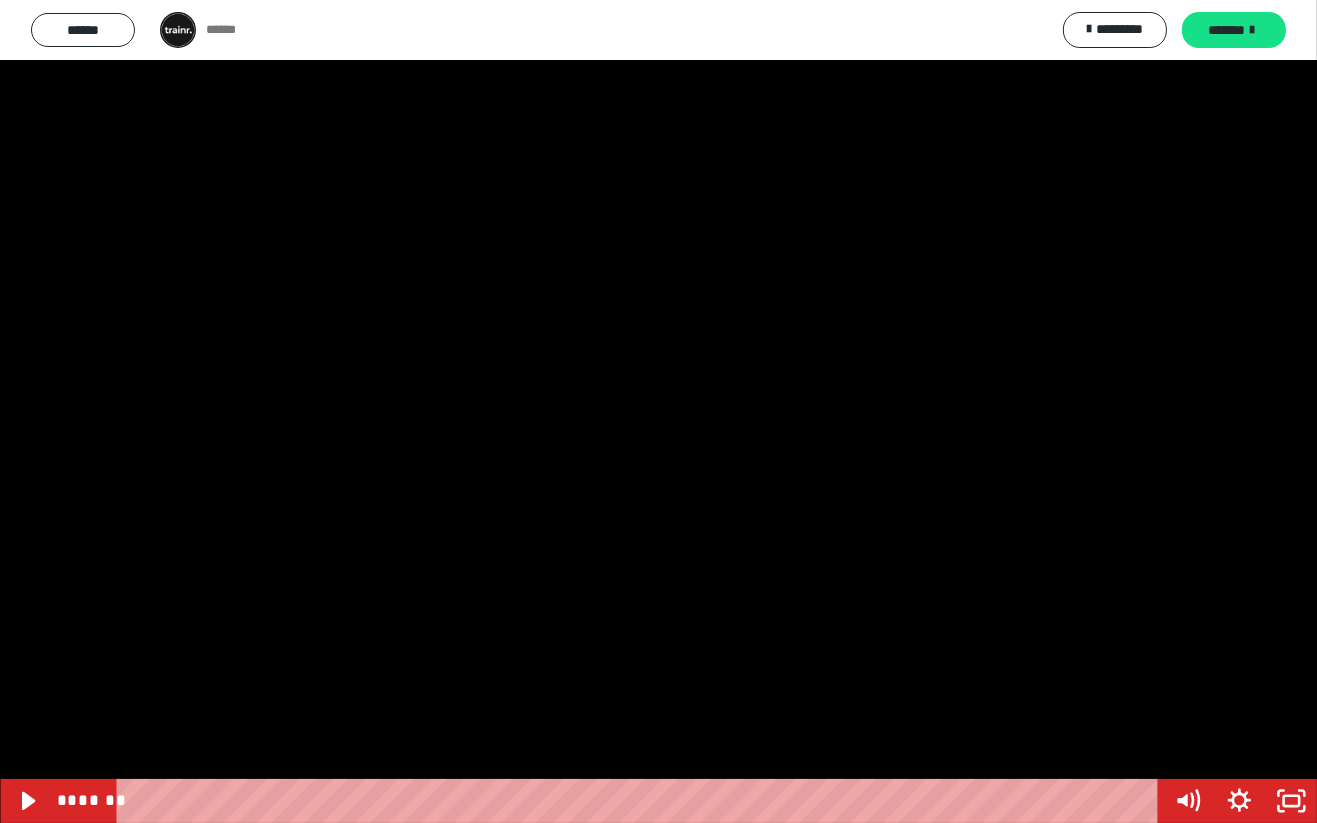 click at bounding box center [658, 411] 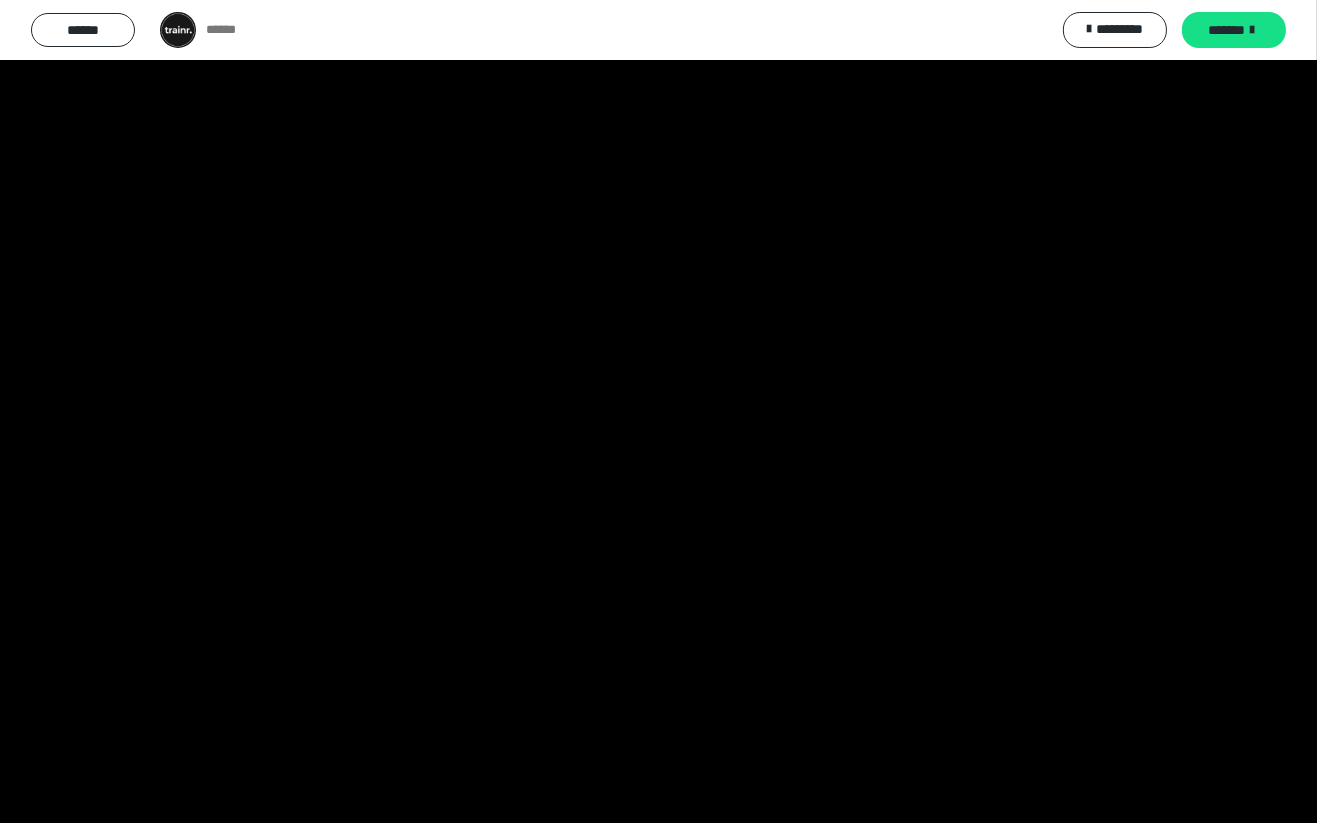 click at bounding box center (658, 411) 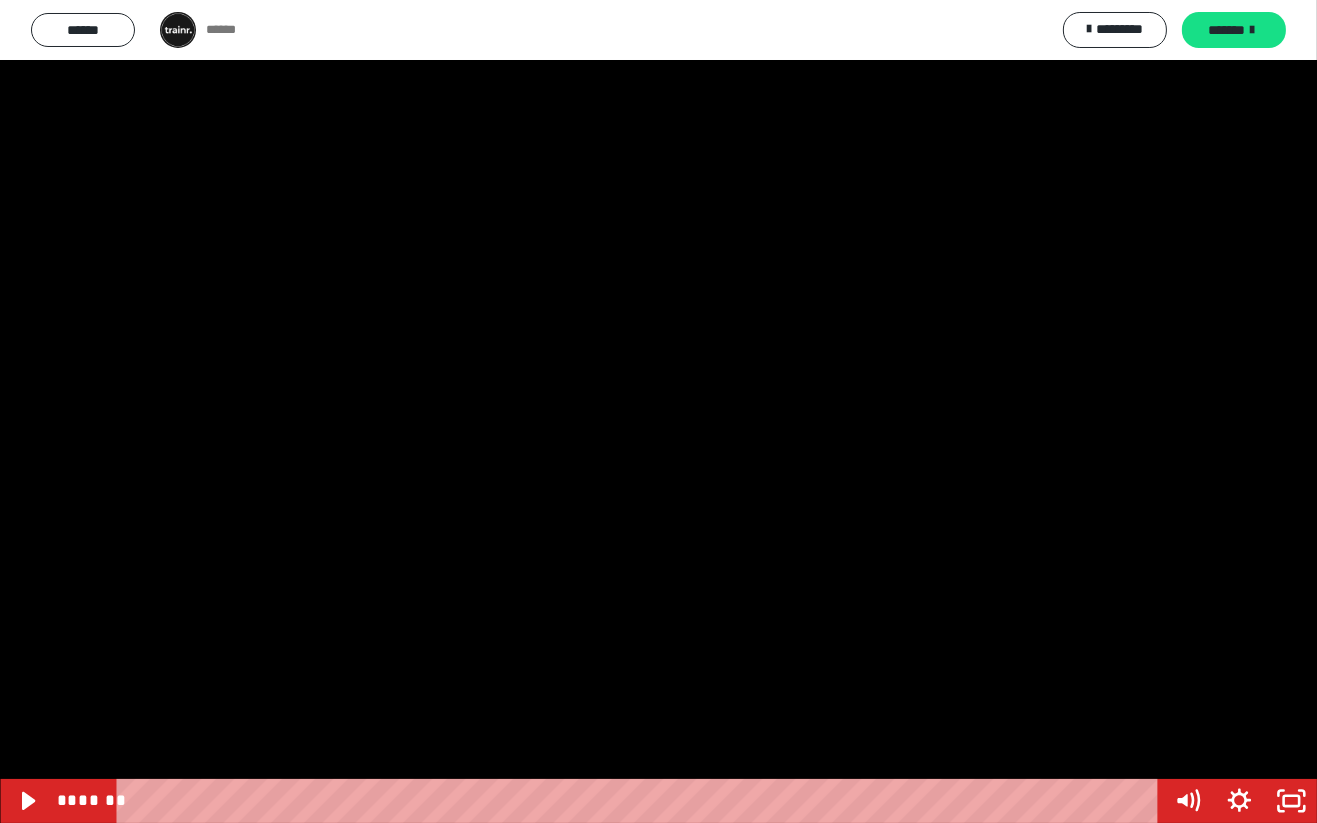click at bounding box center (658, 411) 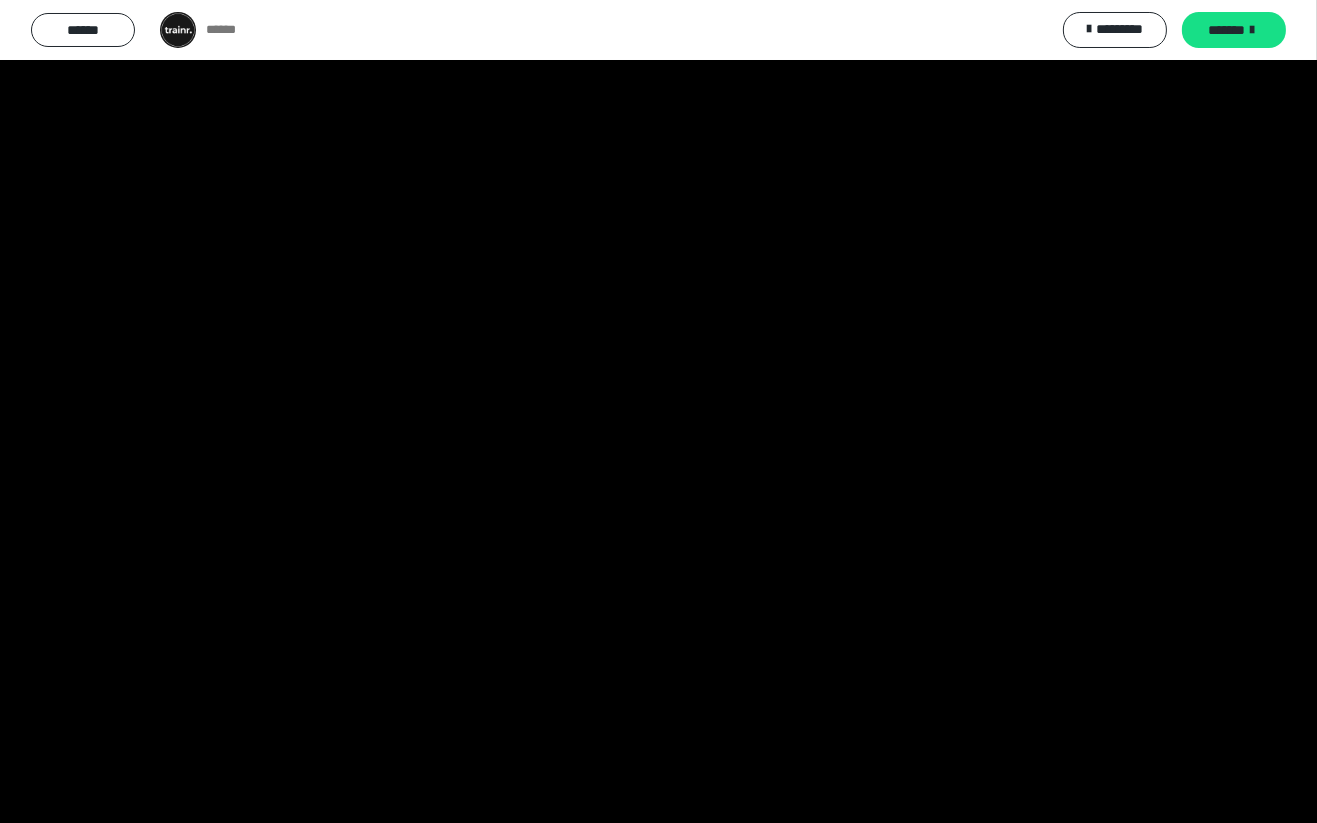 click at bounding box center [658, 411] 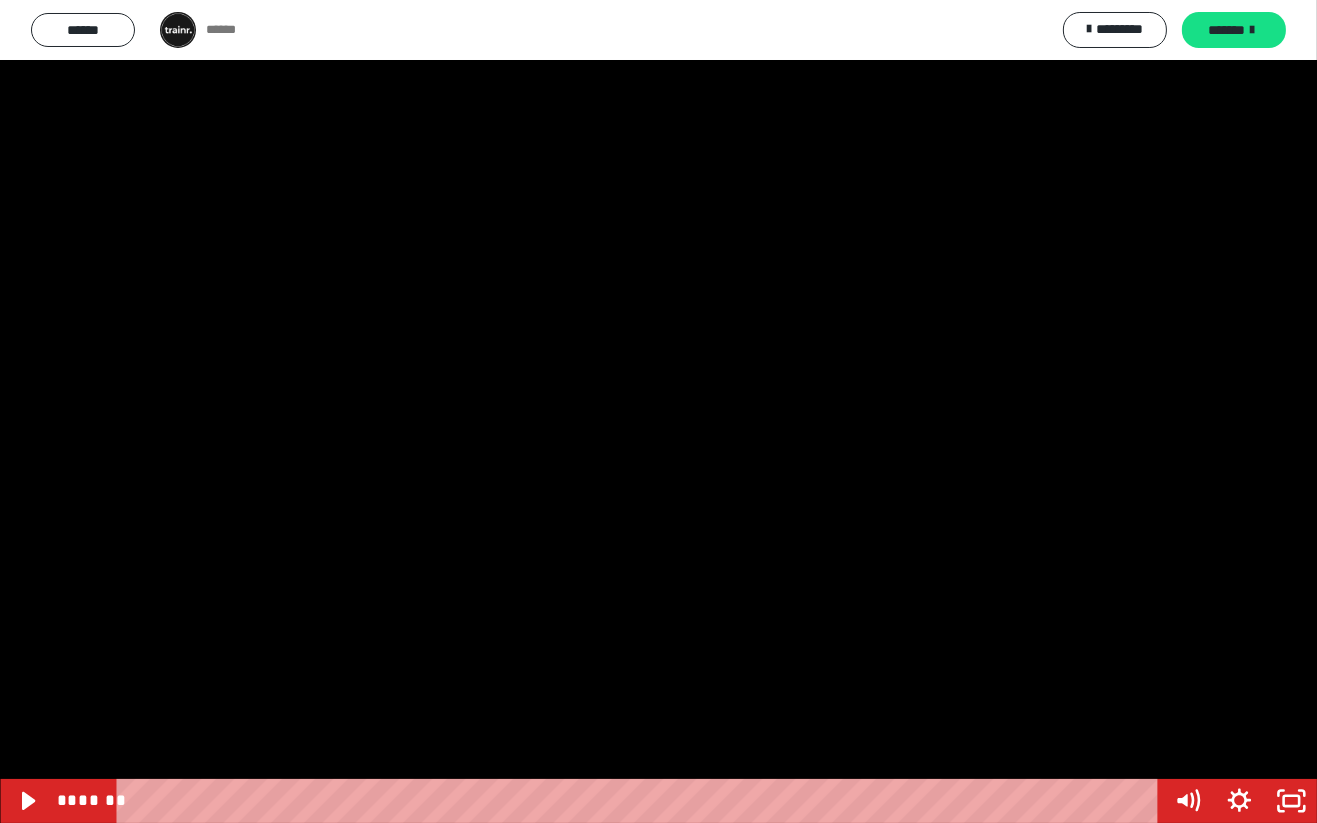 click at bounding box center (658, 411) 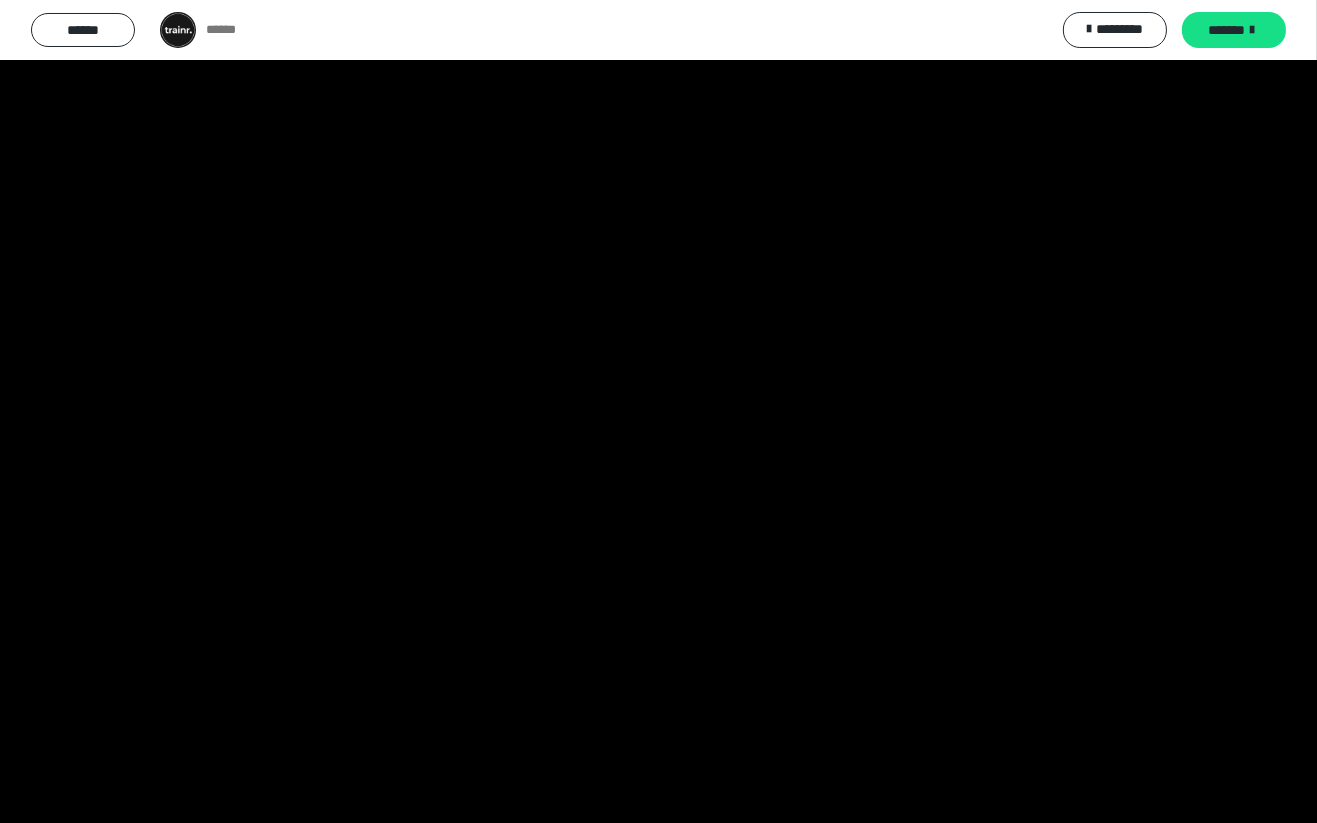 click at bounding box center [658, 411] 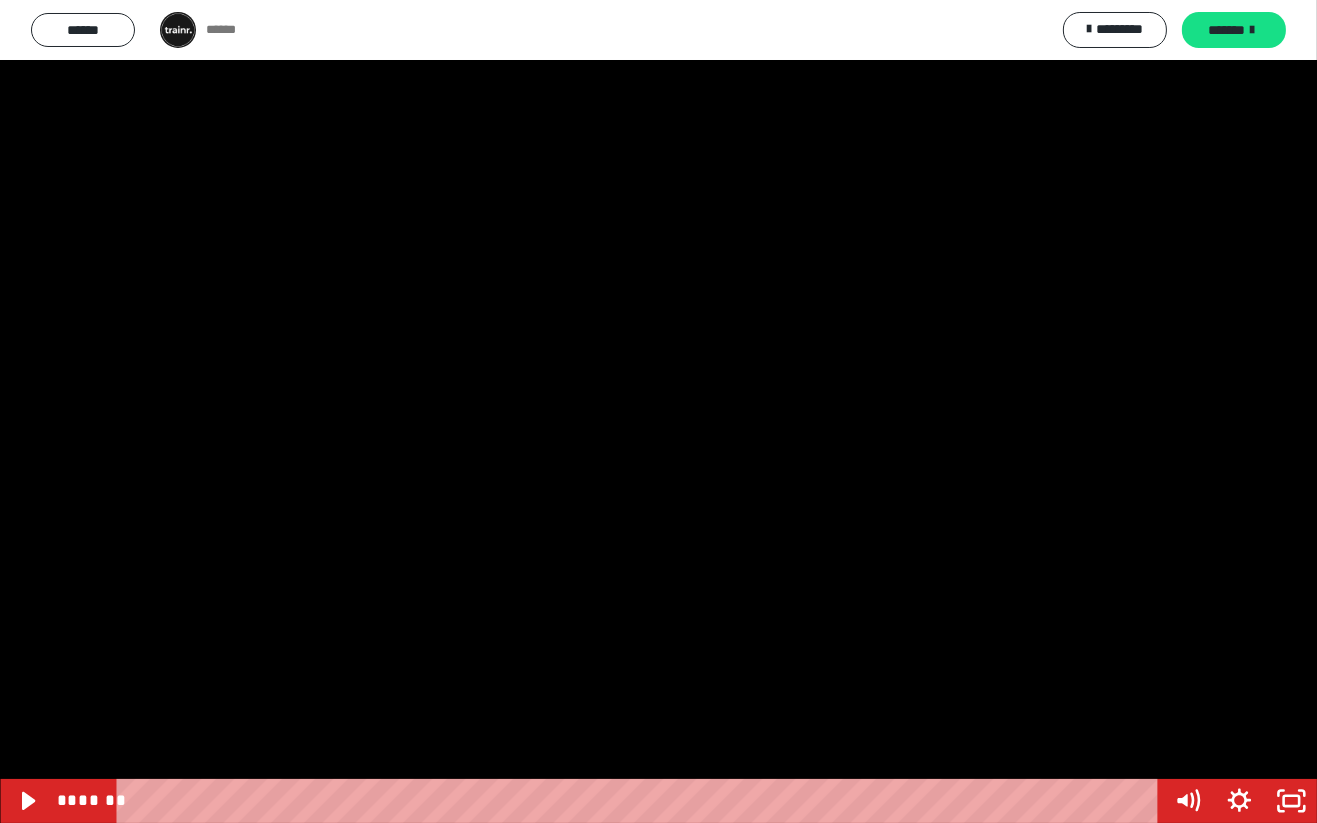 click at bounding box center [658, 411] 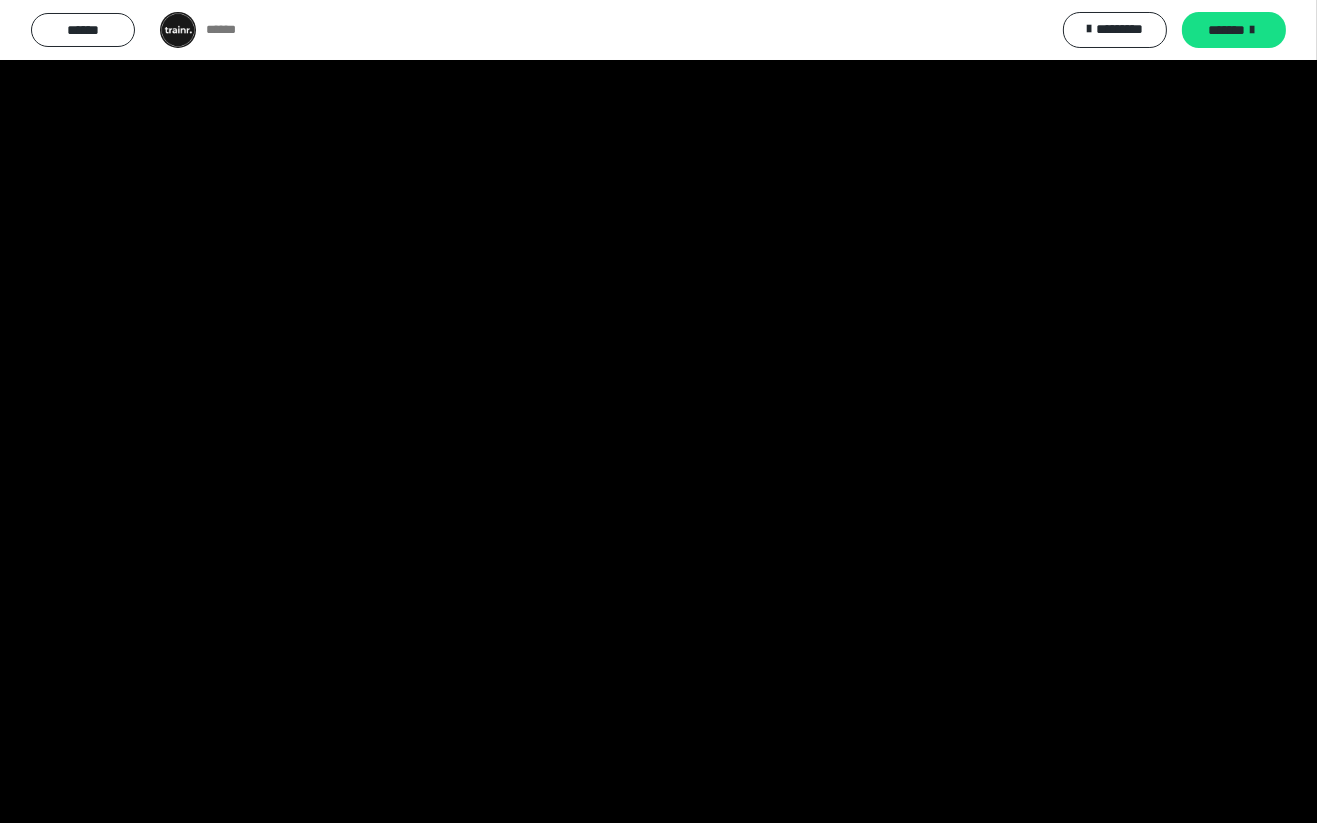 click at bounding box center [658, 411] 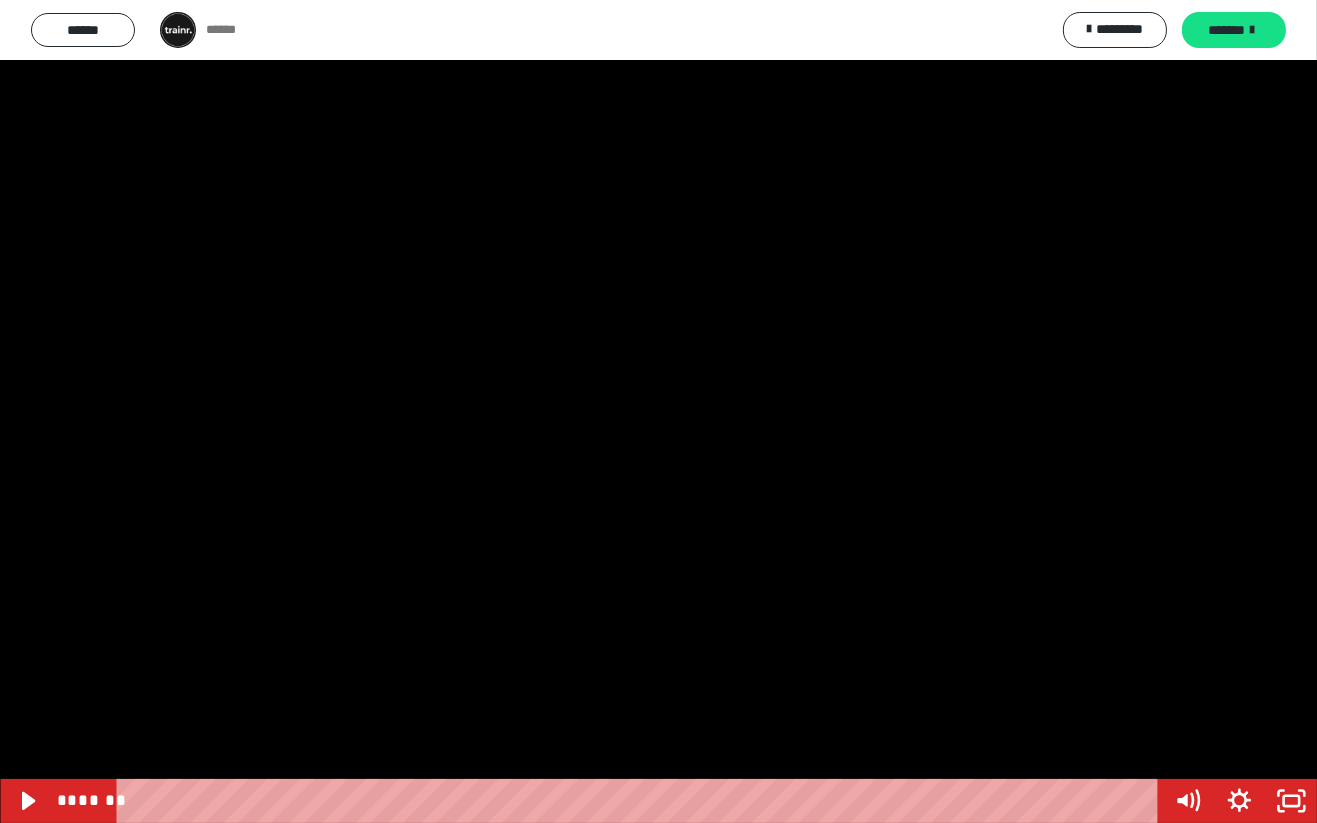 click at bounding box center [658, 411] 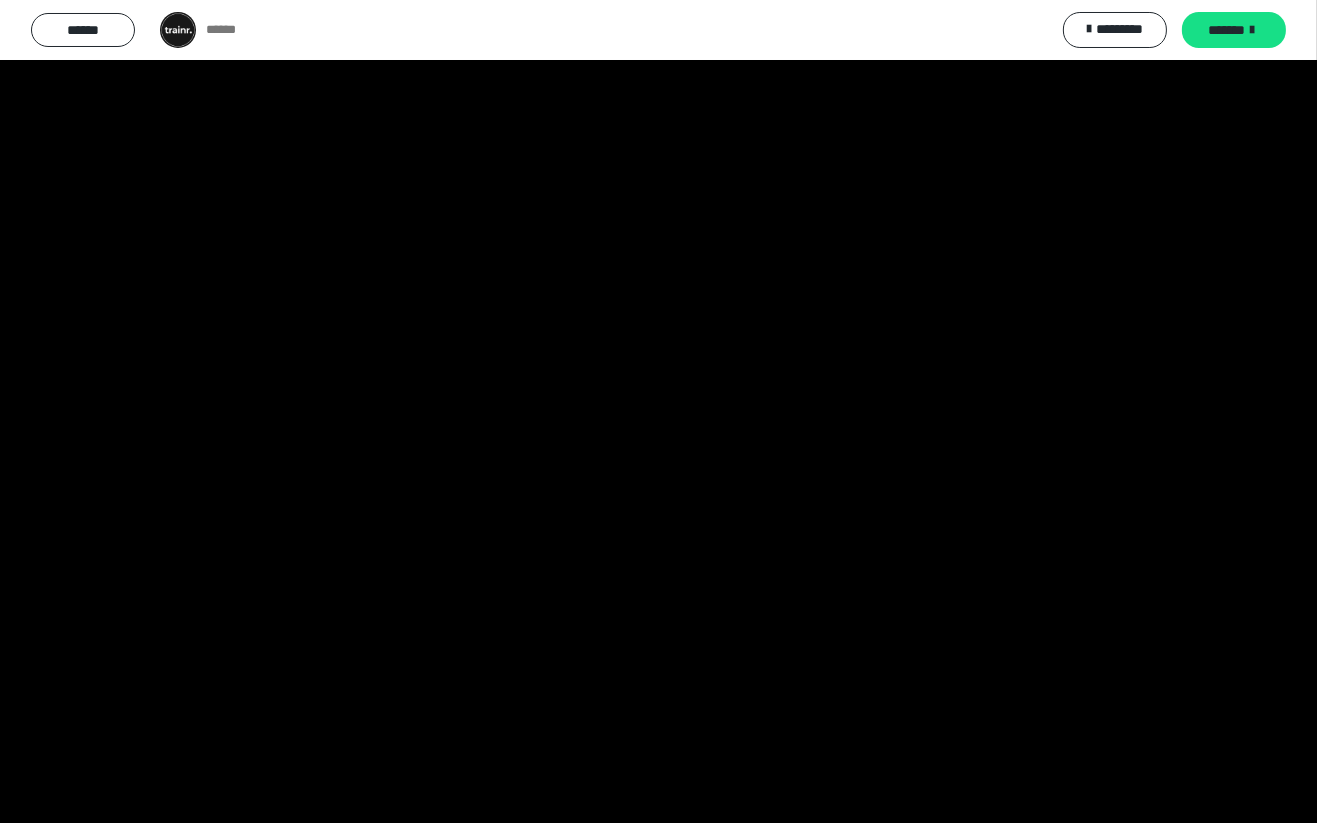 click at bounding box center [658, 411] 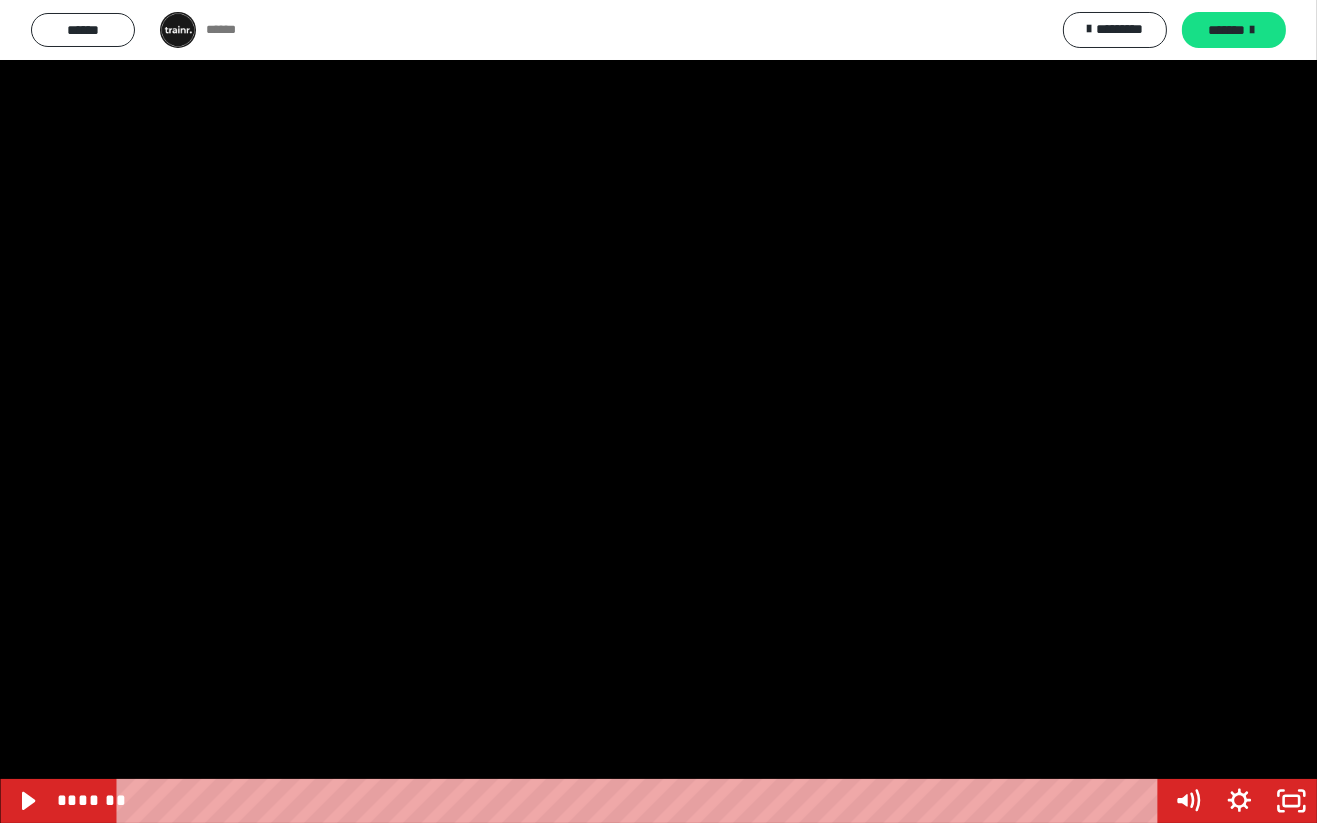 click at bounding box center [658, 411] 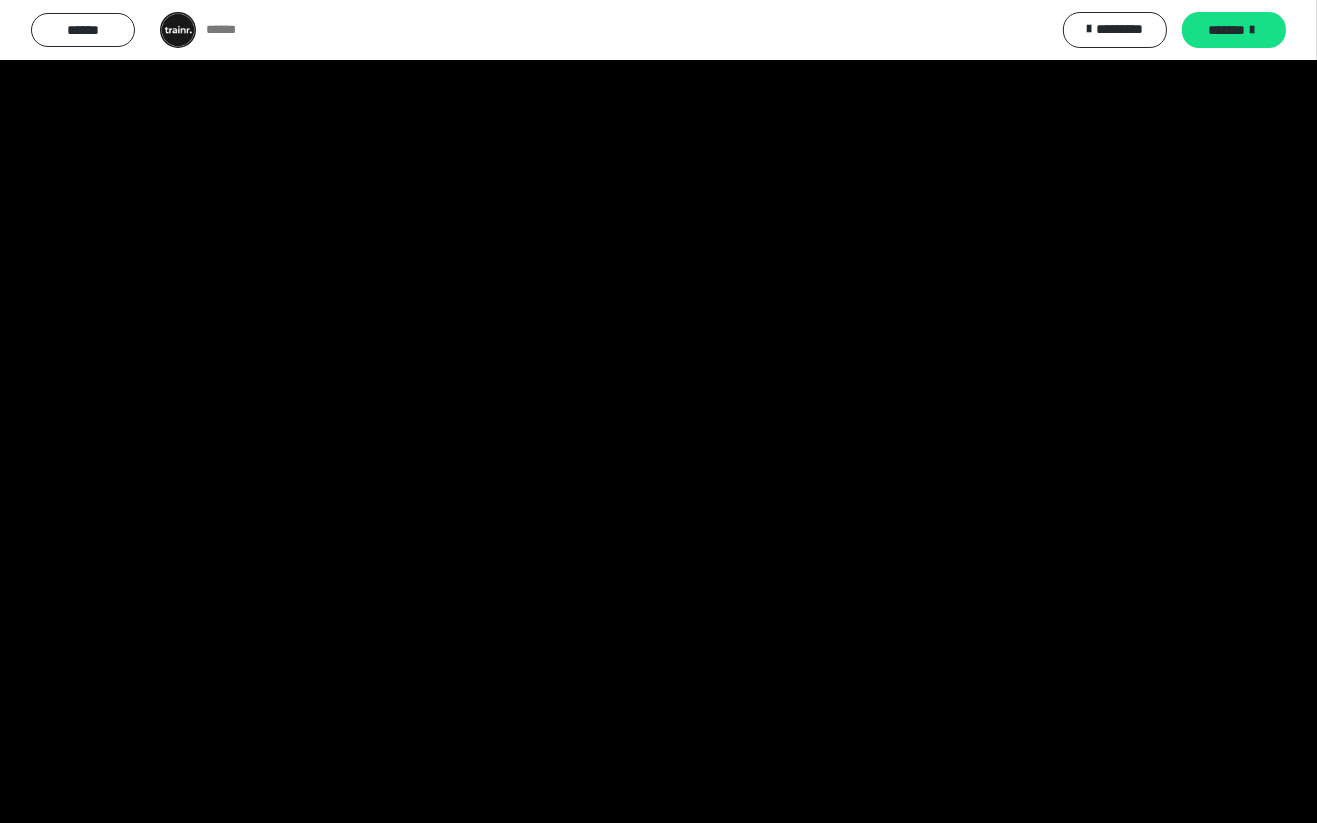 click at bounding box center [658, 411] 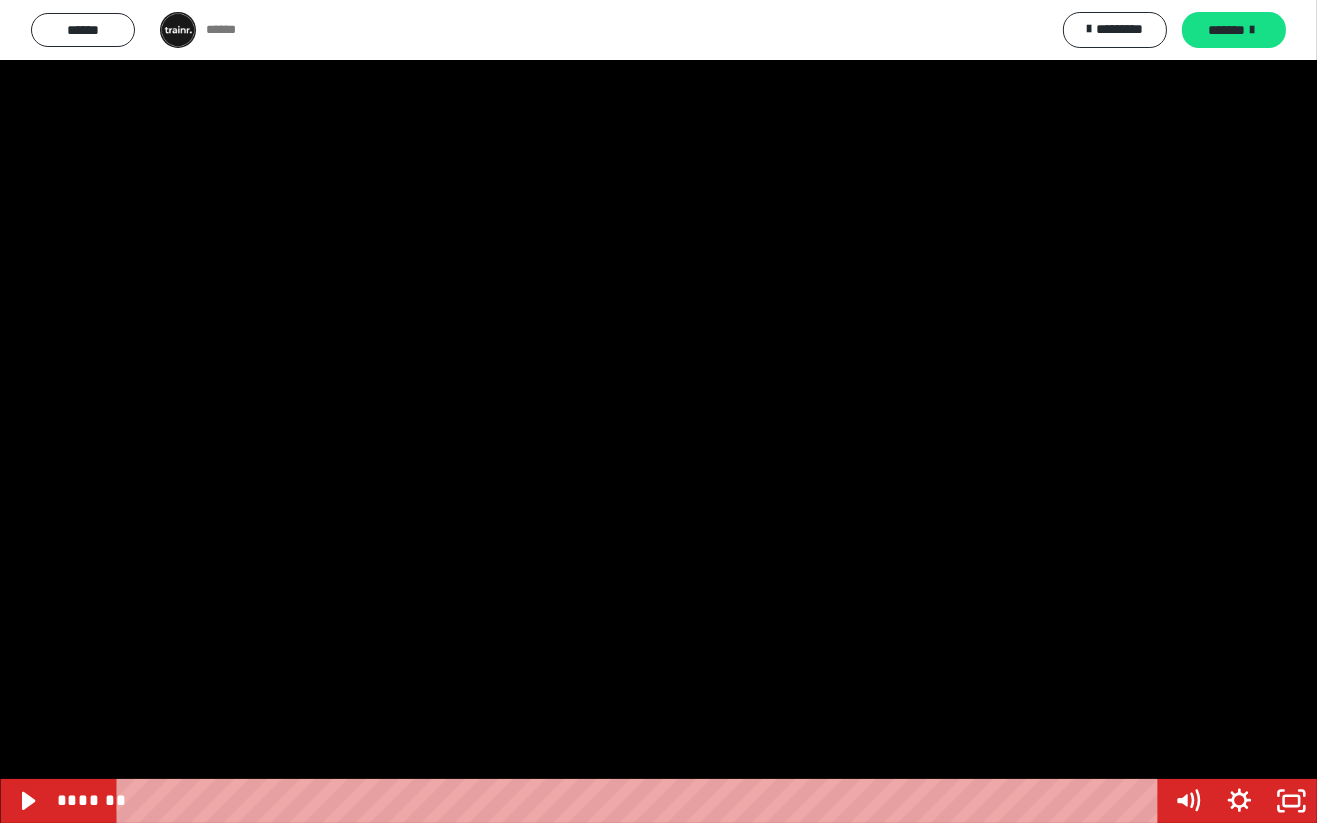 click at bounding box center (658, 411) 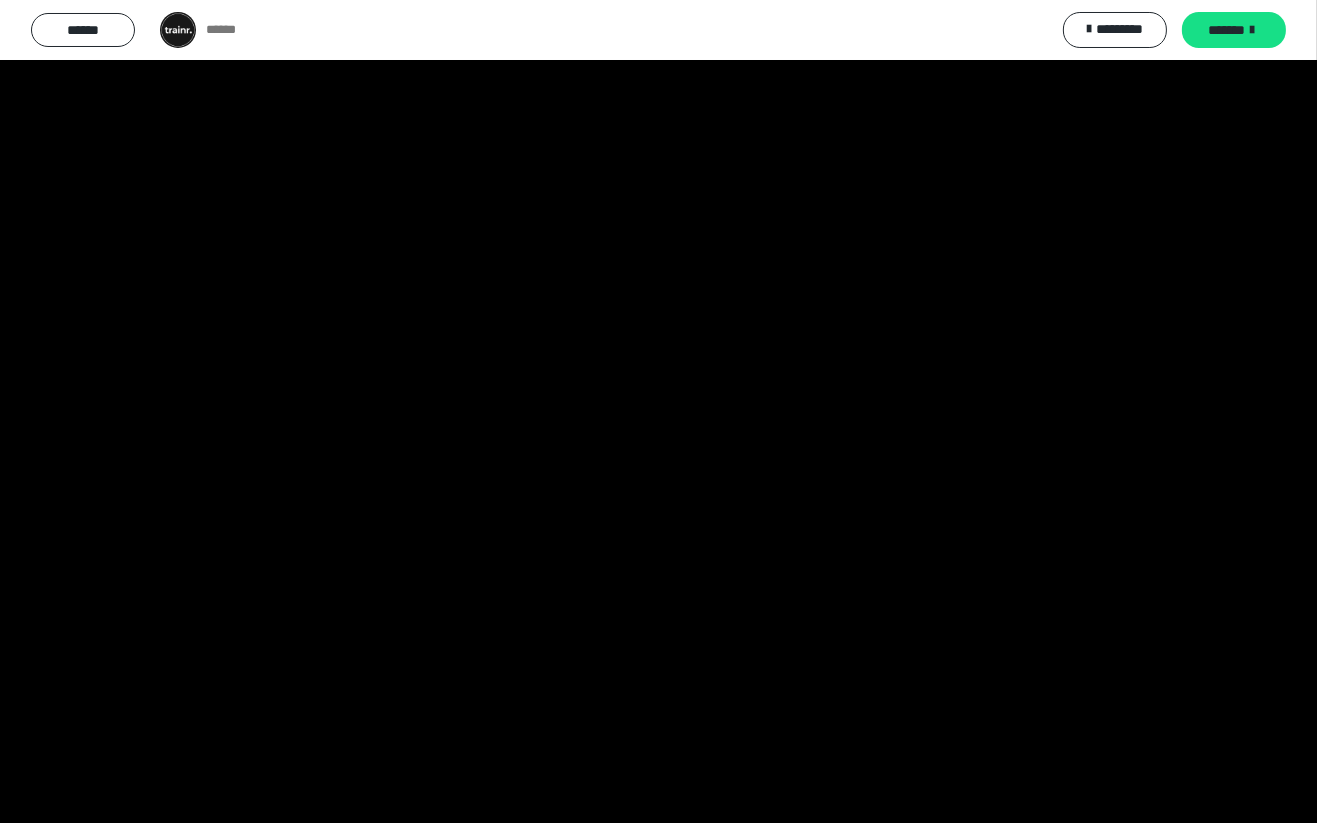 click at bounding box center (658, 411) 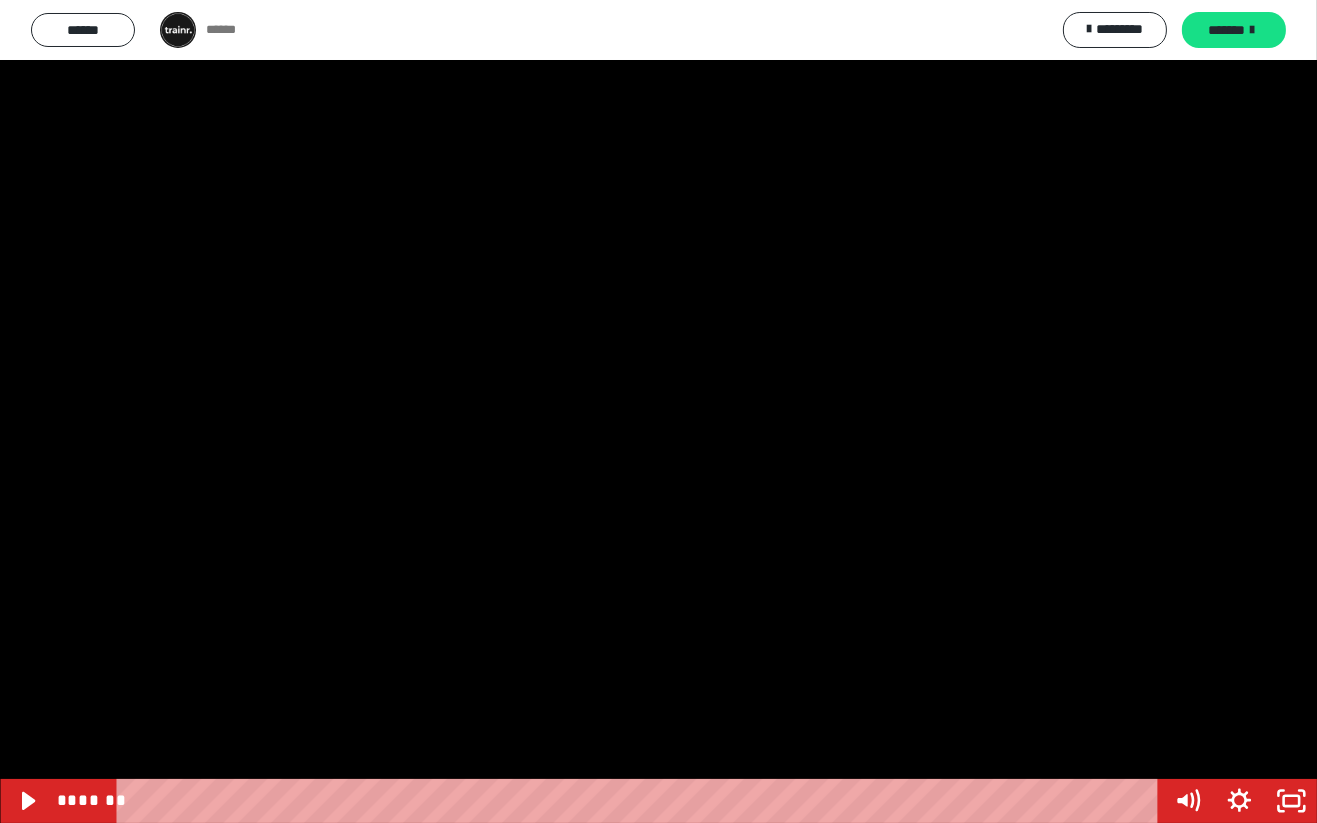 click at bounding box center (658, 411) 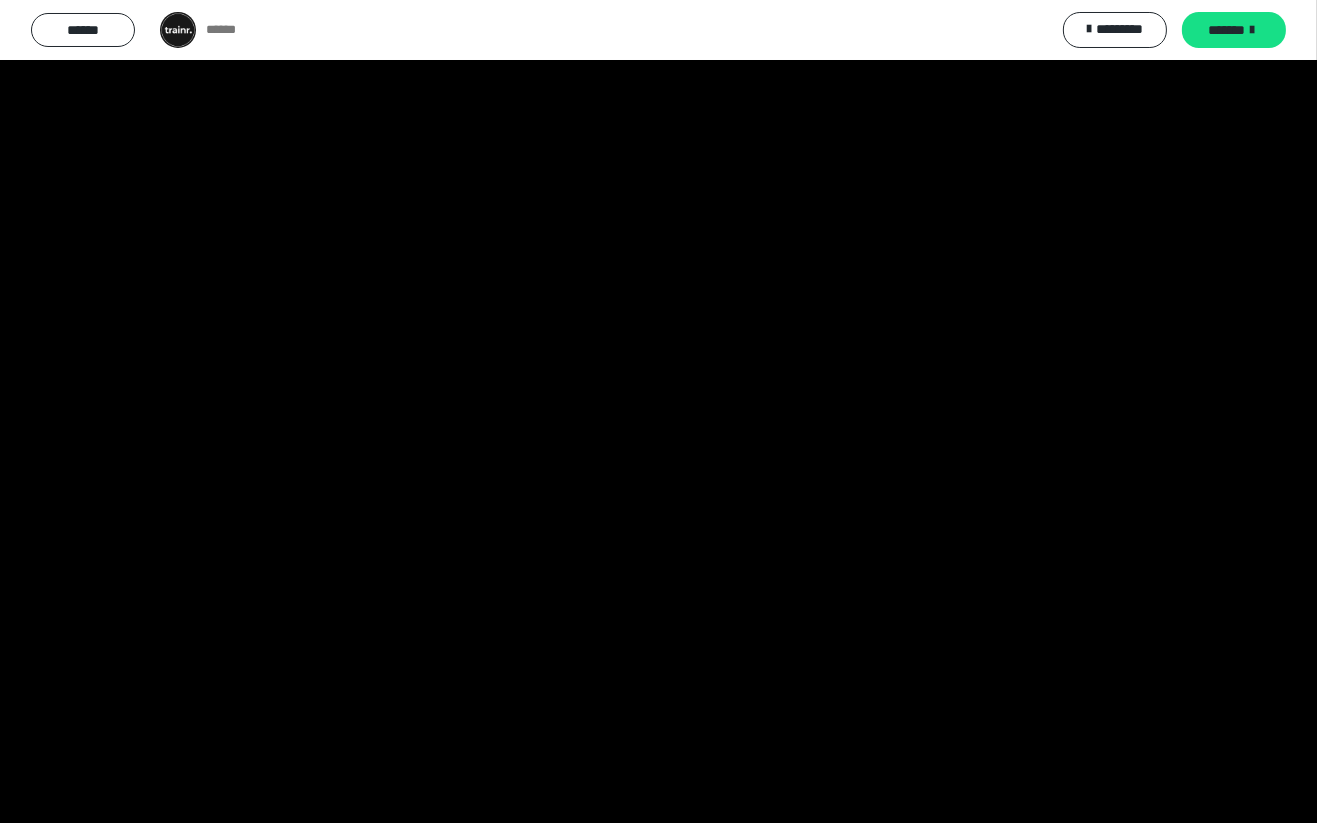 click at bounding box center (658, 411) 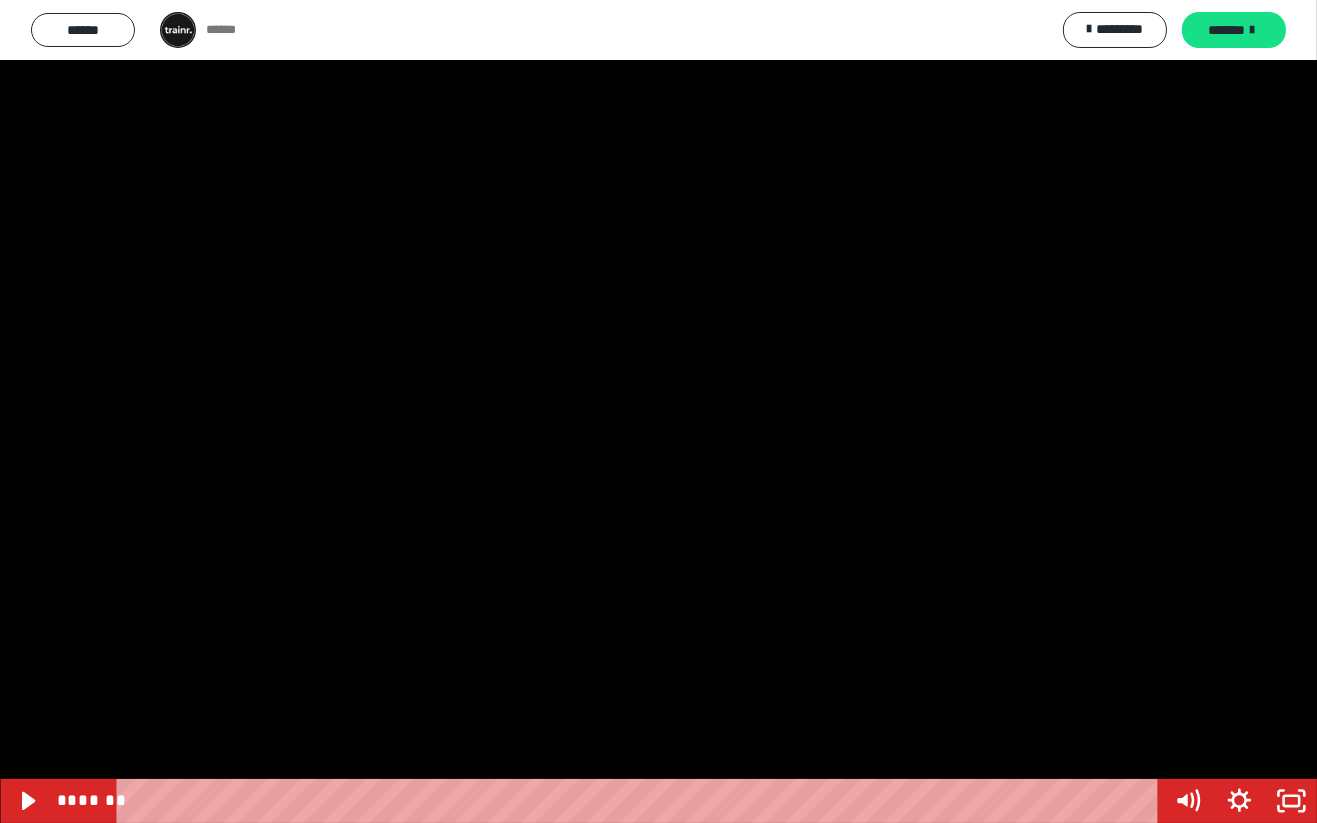 click at bounding box center (658, 411) 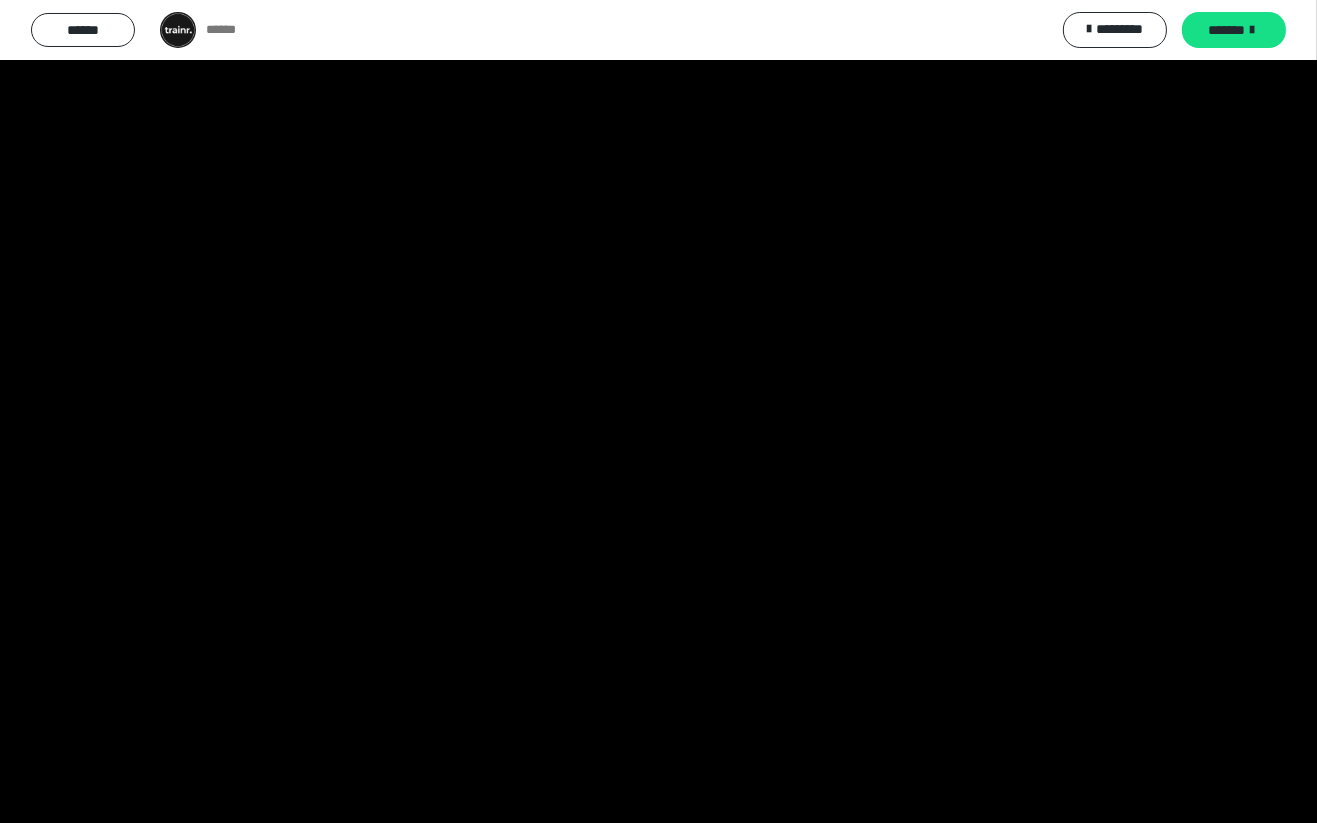 click at bounding box center (658, 411) 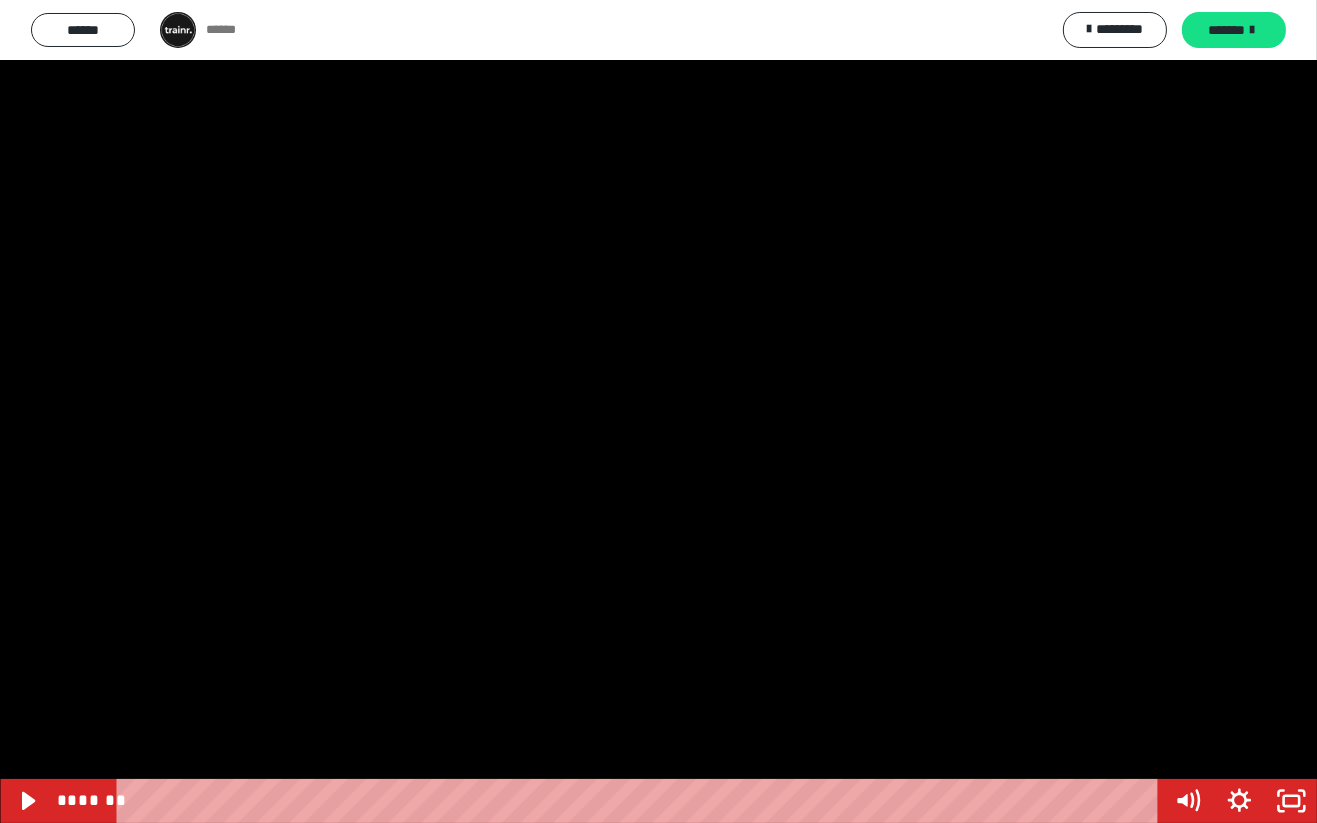 click at bounding box center (658, 411) 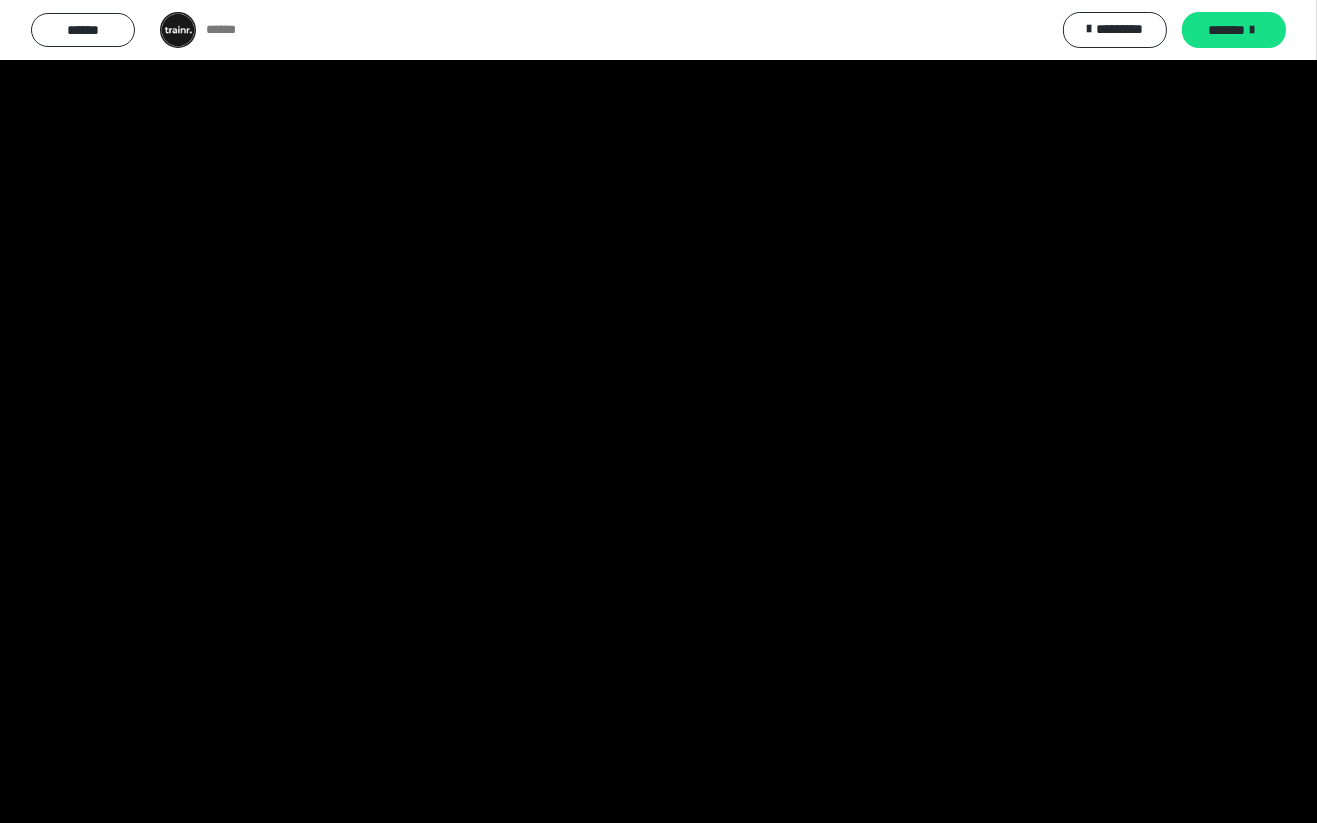 click at bounding box center (658, 411) 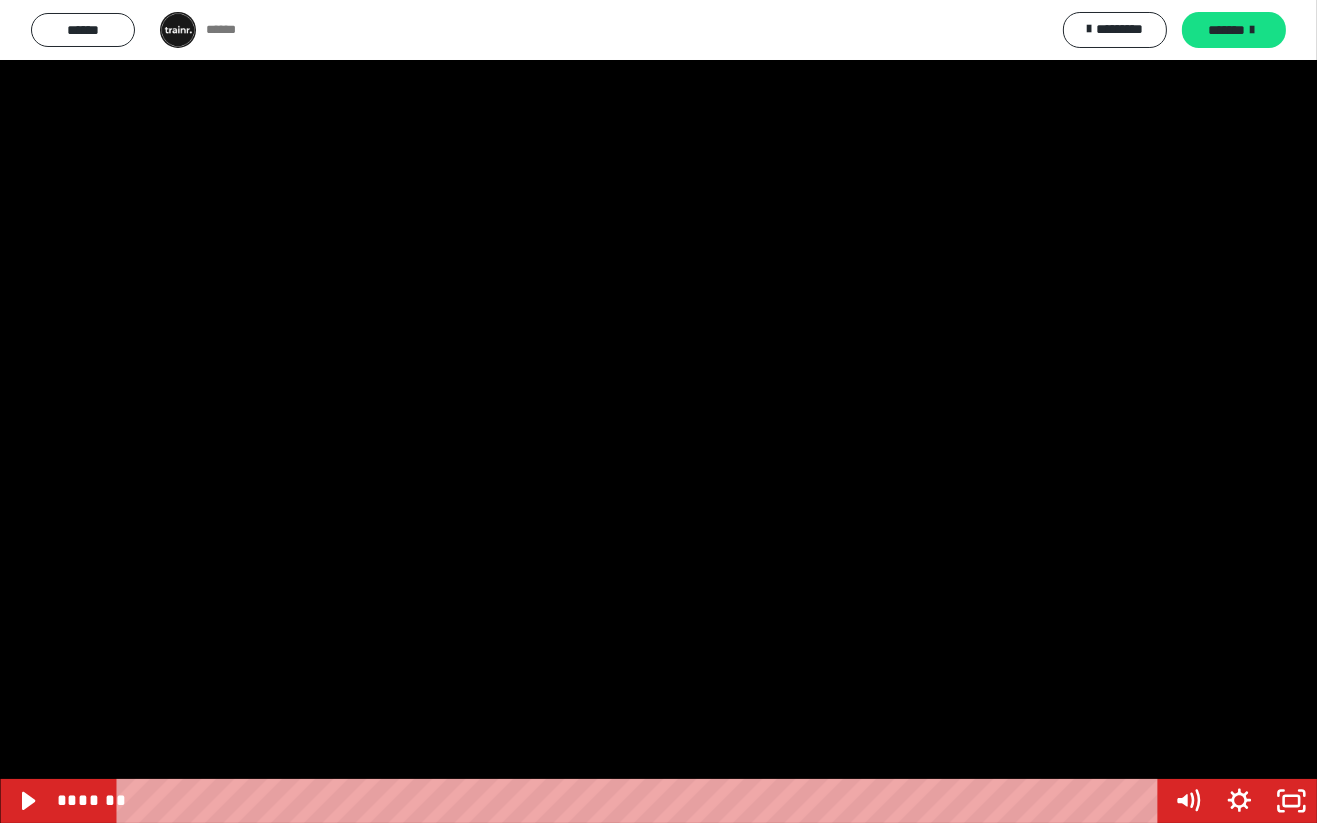 click at bounding box center (658, 411) 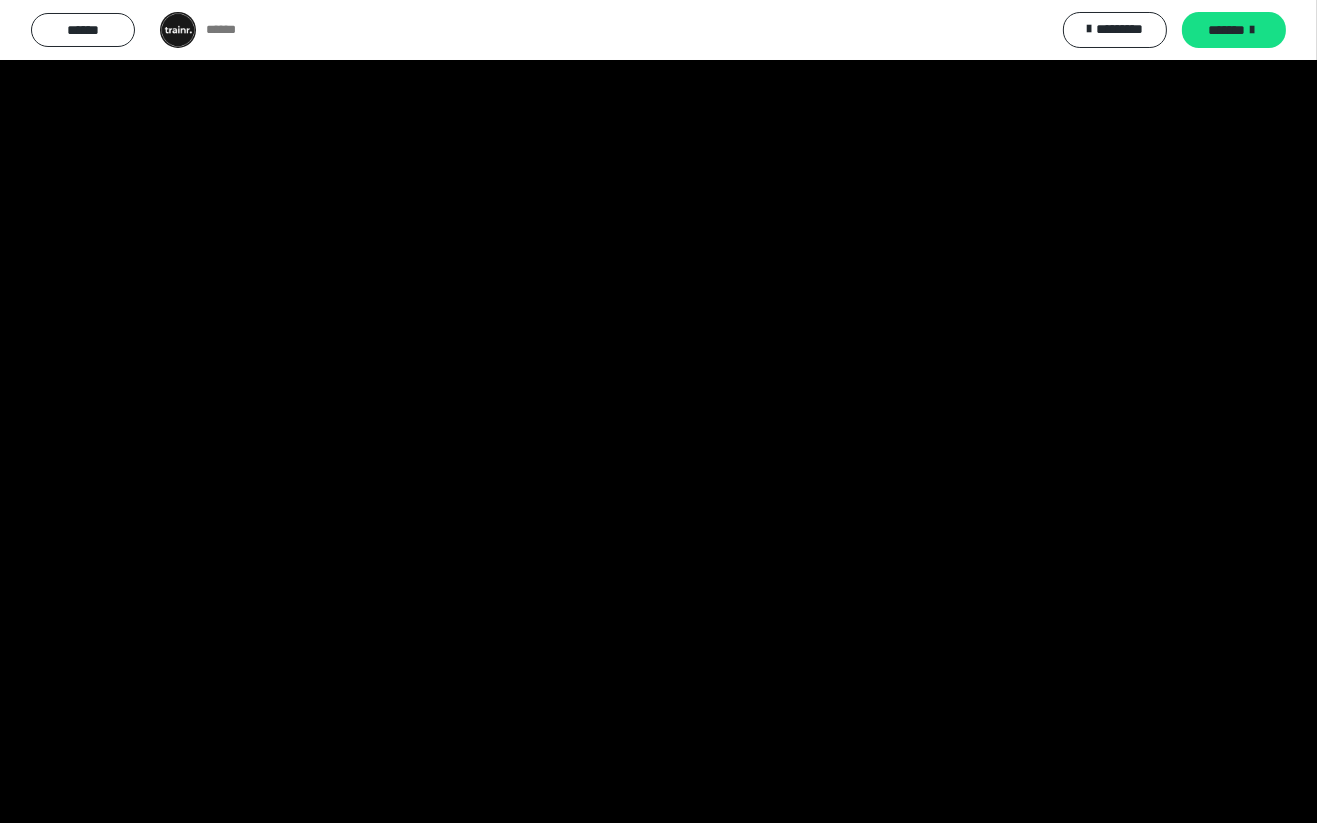 click at bounding box center (658, 411) 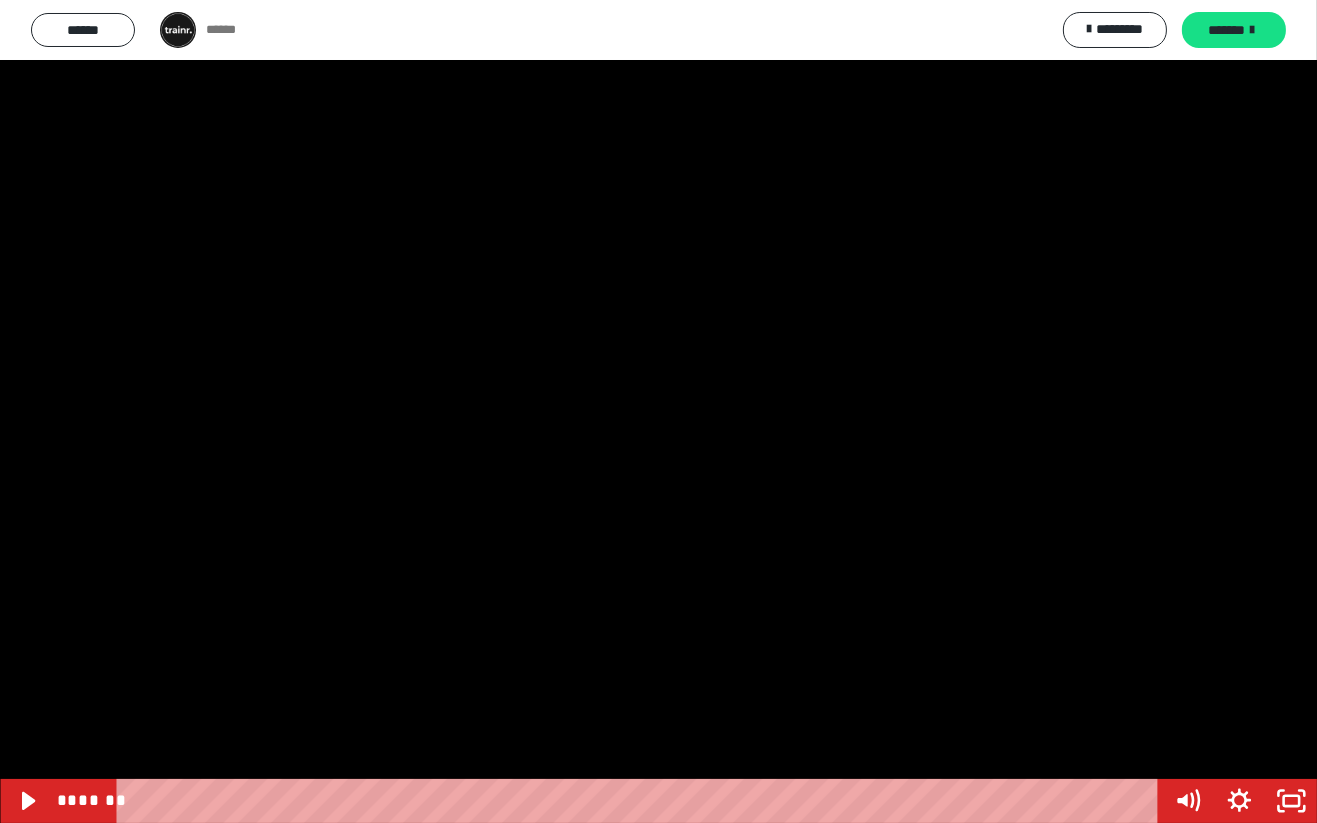 click at bounding box center [658, 411] 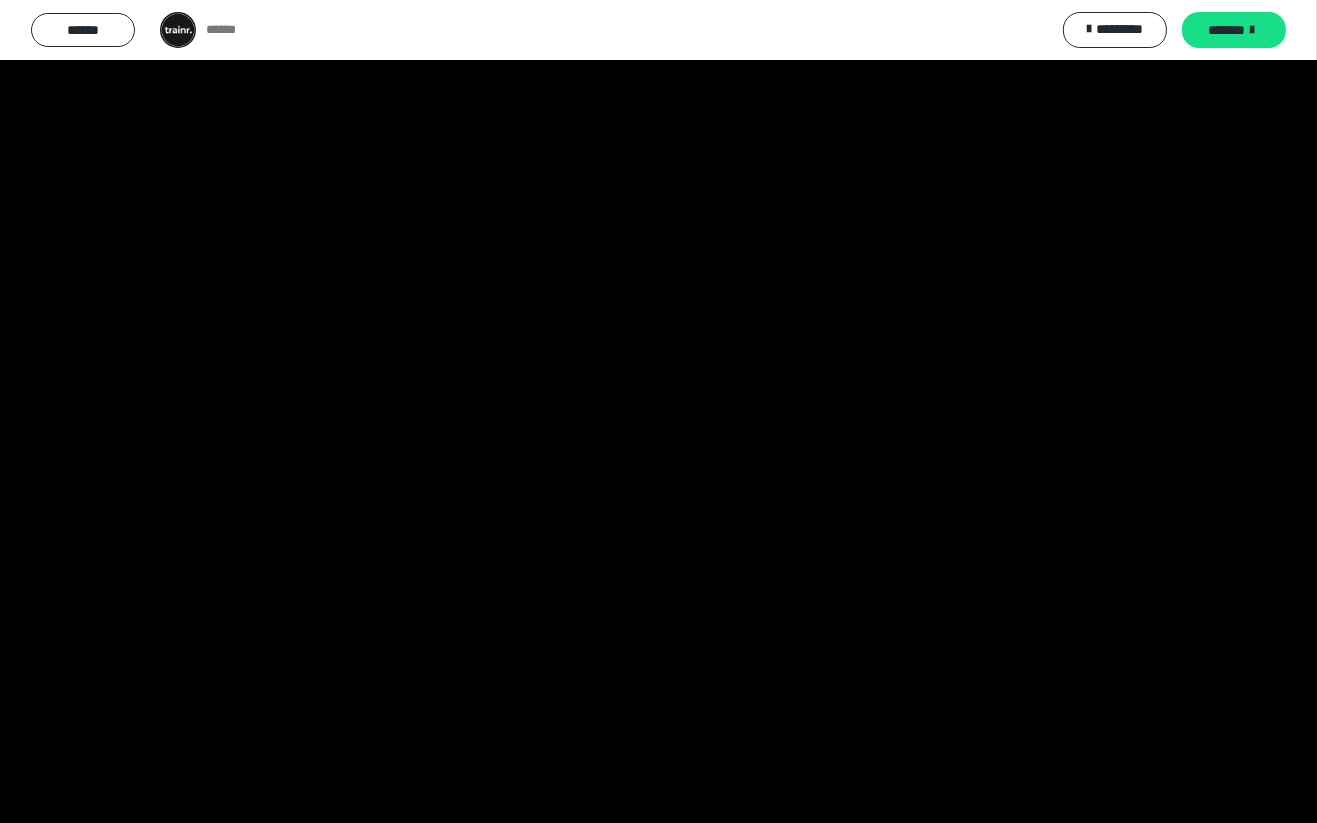 click at bounding box center [658, 411] 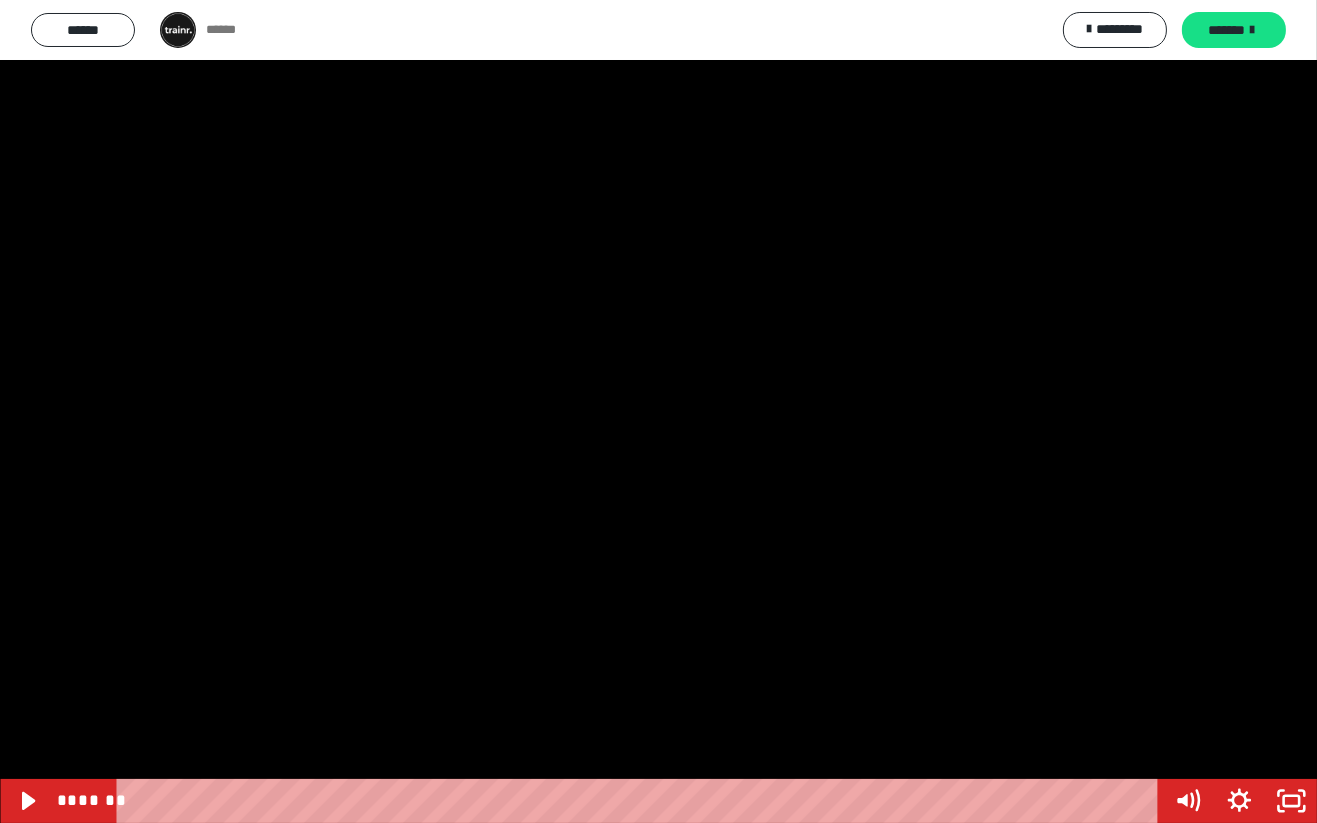 click at bounding box center [658, 411] 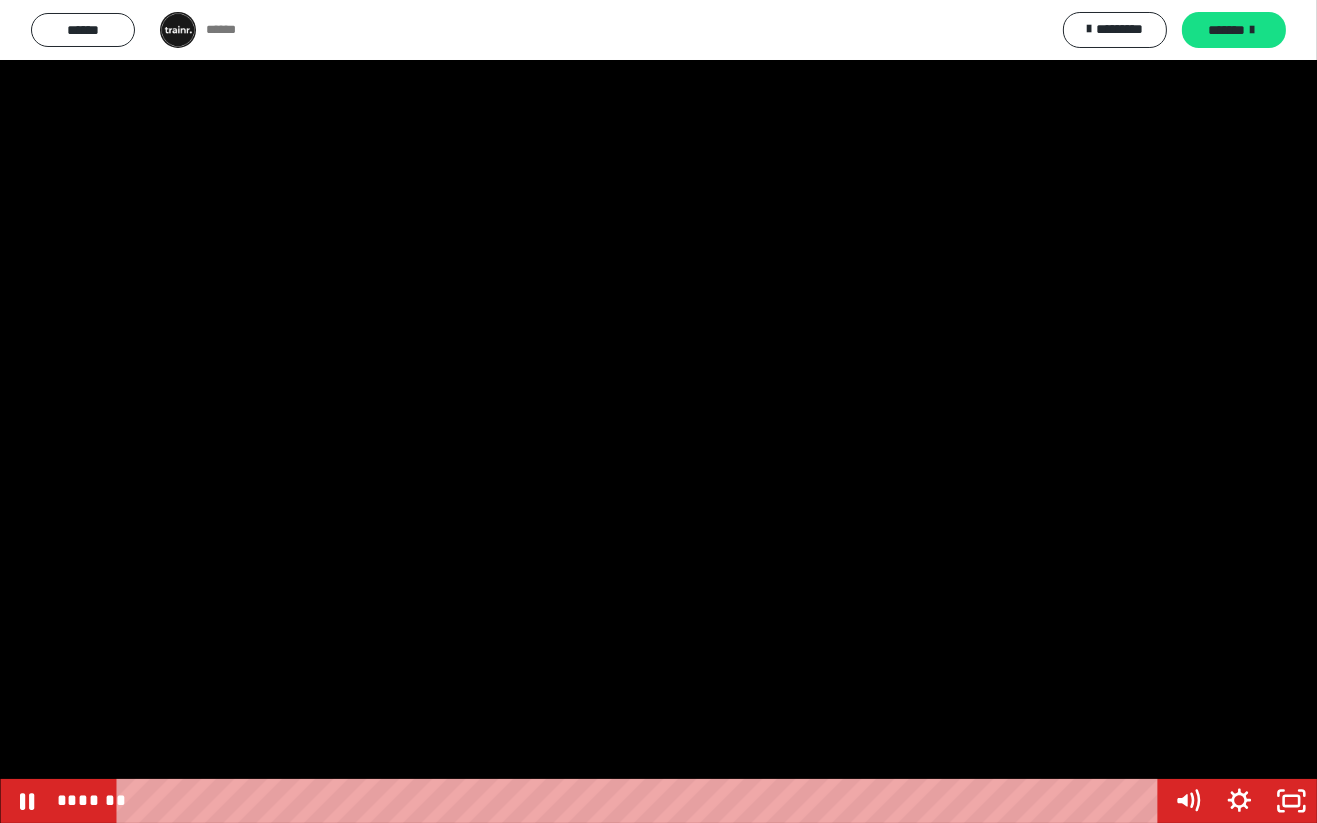 click 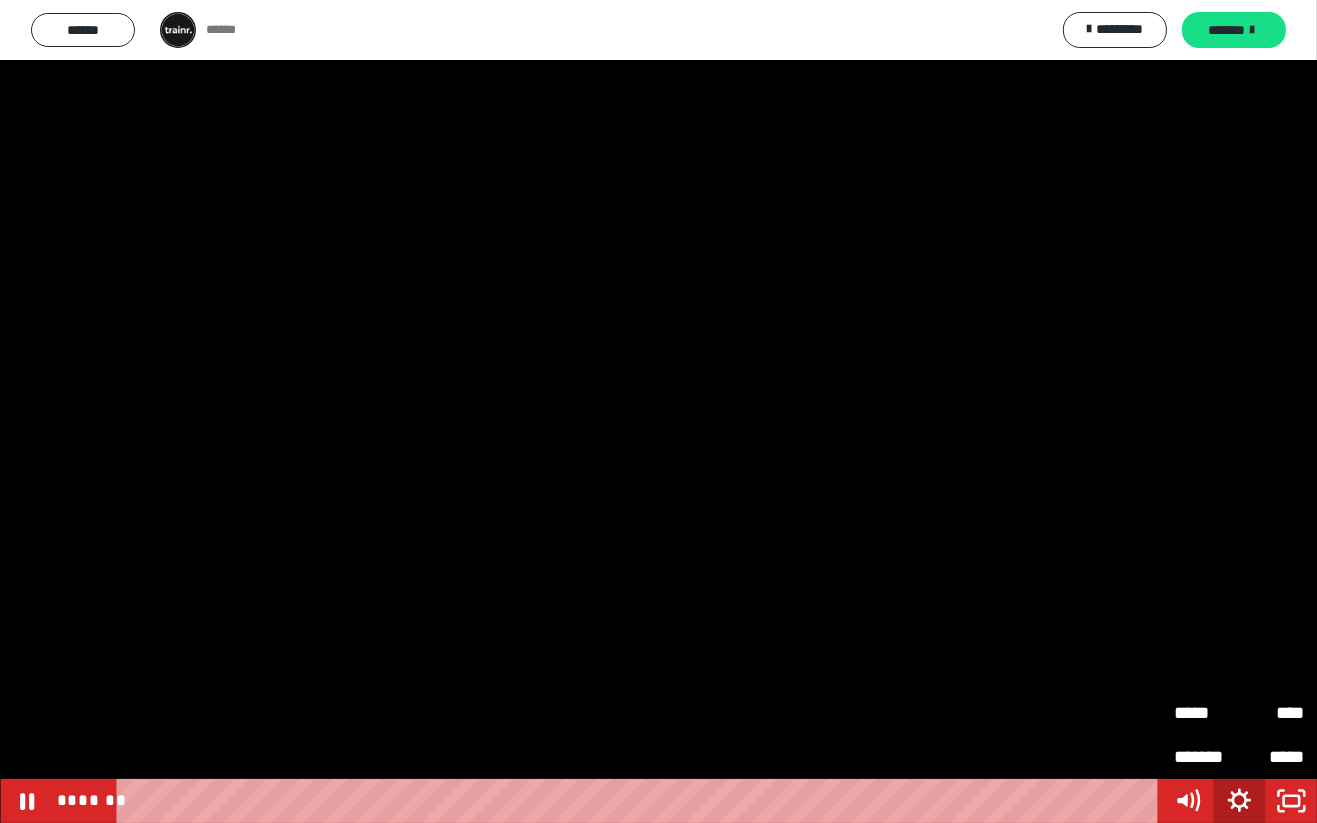 click on "****" at bounding box center (1271, 713) 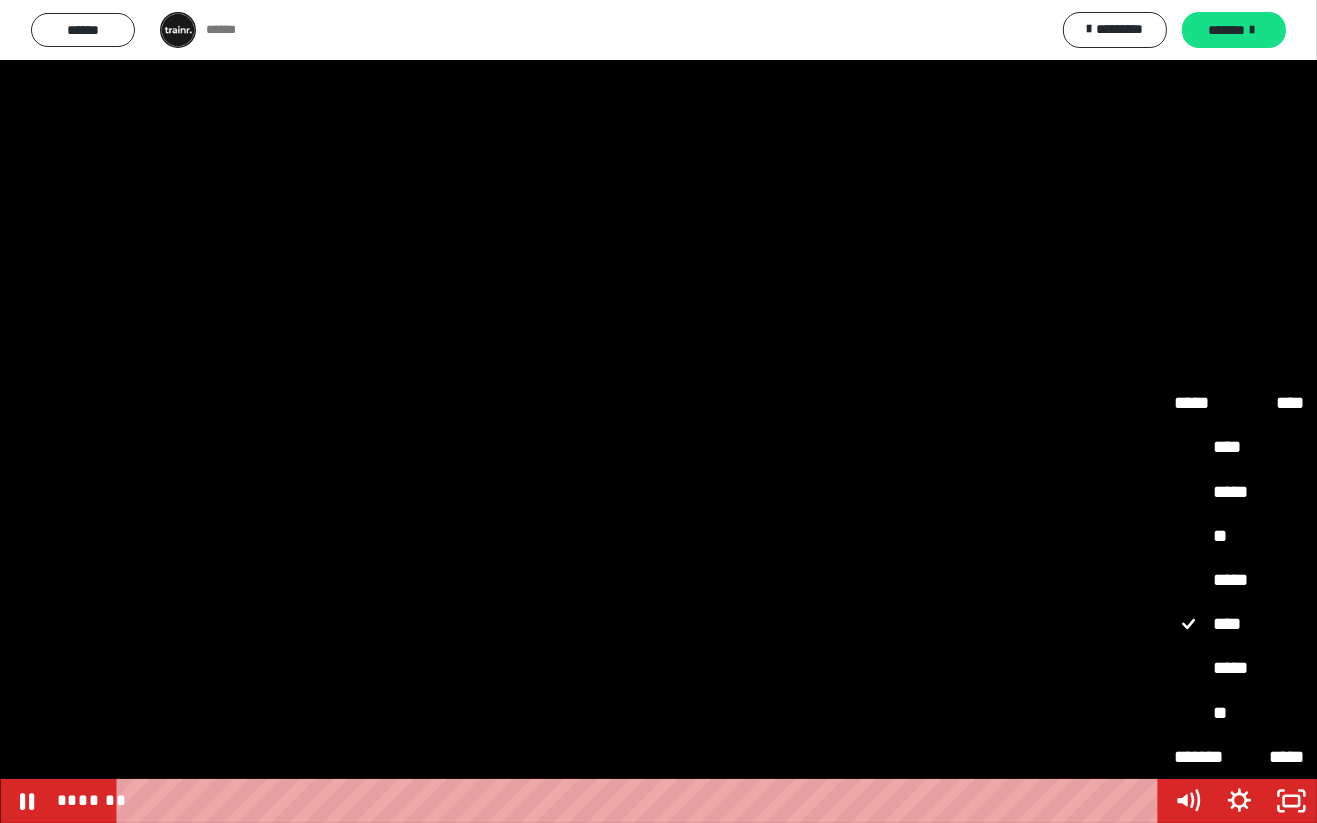 click on "**" at bounding box center (1239, 714) 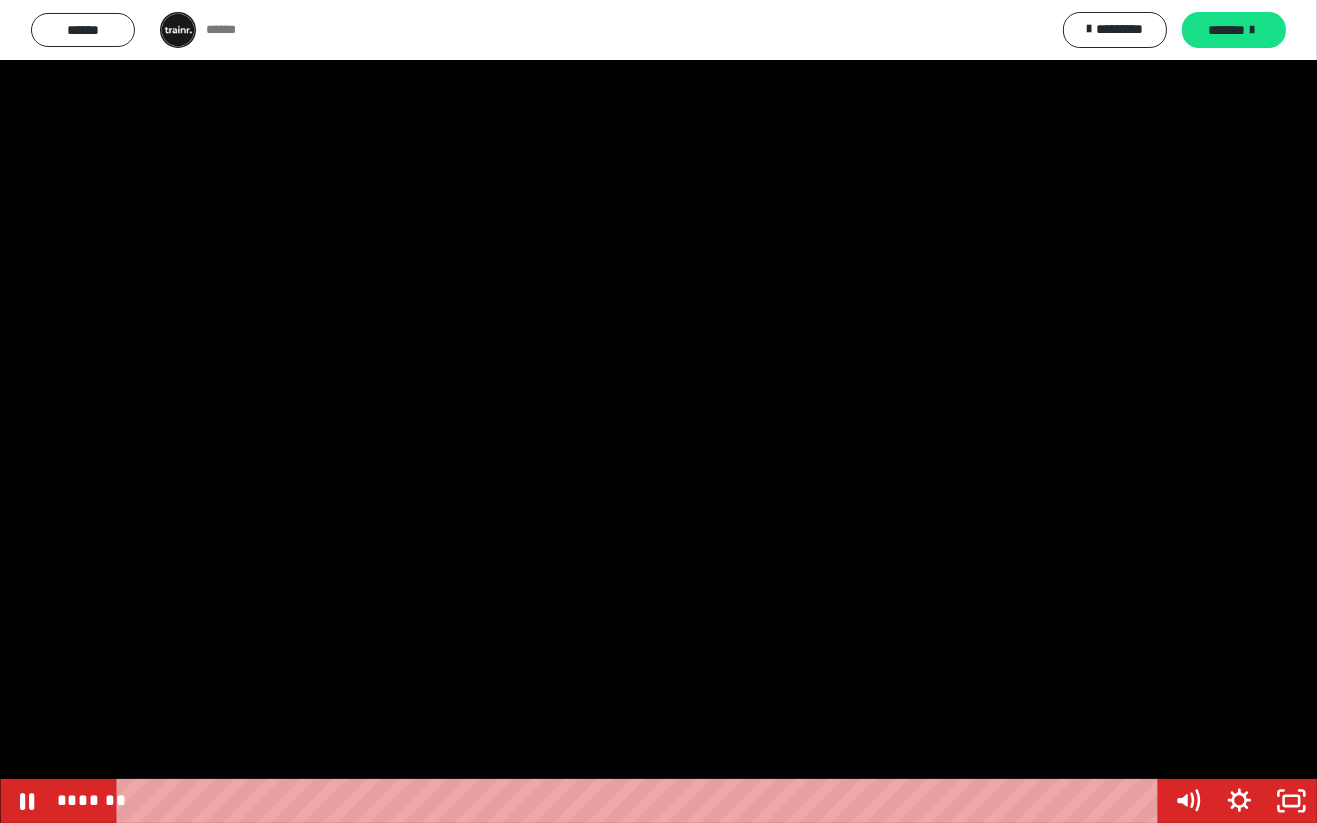 click on "*******" at bounding box center (641, 801) 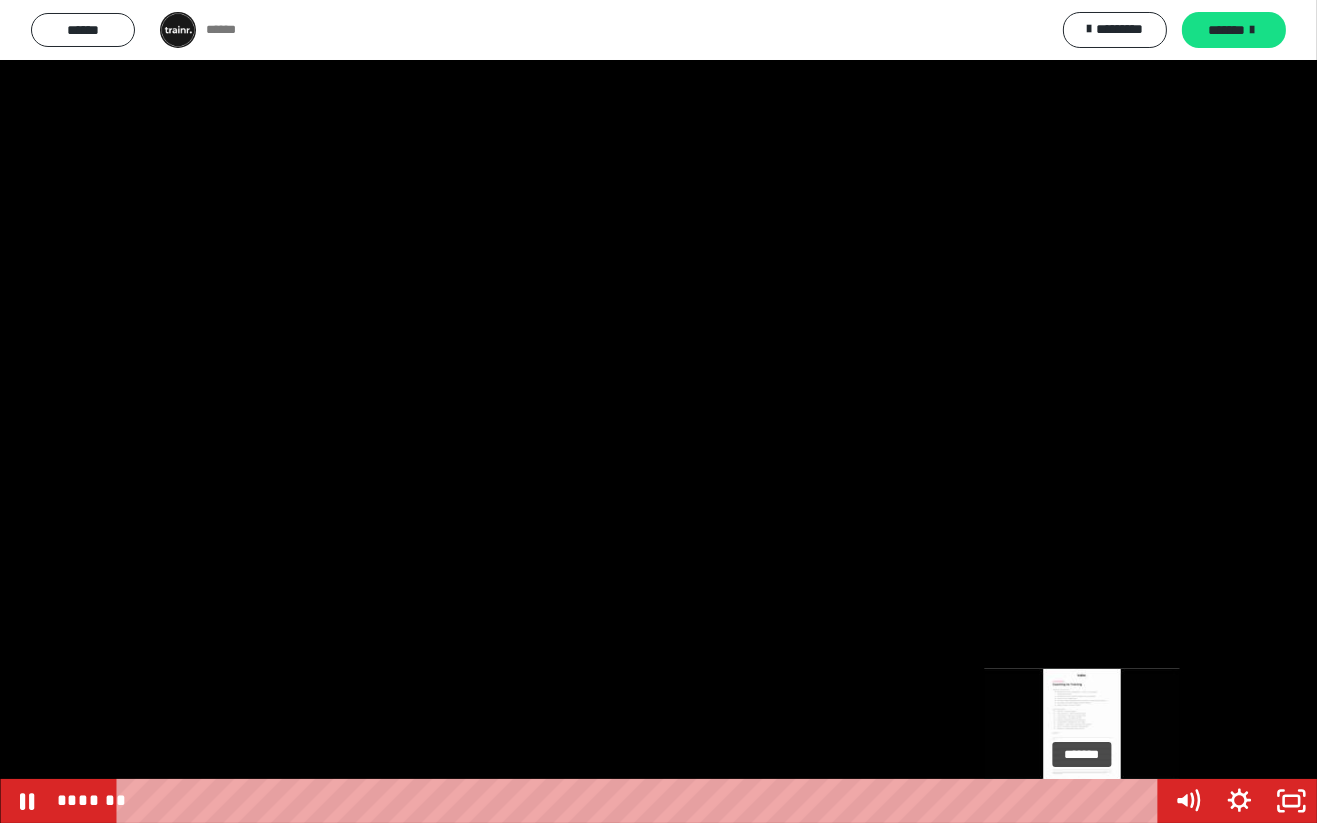 click on "*******" at bounding box center (641, 801) 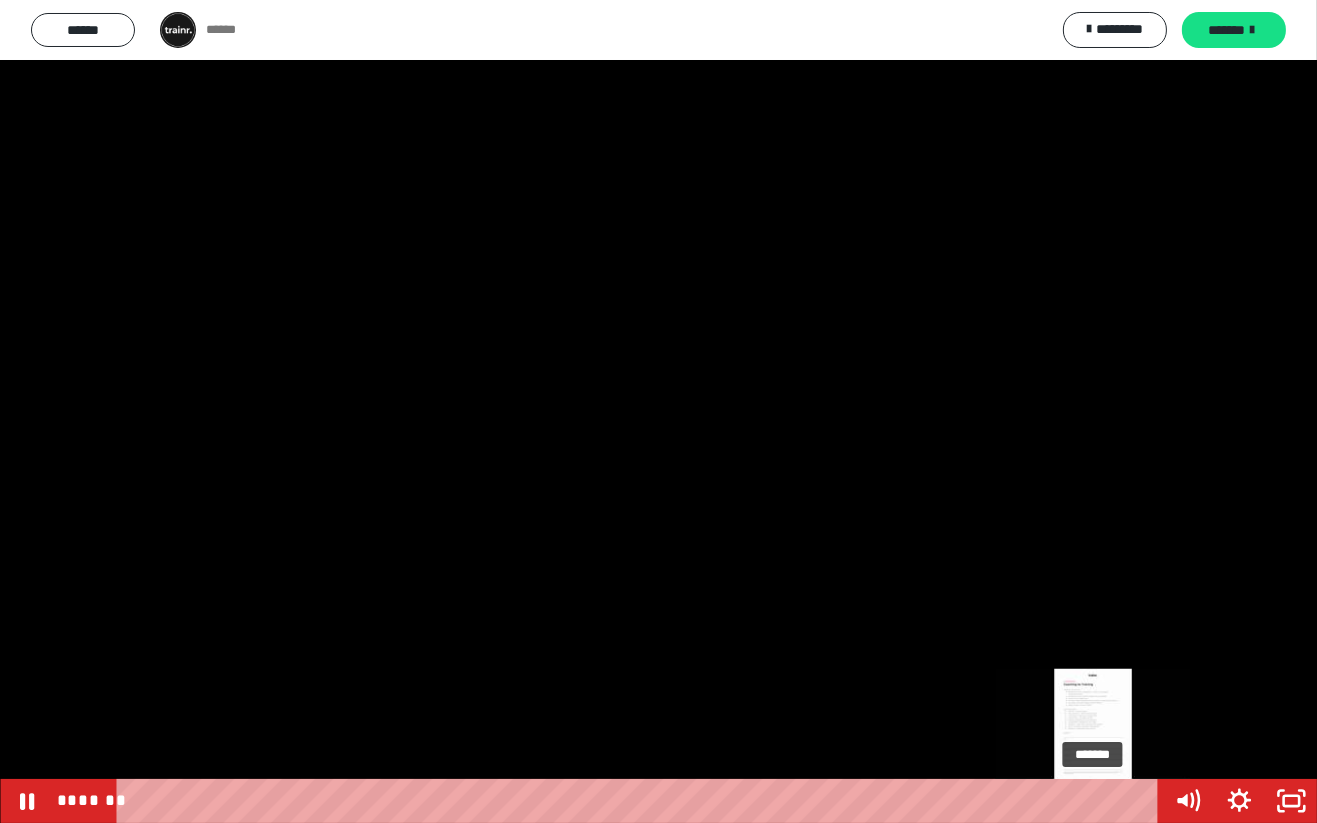 click 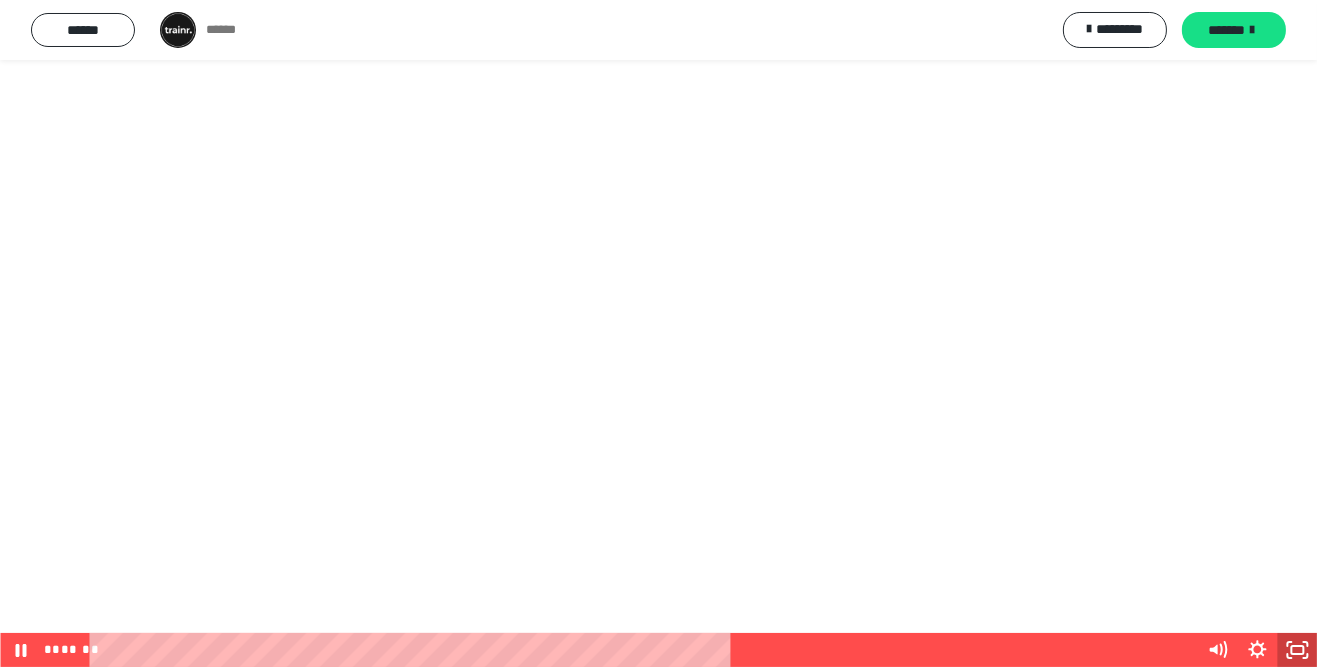 scroll, scrollTop: 1285, scrollLeft: 0, axis: vertical 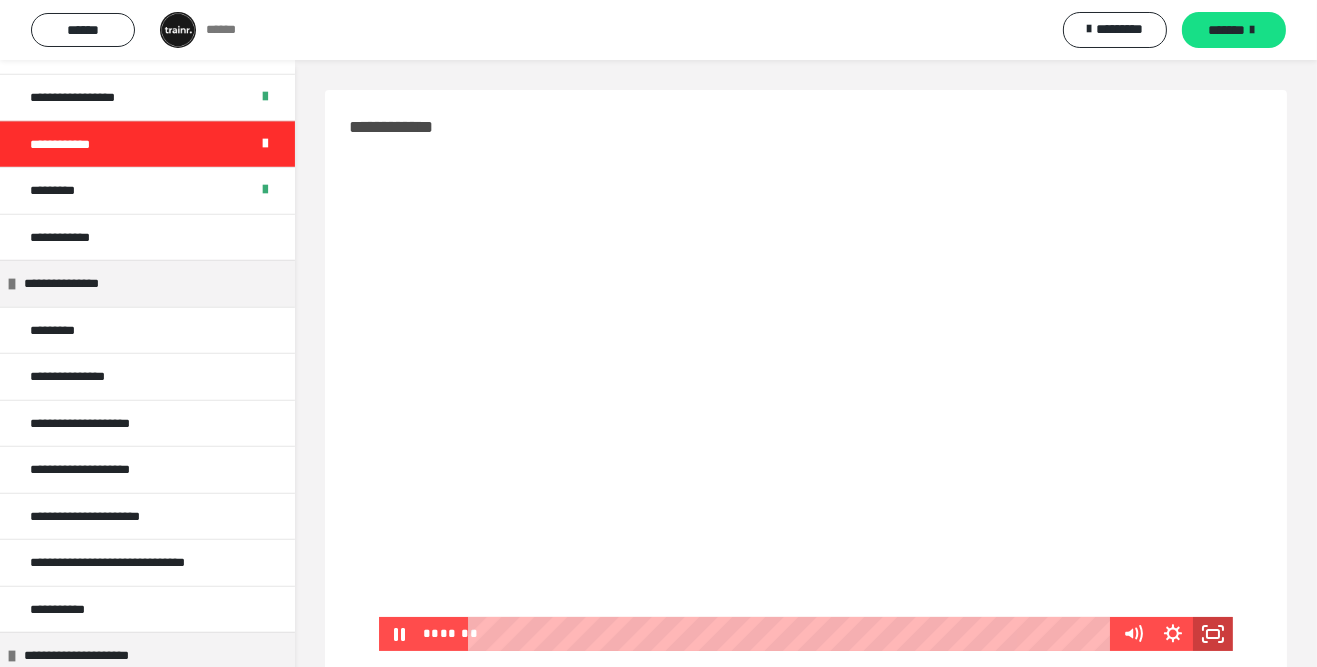click on "*********" at bounding box center [147, 190] 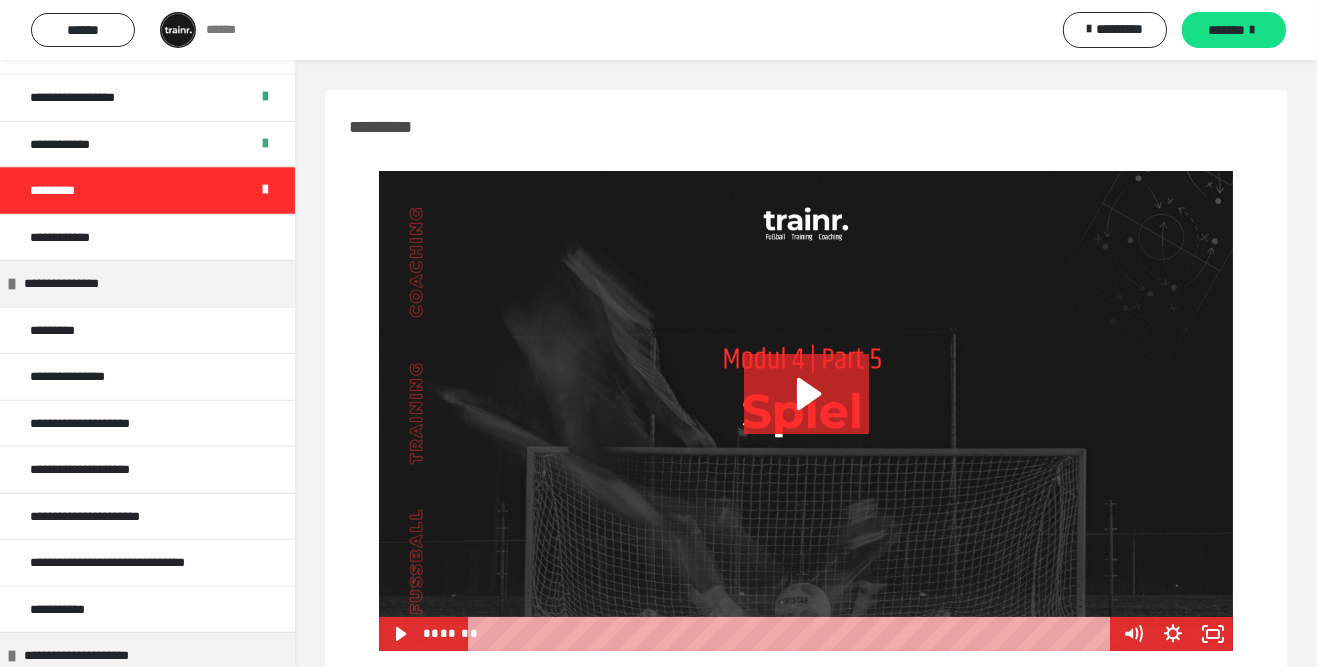 click 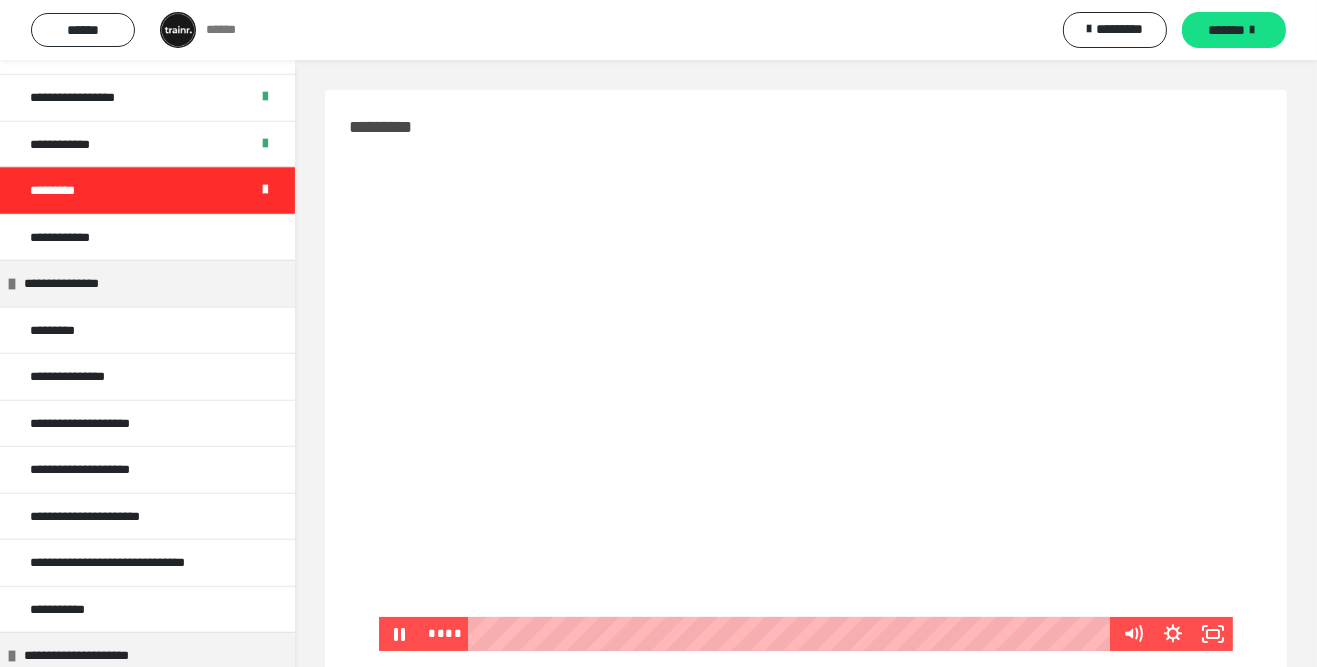 click 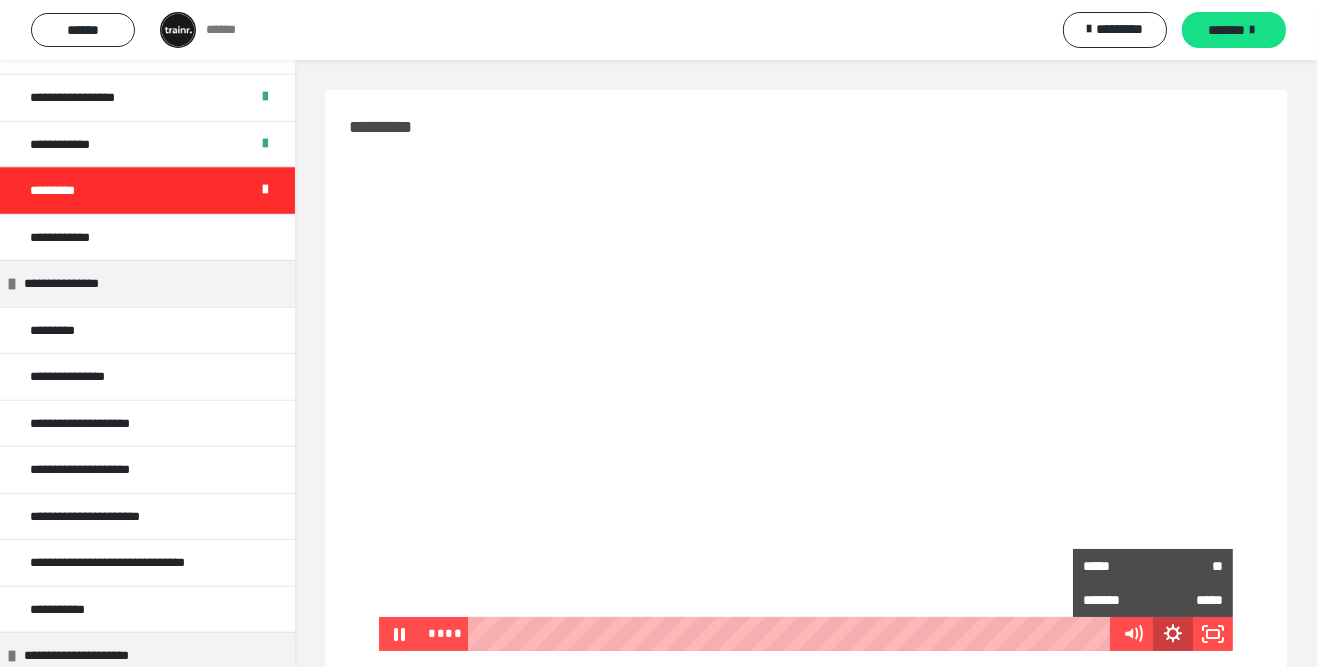 click on "*****" at bounding box center (1118, 566) 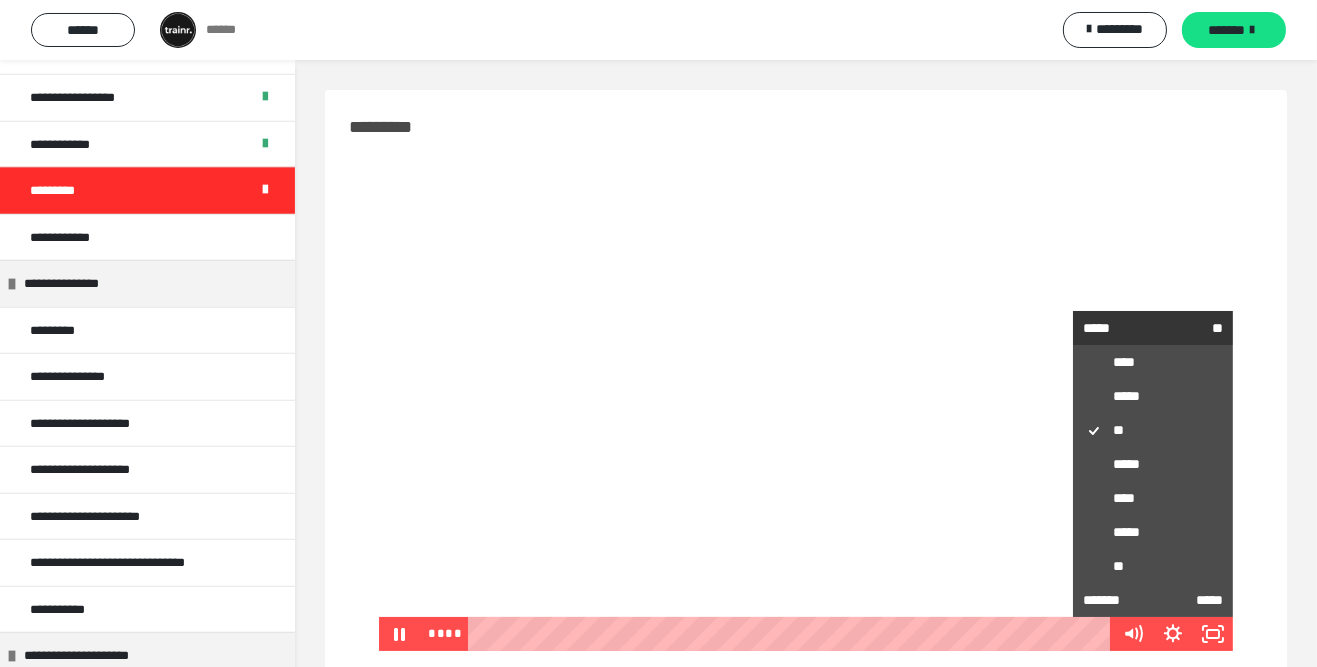 click on "**" at bounding box center [1153, 566] 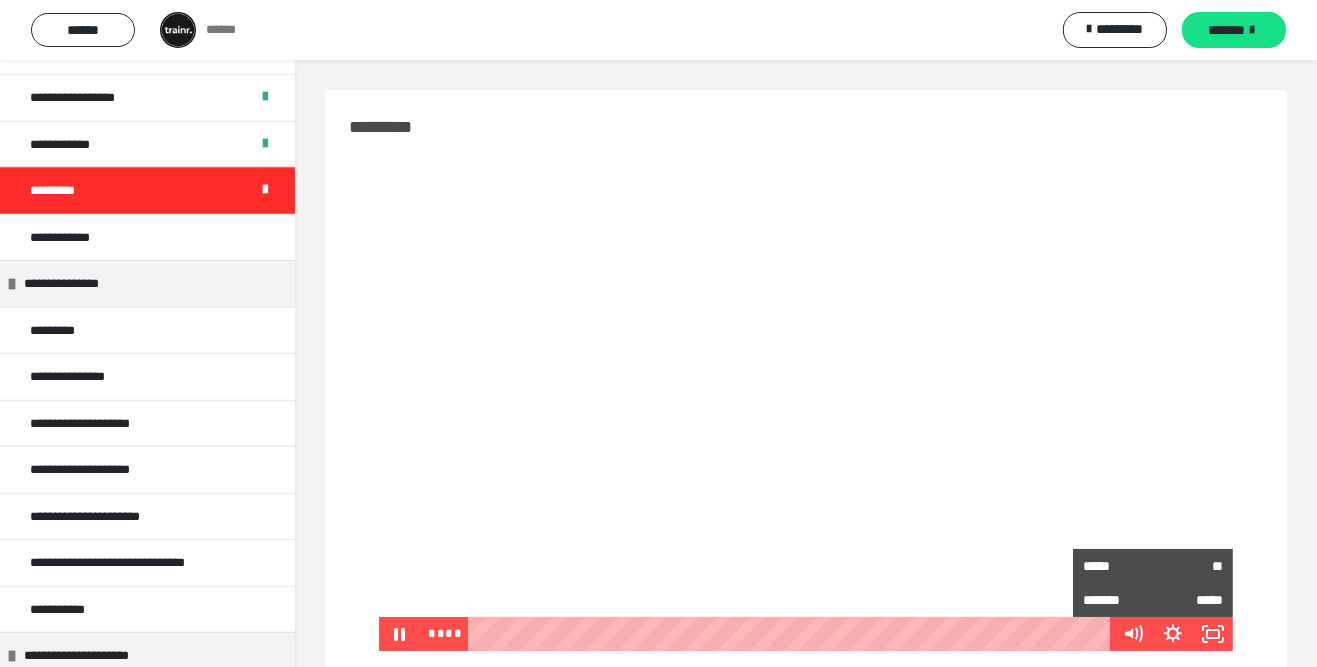 click on "****" at bounding box center (792, 634) 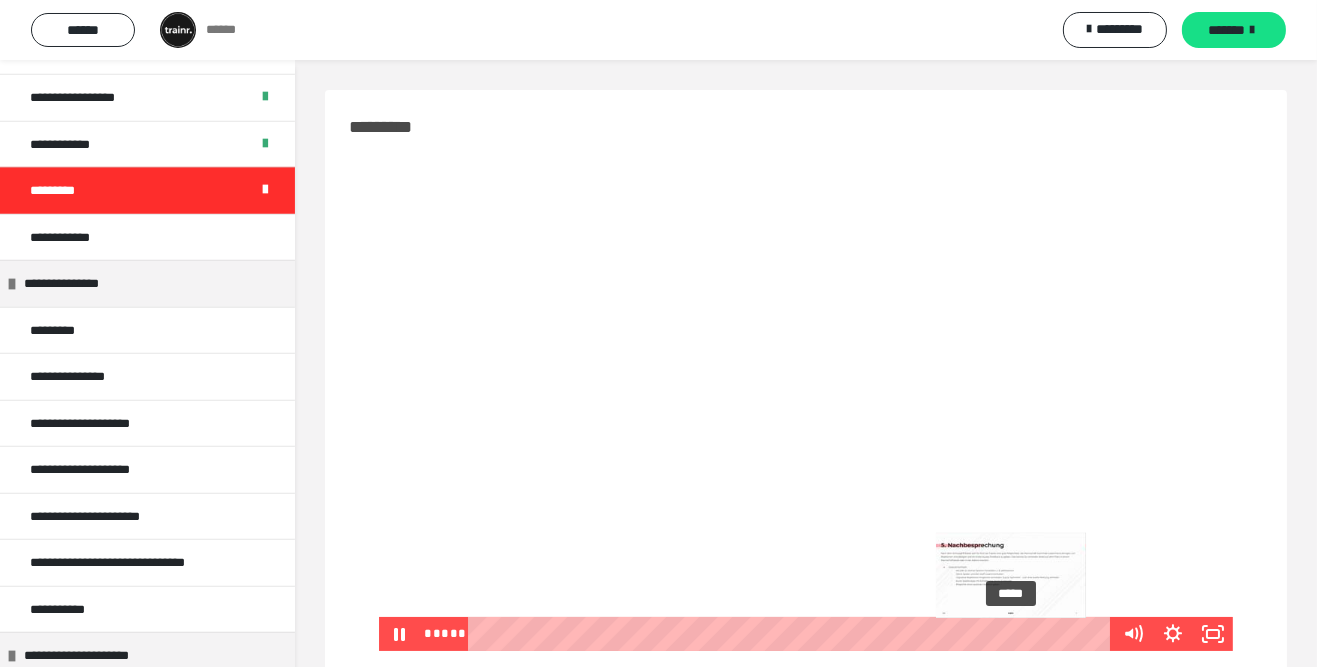 click on "*****" at bounding box center (792, 634) 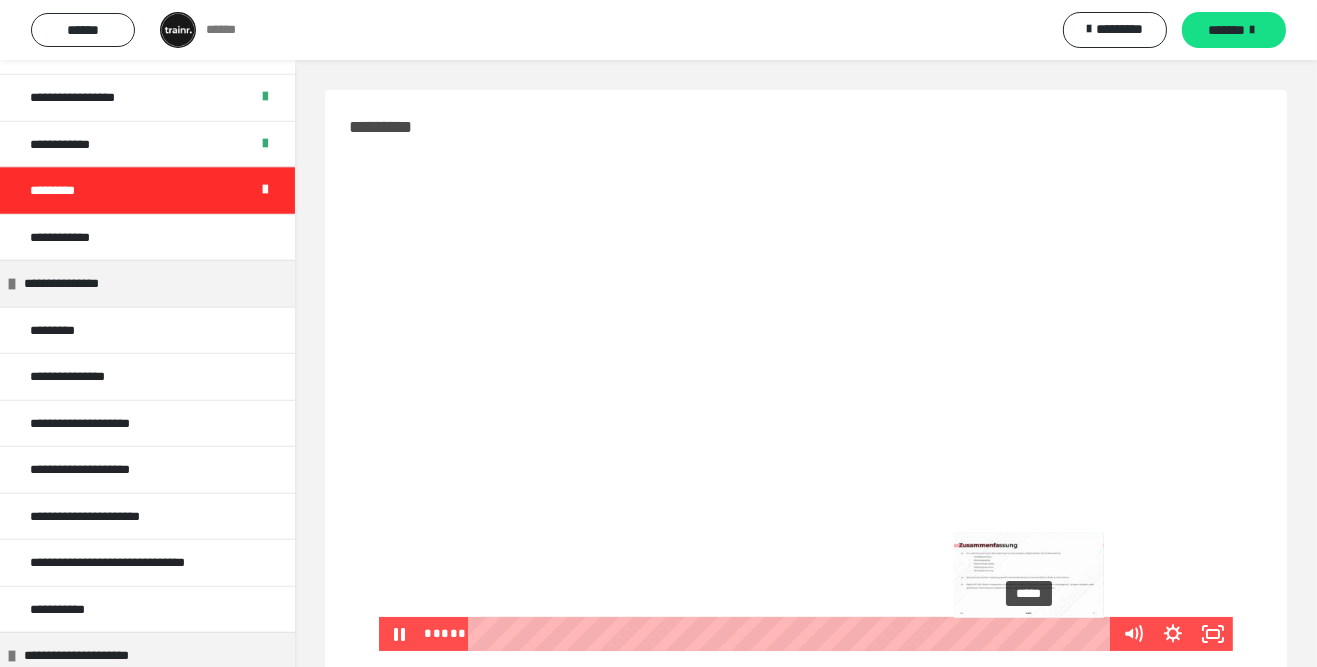 click on "*****" at bounding box center (792, 634) 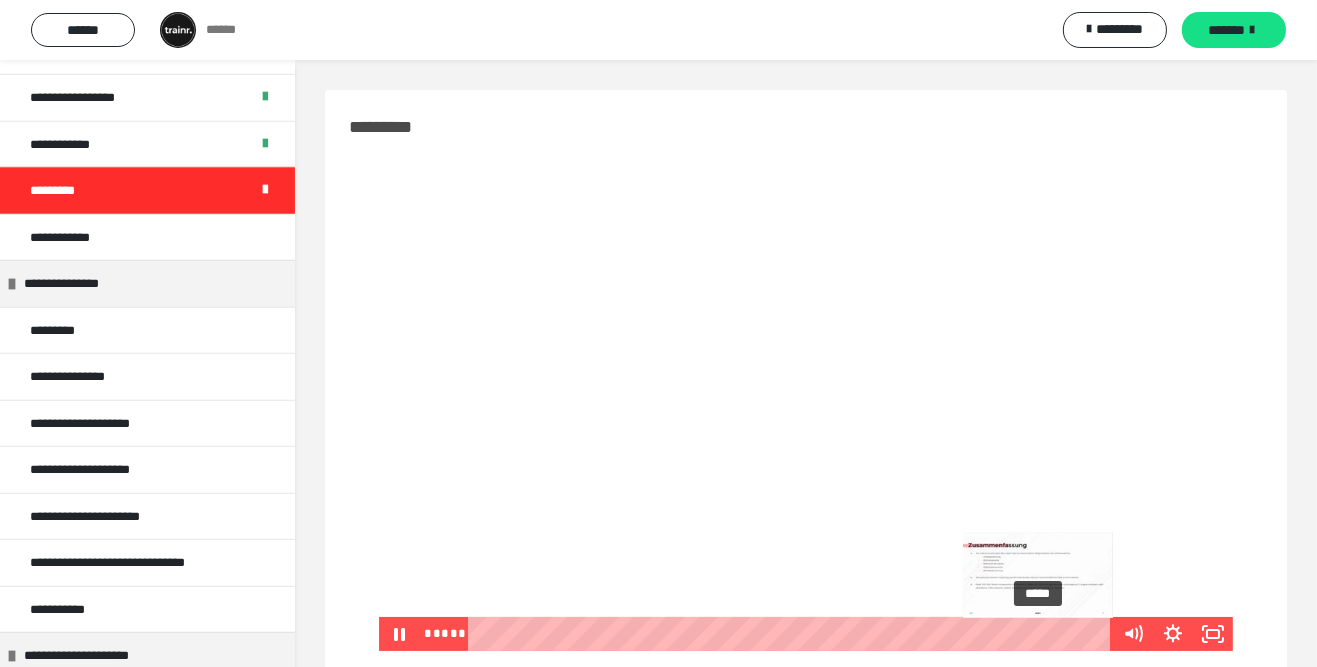 click on "*****" at bounding box center [792, 634] 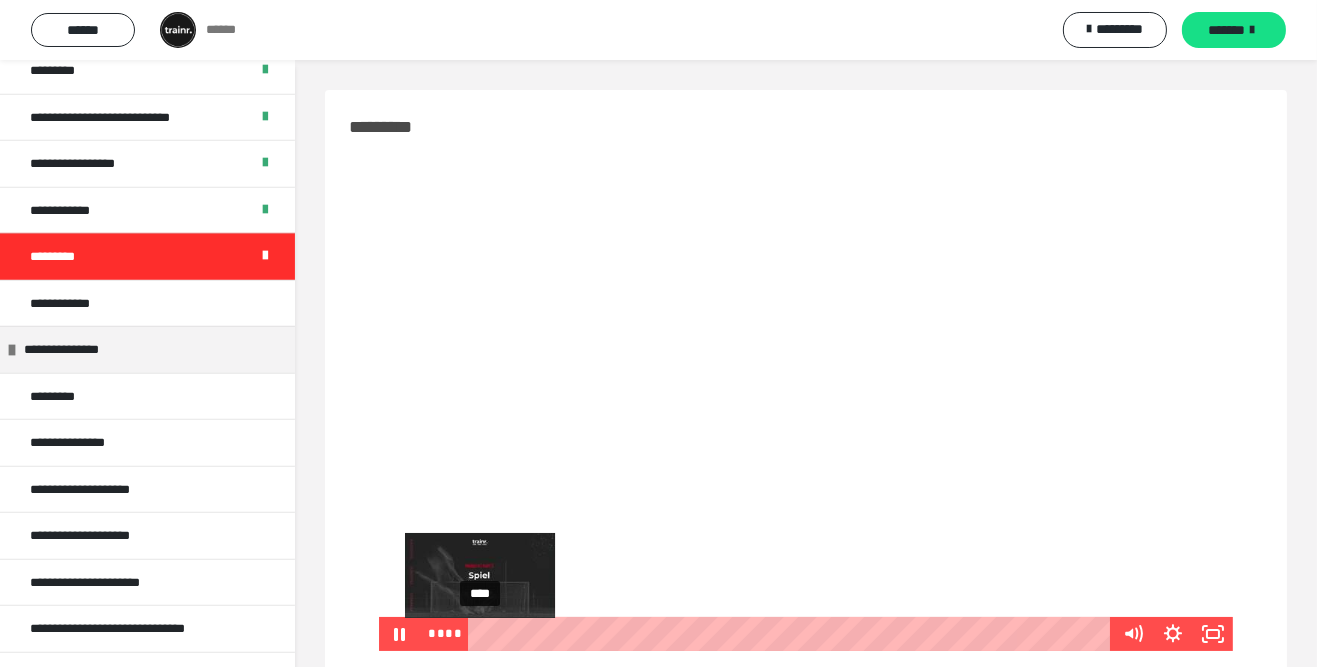scroll, scrollTop: 1201, scrollLeft: 0, axis: vertical 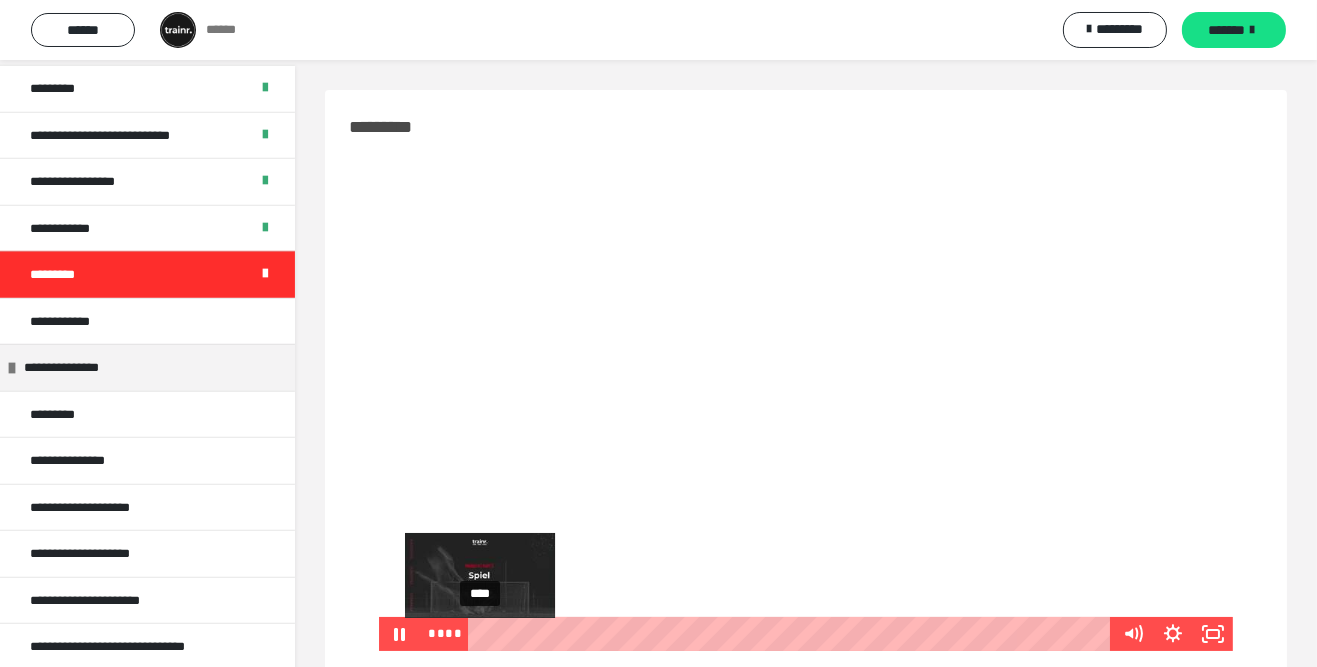 click on "**********" at bounding box center [147, 460] 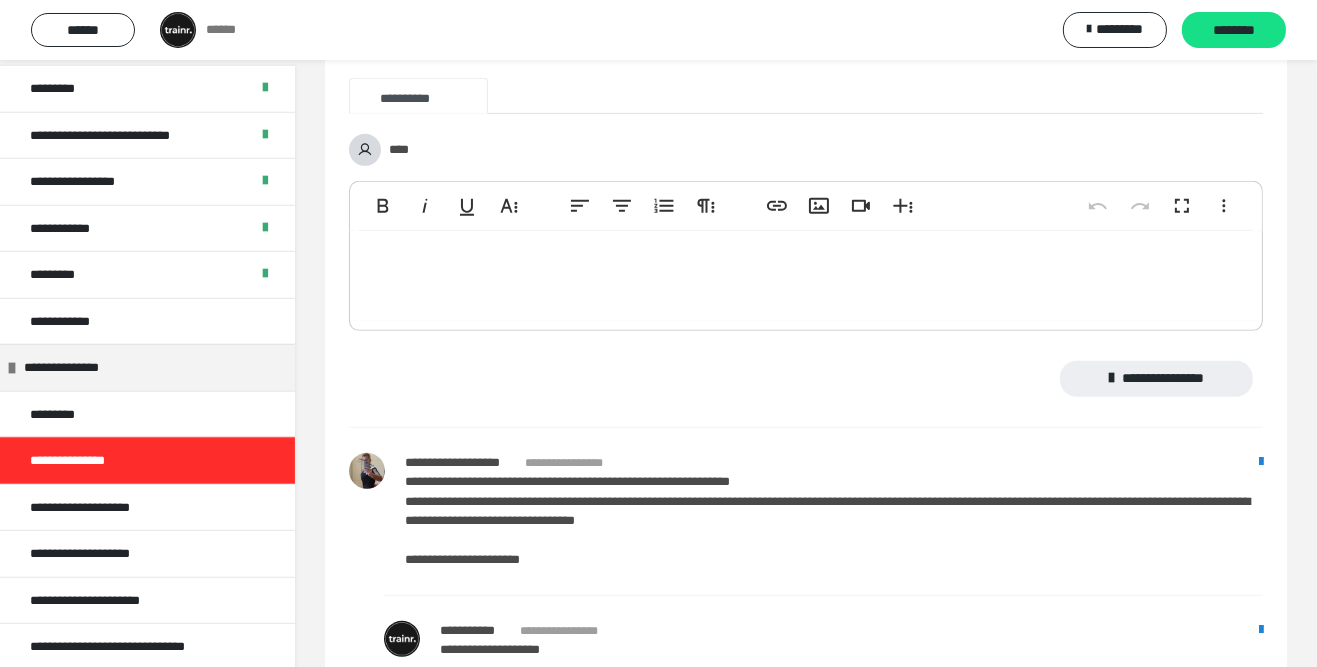 scroll, scrollTop: 1306, scrollLeft: 0, axis: vertical 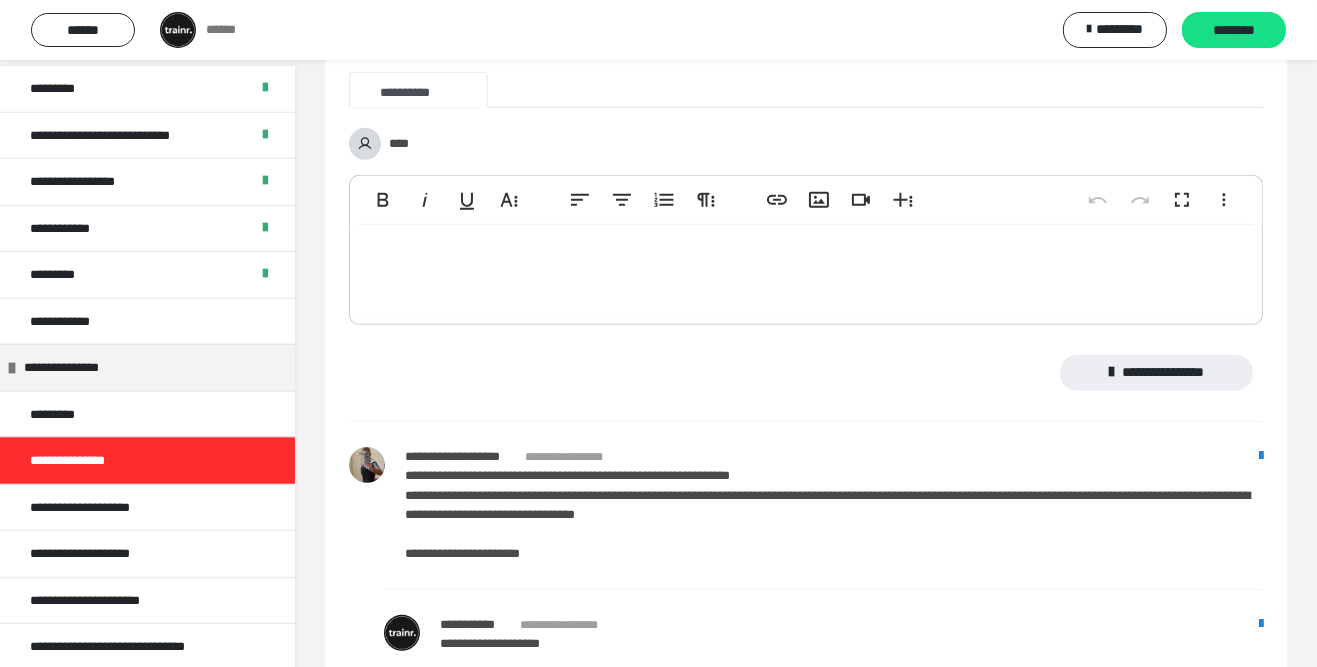 click on "**********" at bounding box center (147, 553) 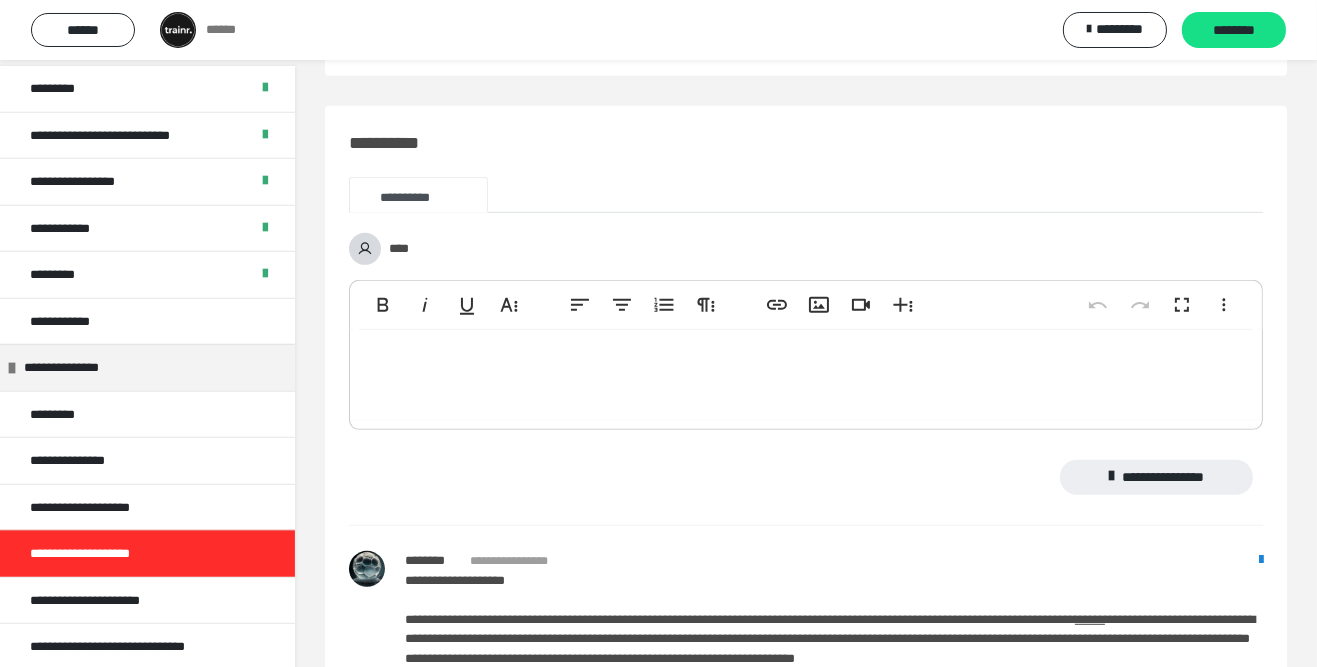 scroll, scrollTop: 1218, scrollLeft: 0, axis: vertical 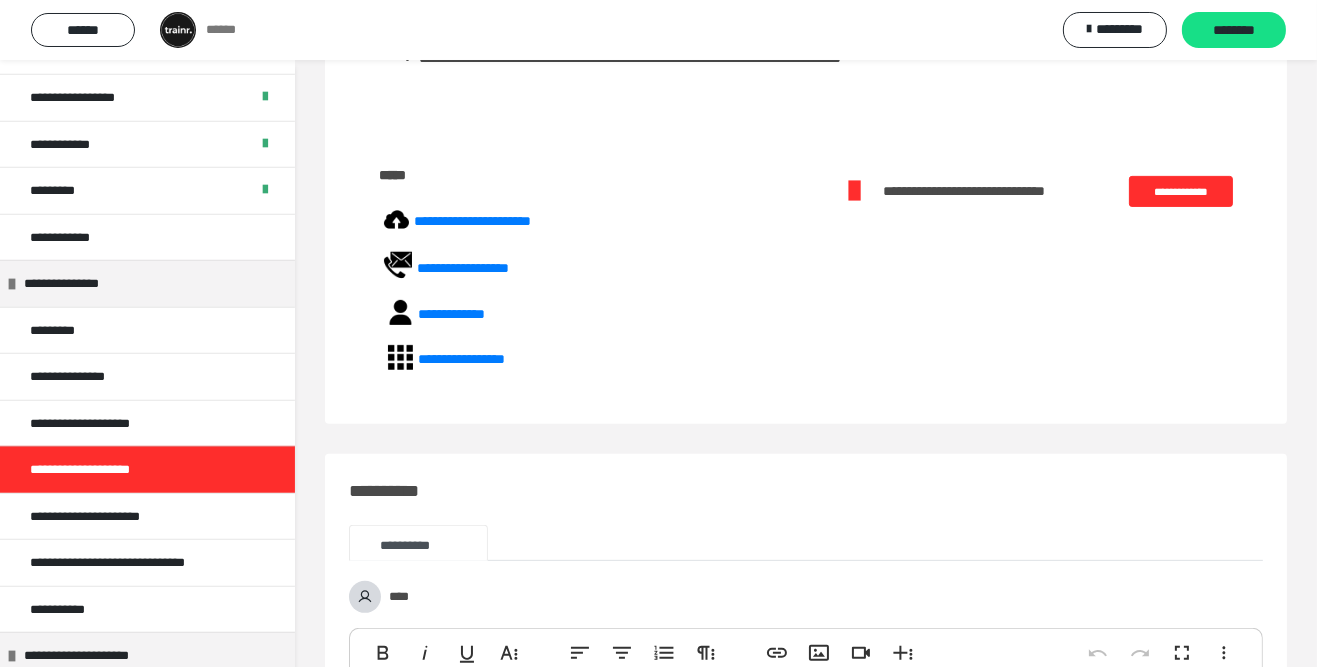 click on "**********" at bounding box center [1181, 192] 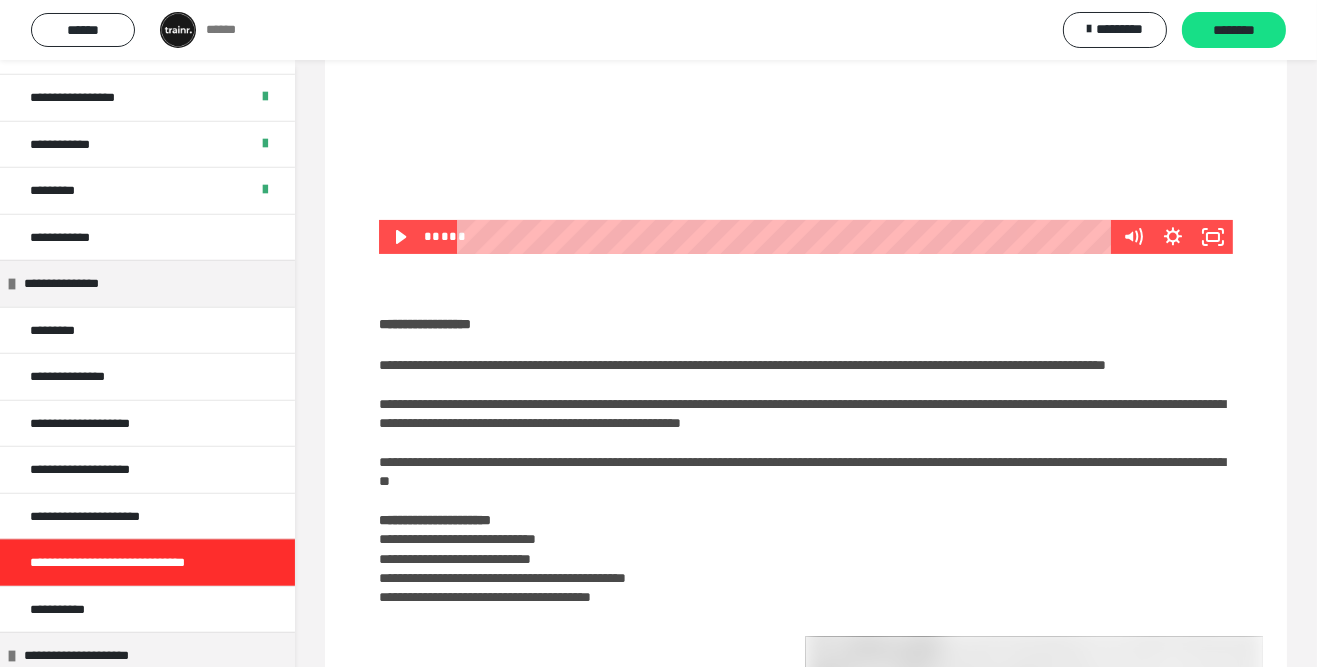scroll, scrollTop: 394, scrollLeft: 0, axis: vertical 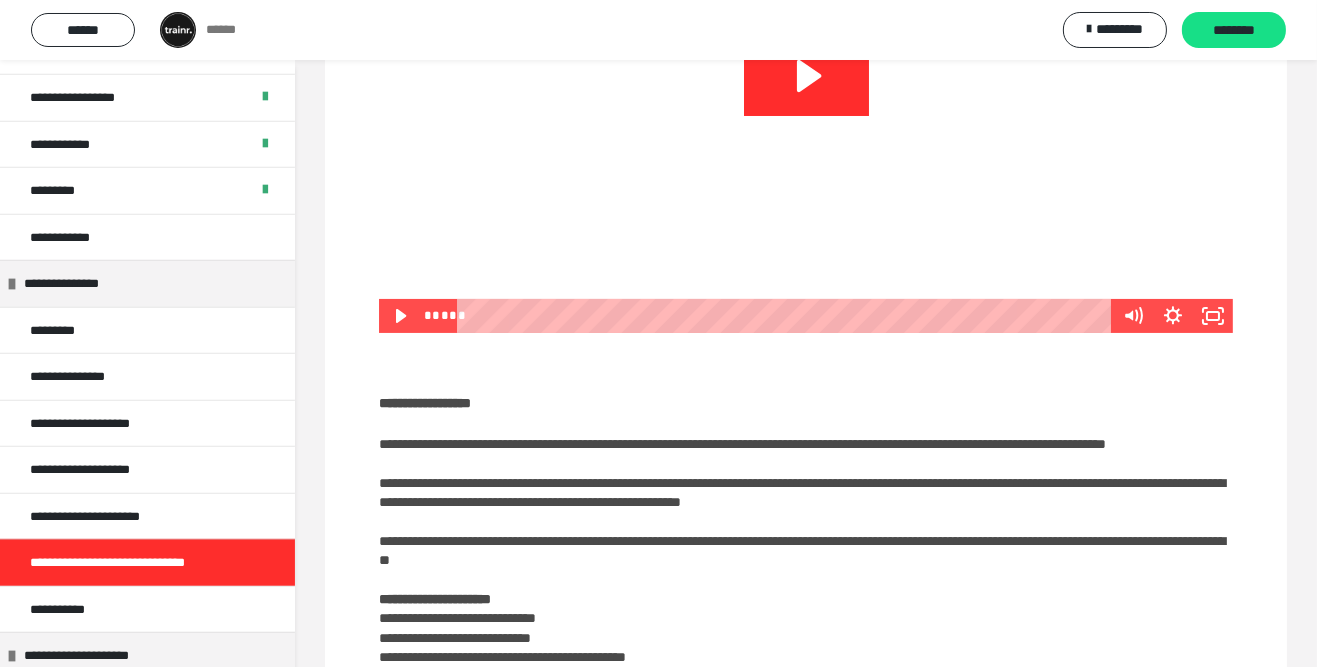 click 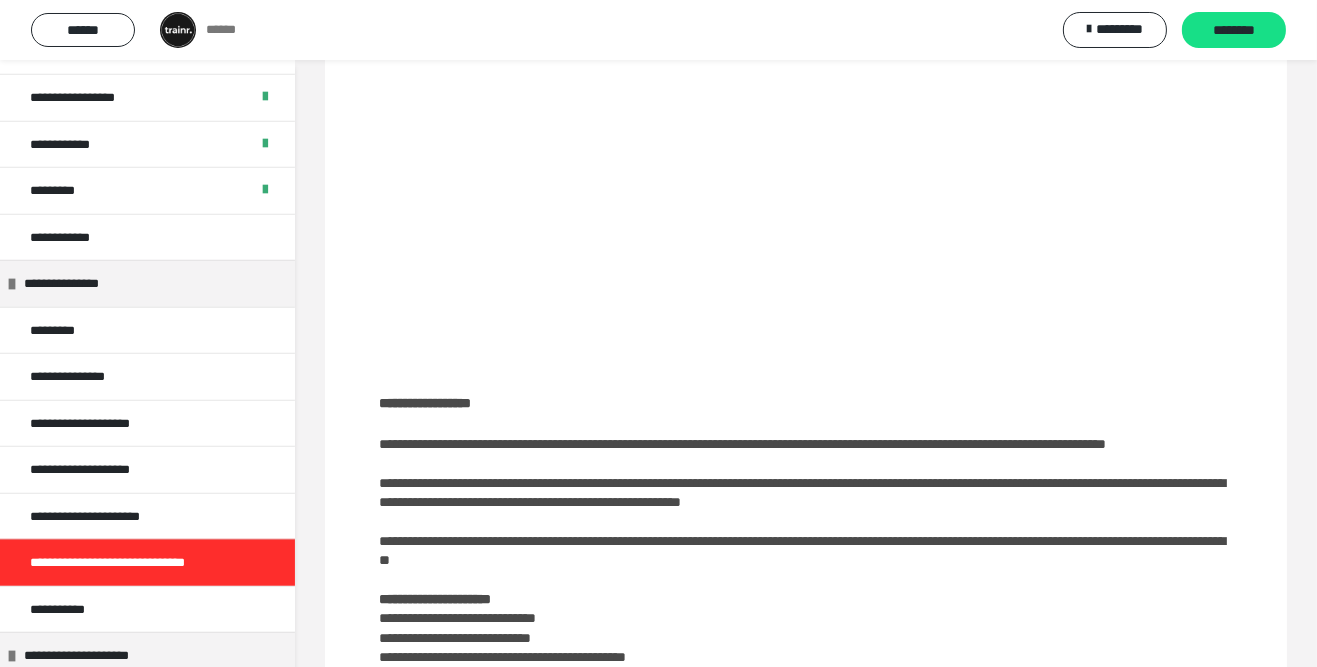 click at bounding box center [806, 93] 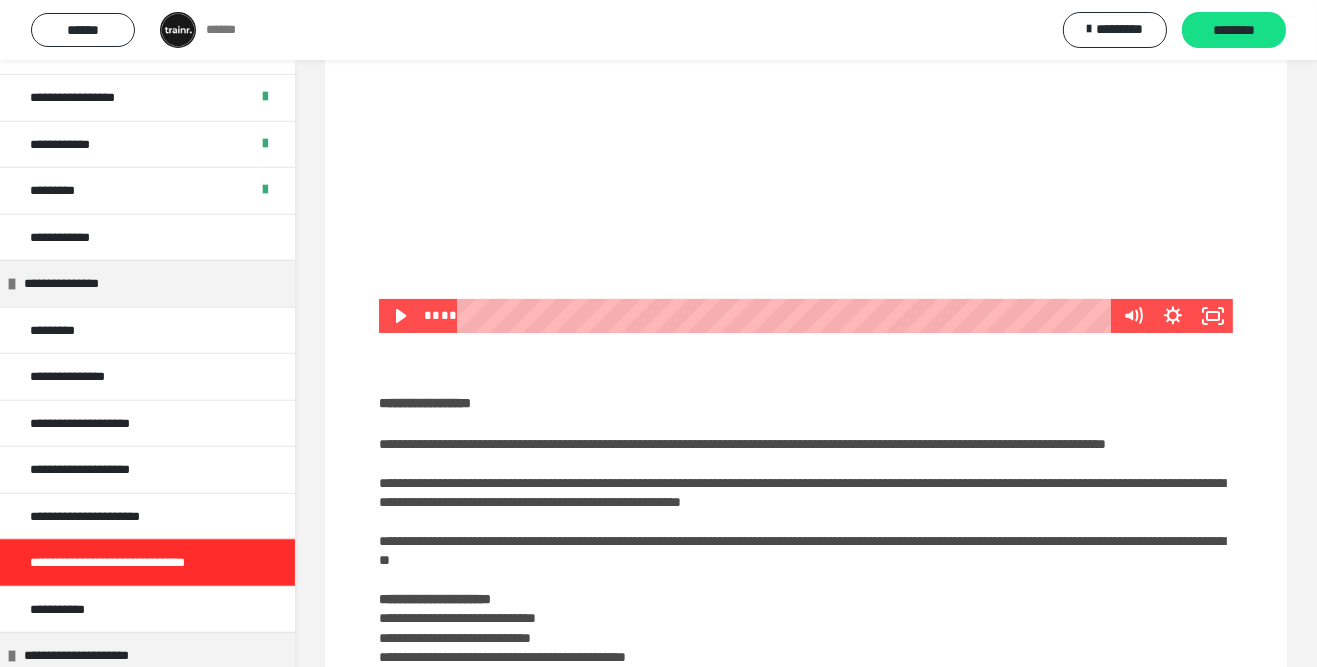 click on "****" at bounding box center [787, 316] 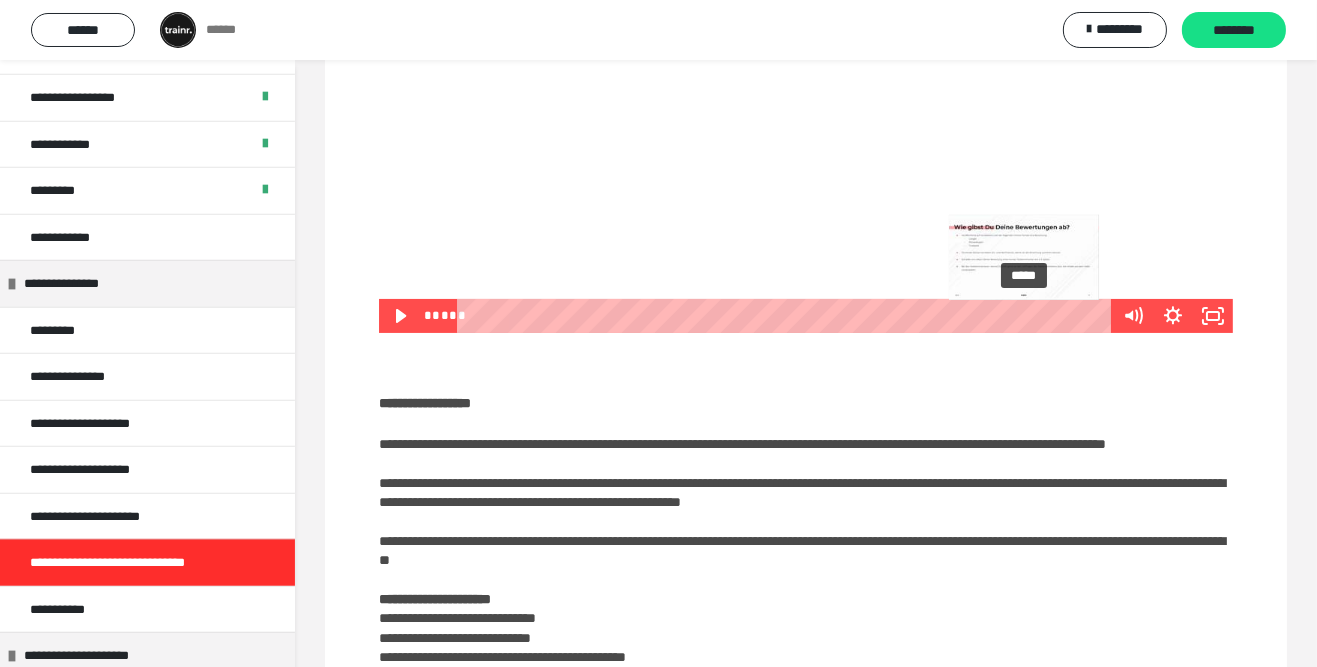 click on "***** *****" at bounding box center (766, 316) 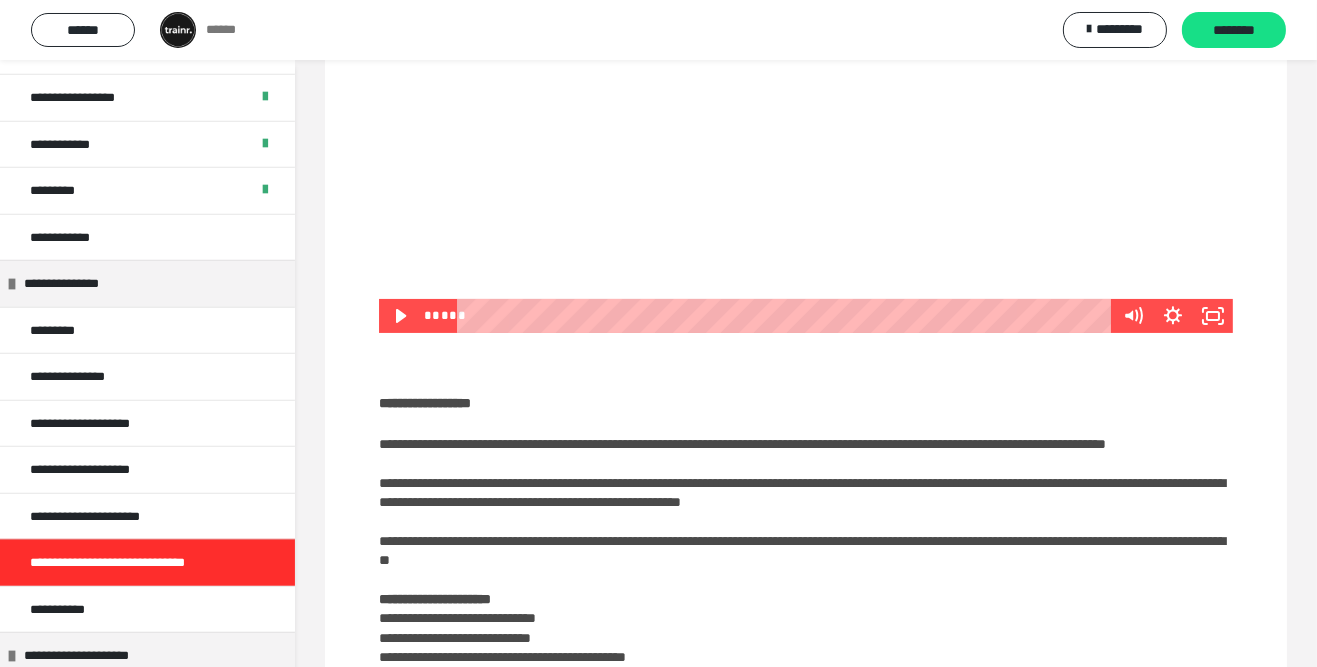 click 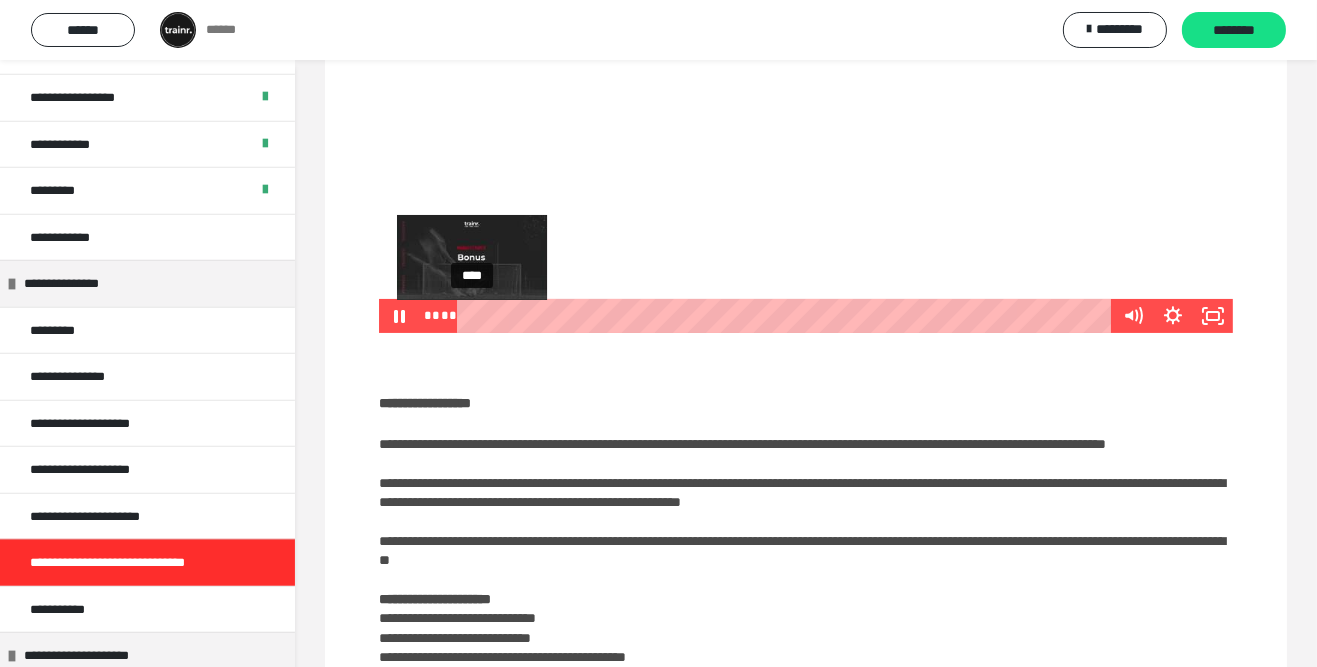 click 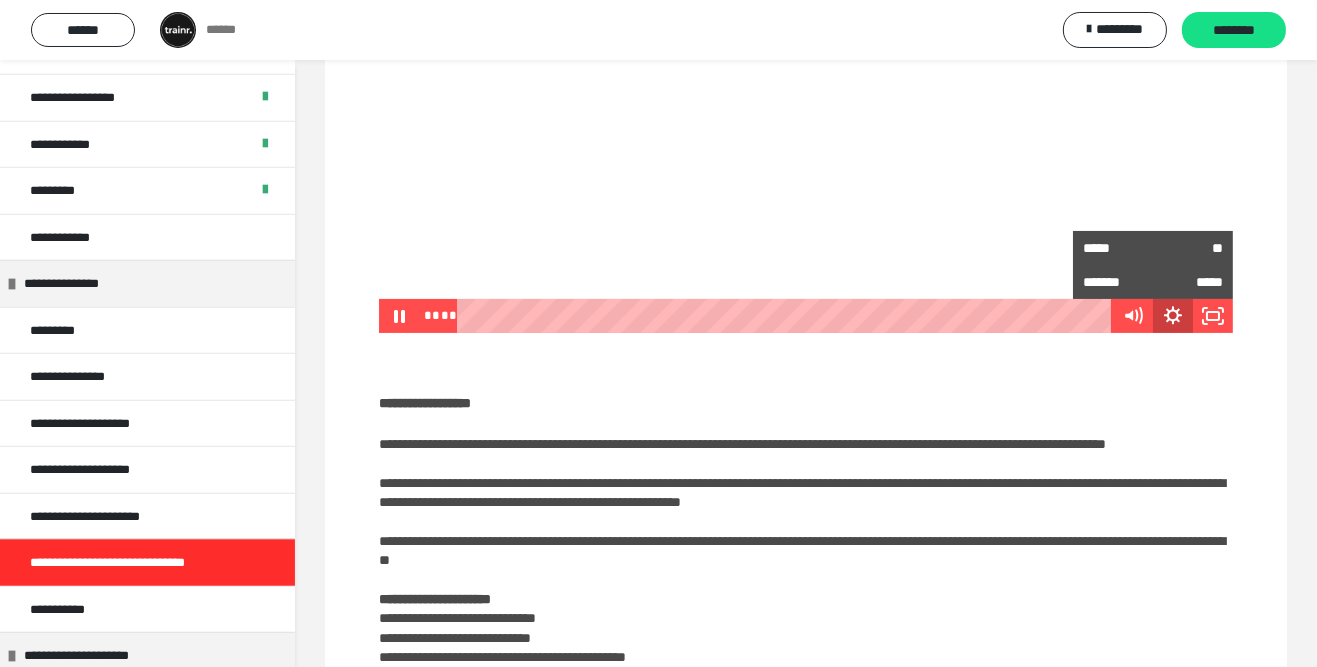 click on "**" at bounding box center [1188, 248] 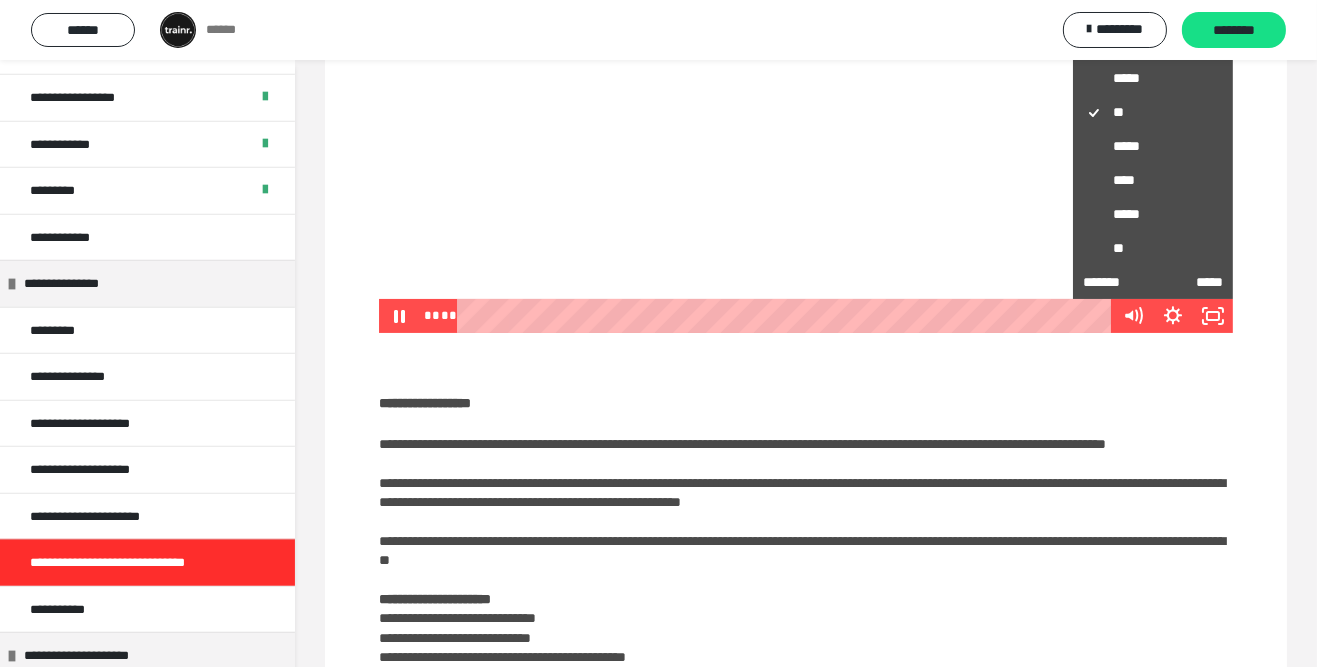 click on "*****" at bounding box center [1153, 214] 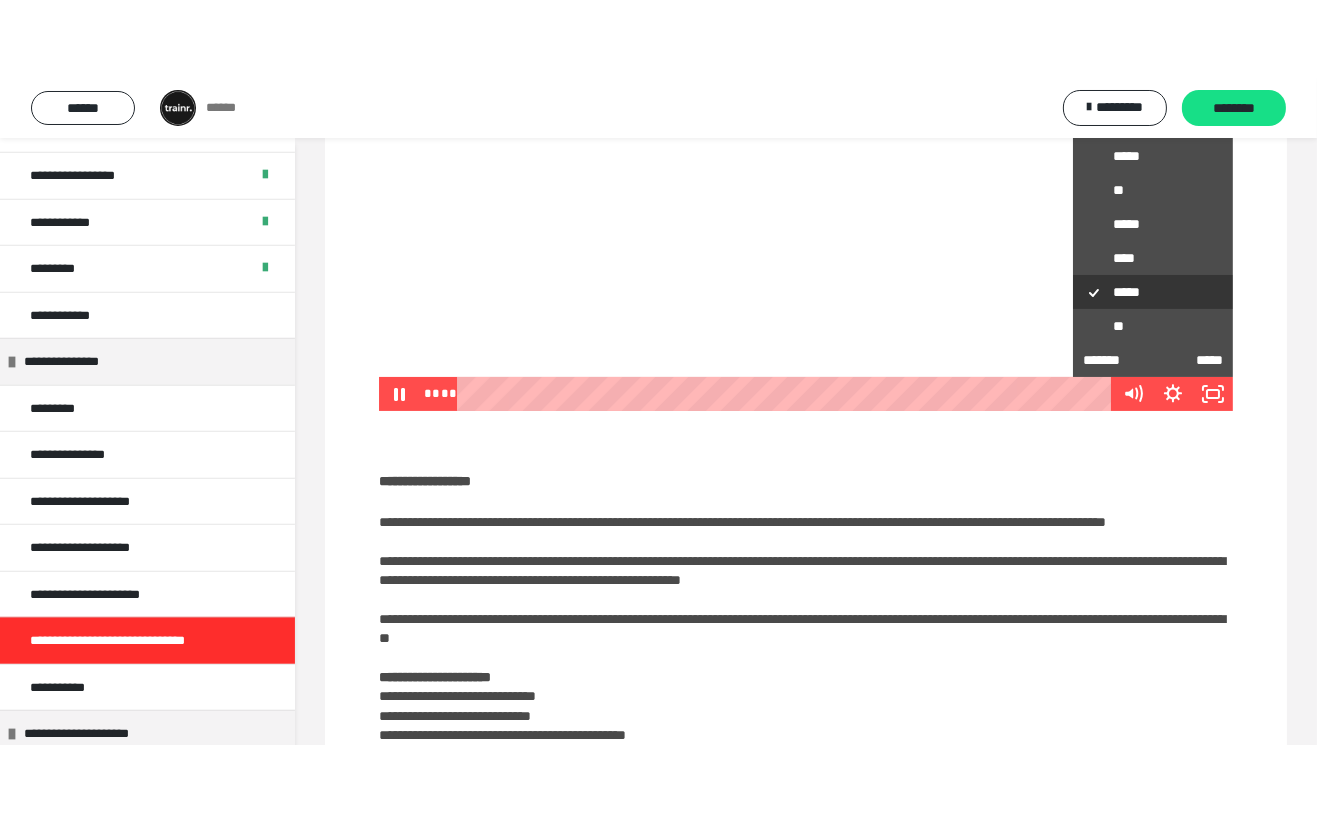scroll, scrollTop: 311, scrollLeft: 0, axis: vertical 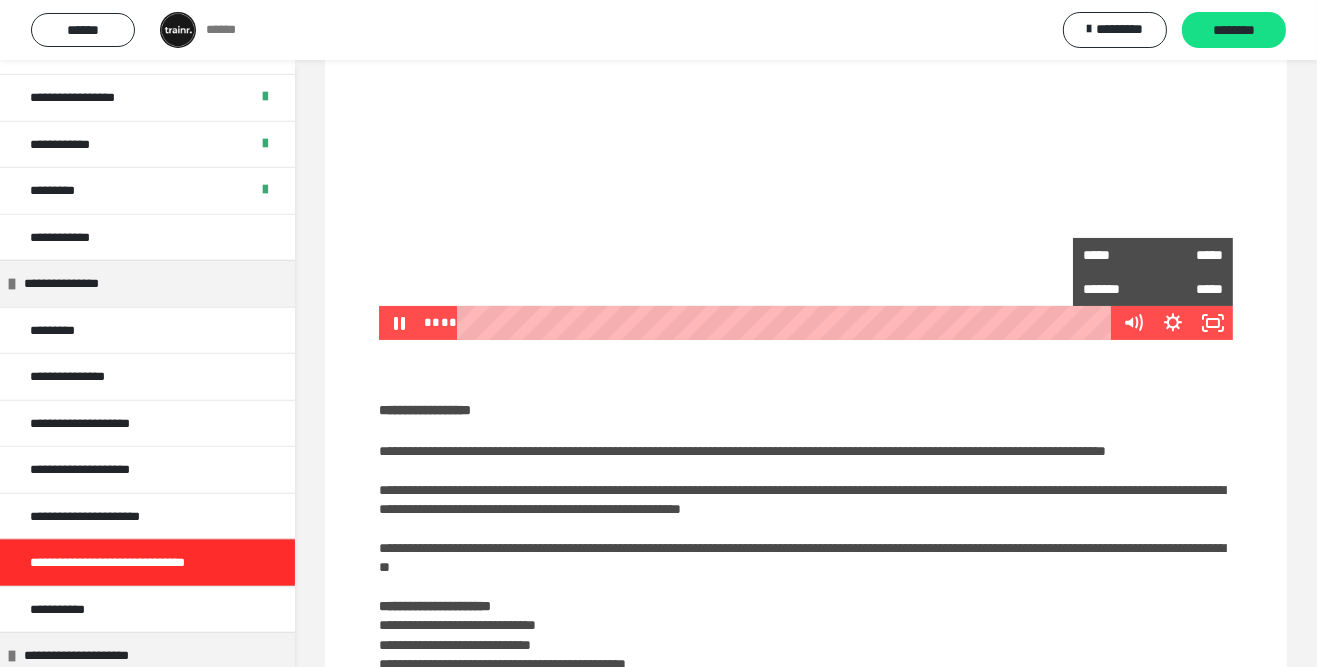 click 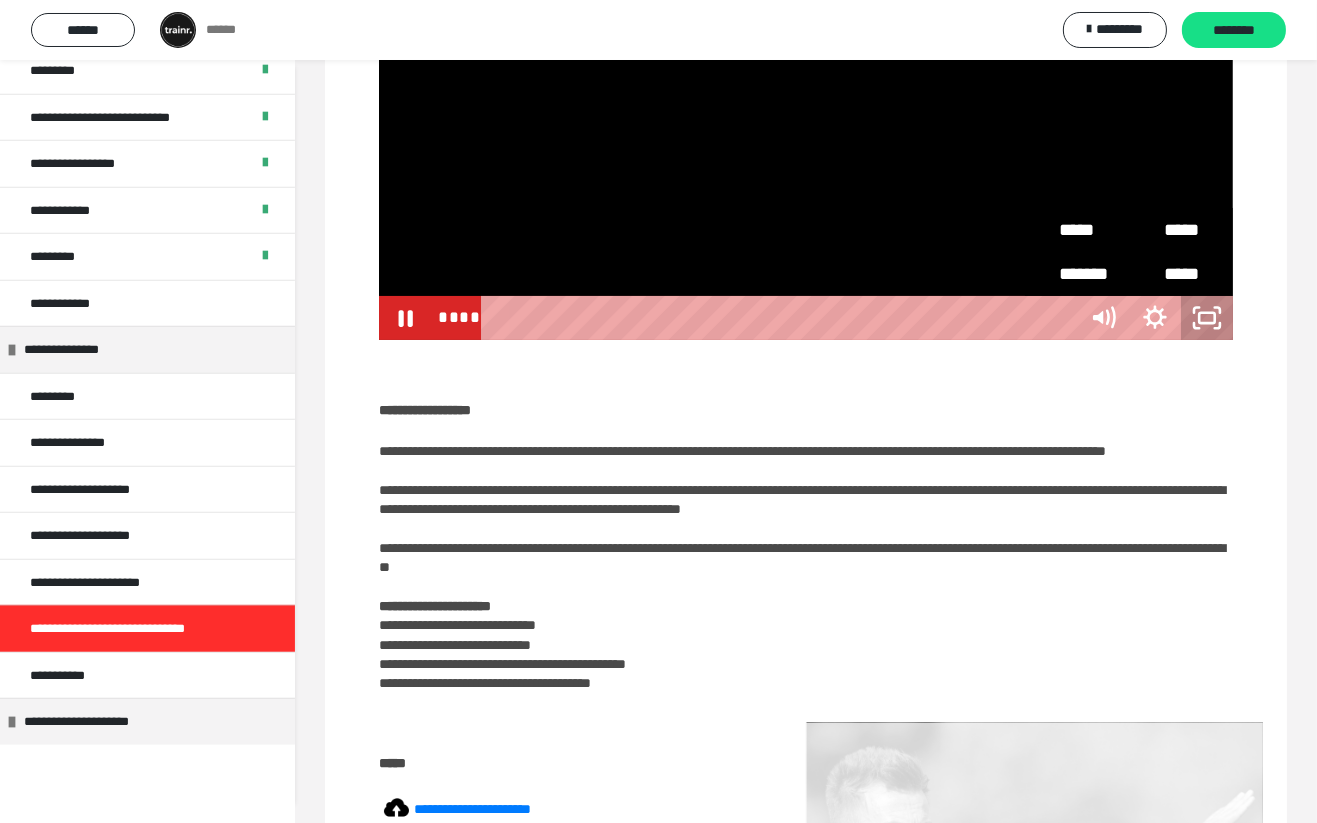 scroll, scrollTop: 1129, scrollLeft: 0, axis: vertical 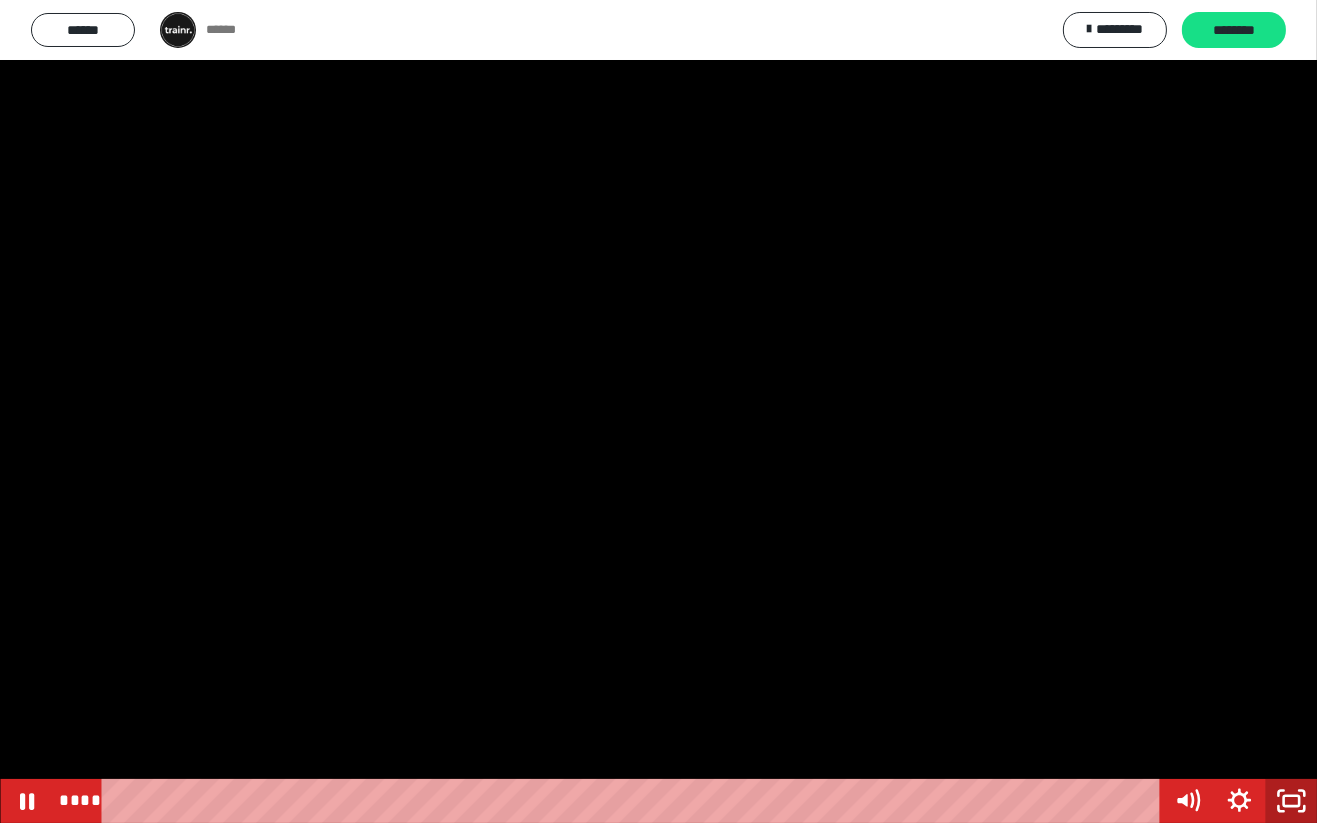 click 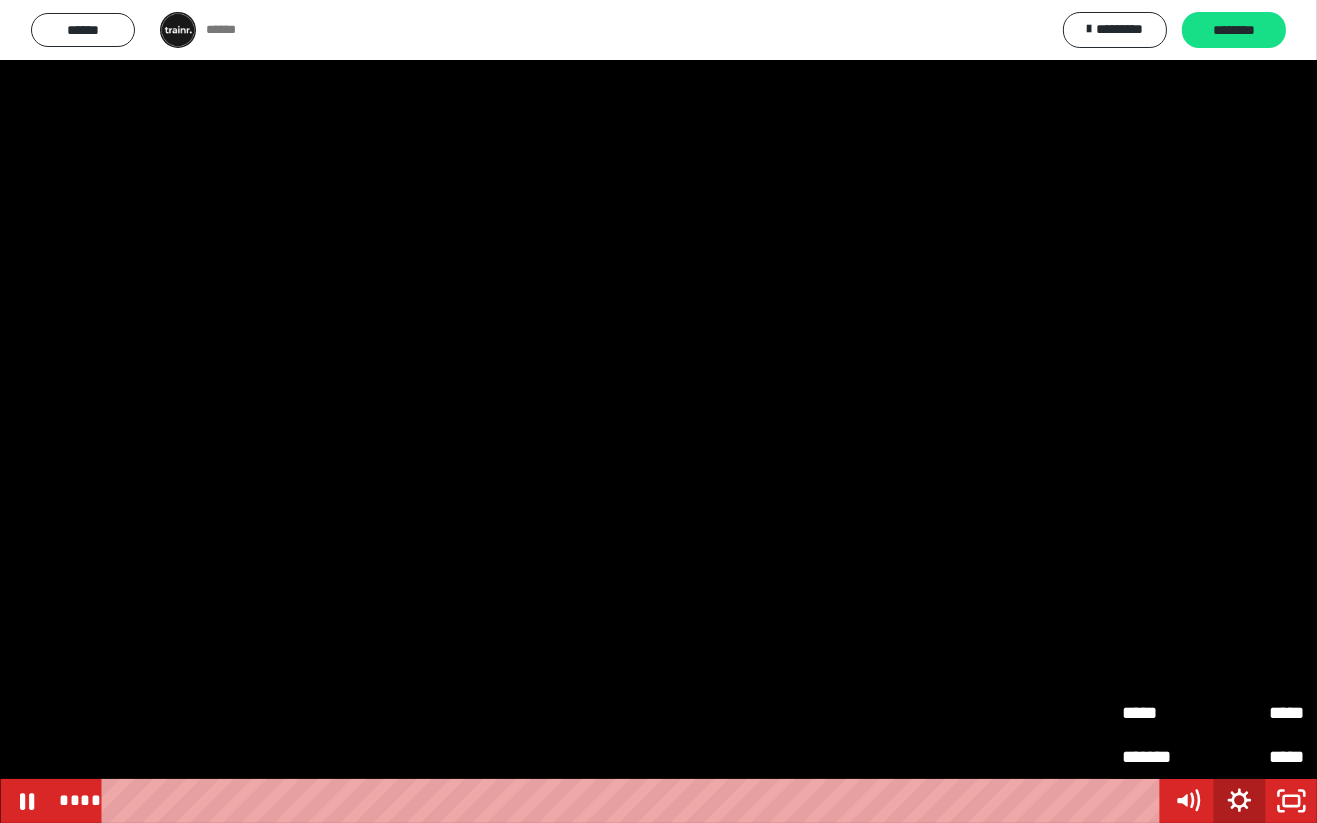 click on "*****" at bounding box center (1258, 706) 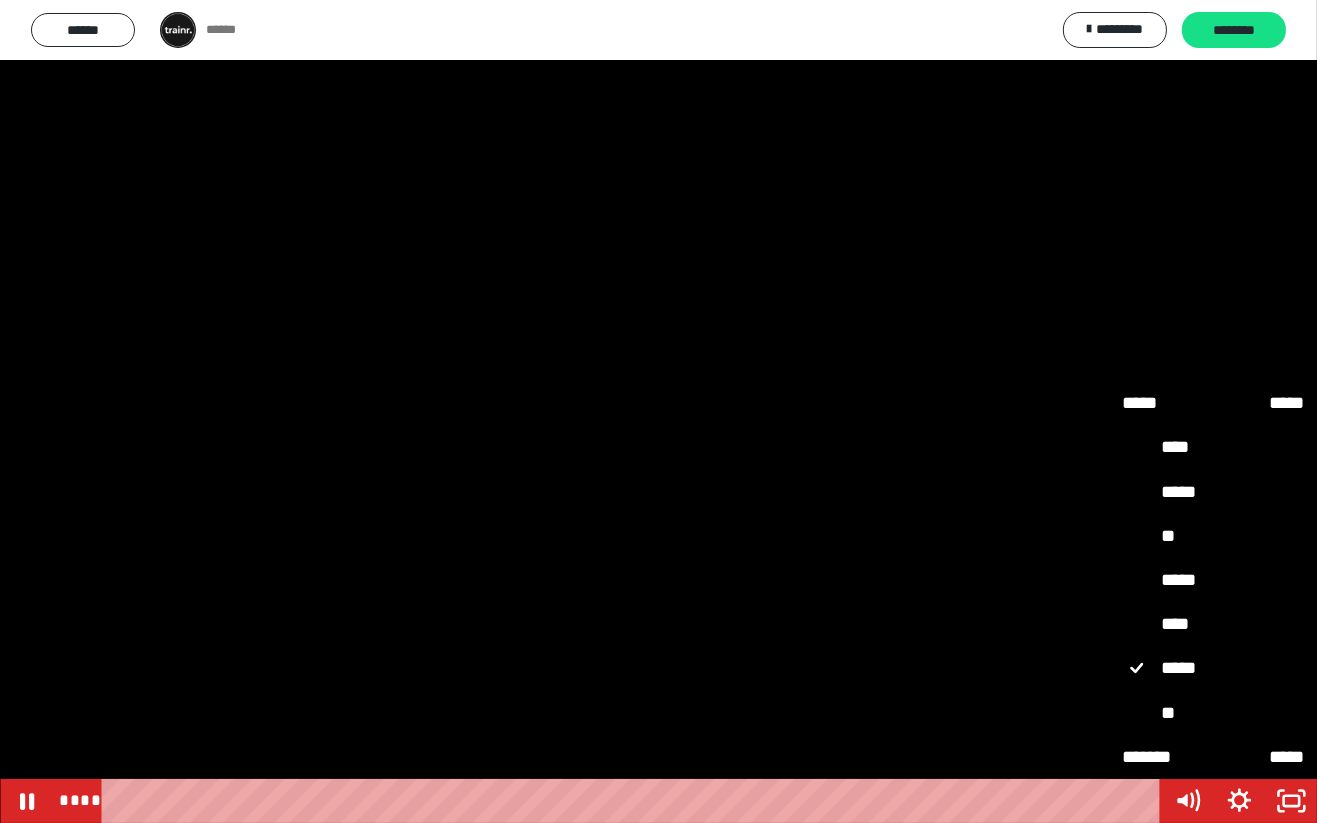click on "**" at bounding box center (1213, 714) 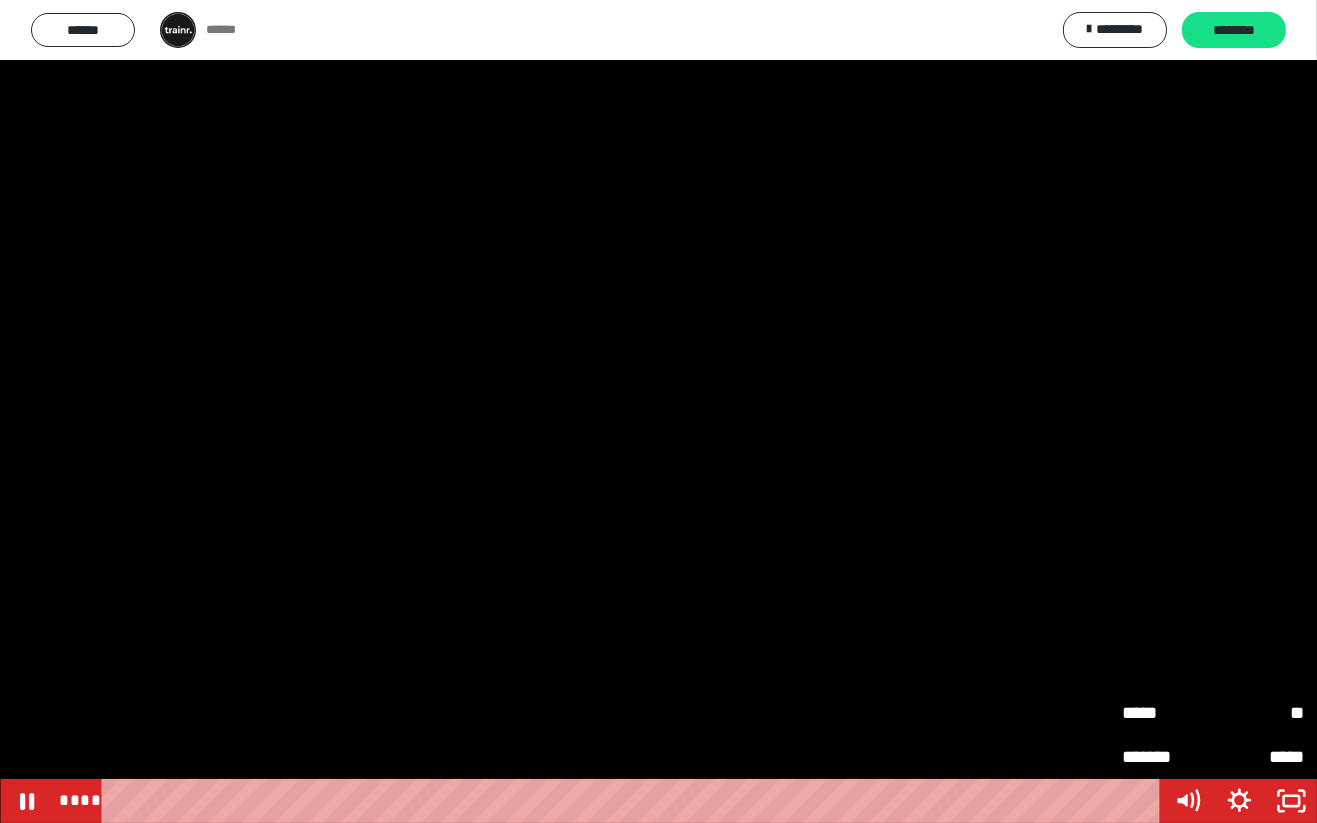 click on "****" at bounding box center (634, 801) 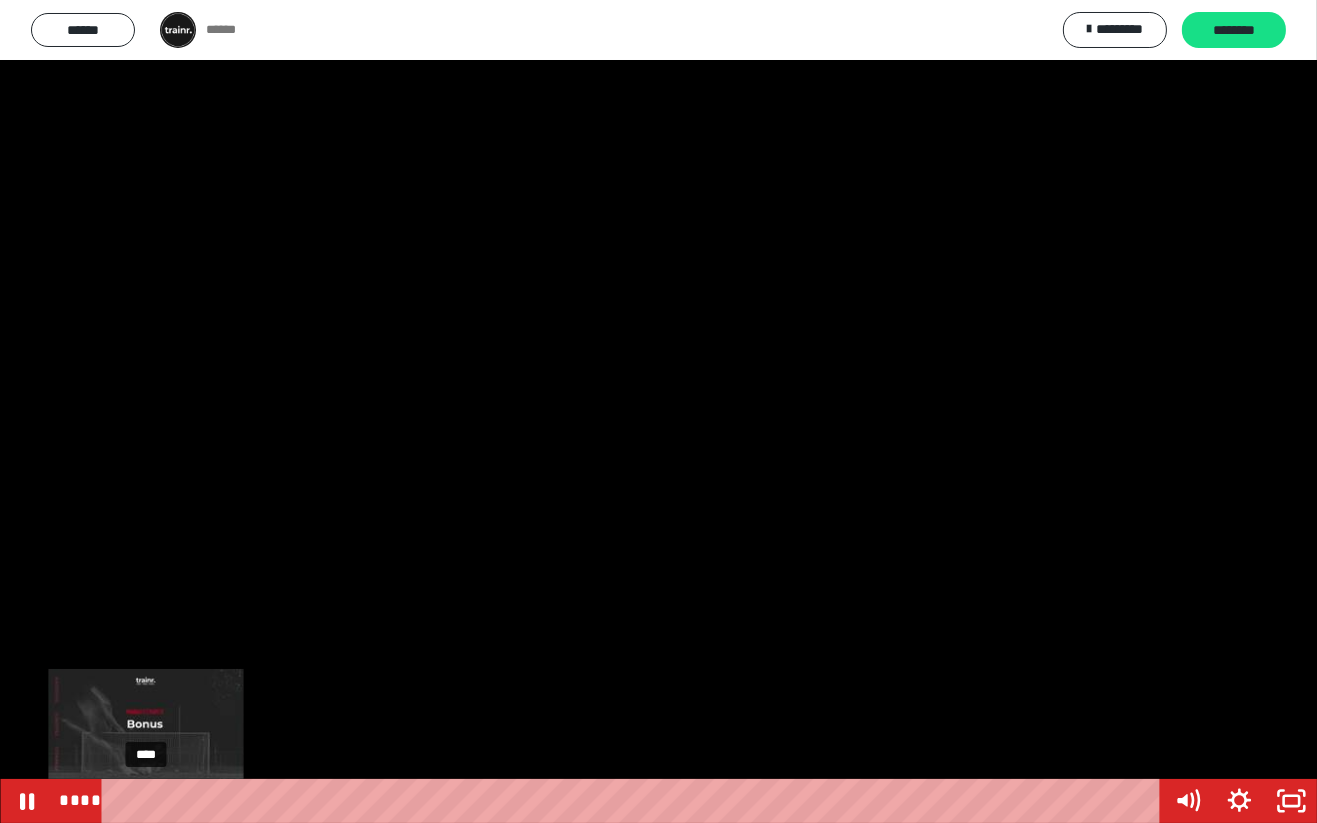 click on "****" at bounding box center [634, 801] 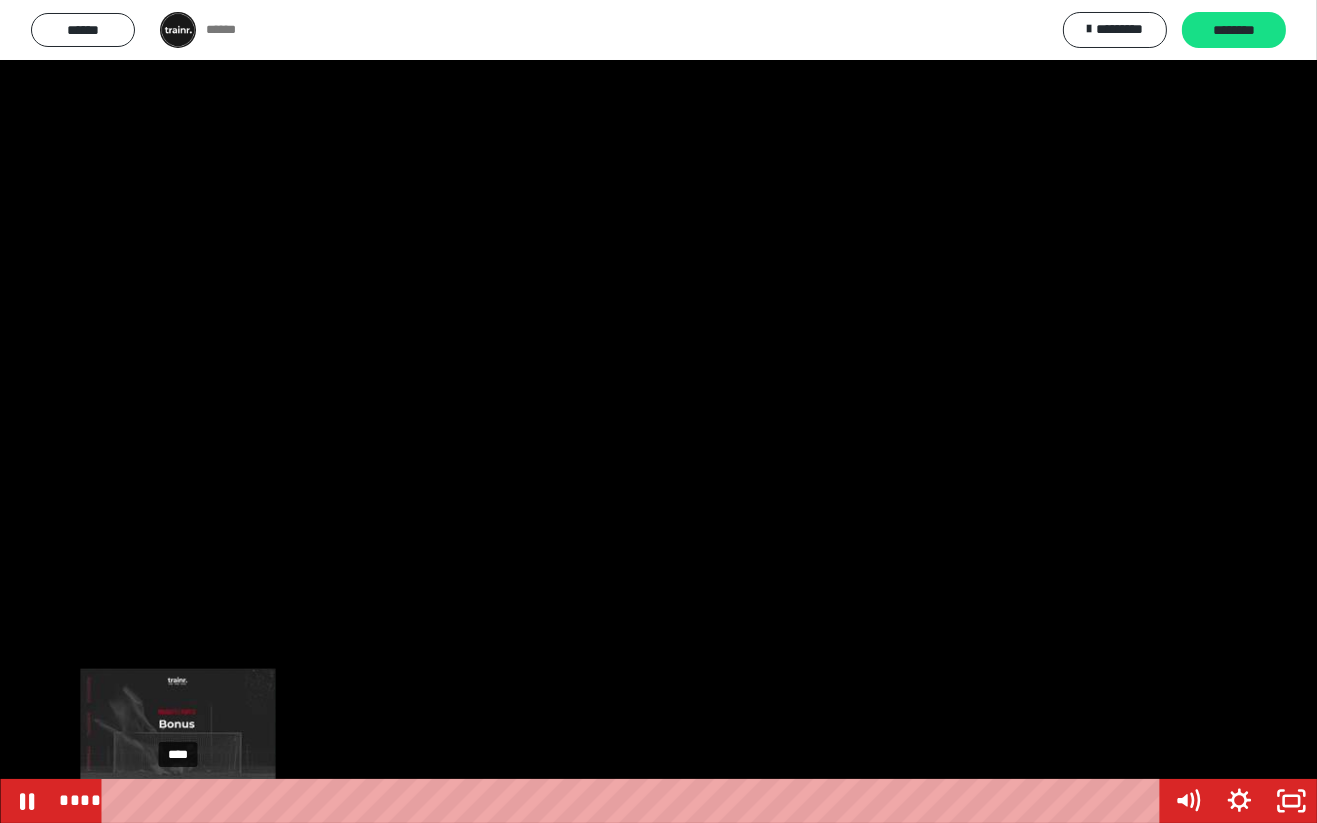 click on "****" at bounding box center (634, 801) 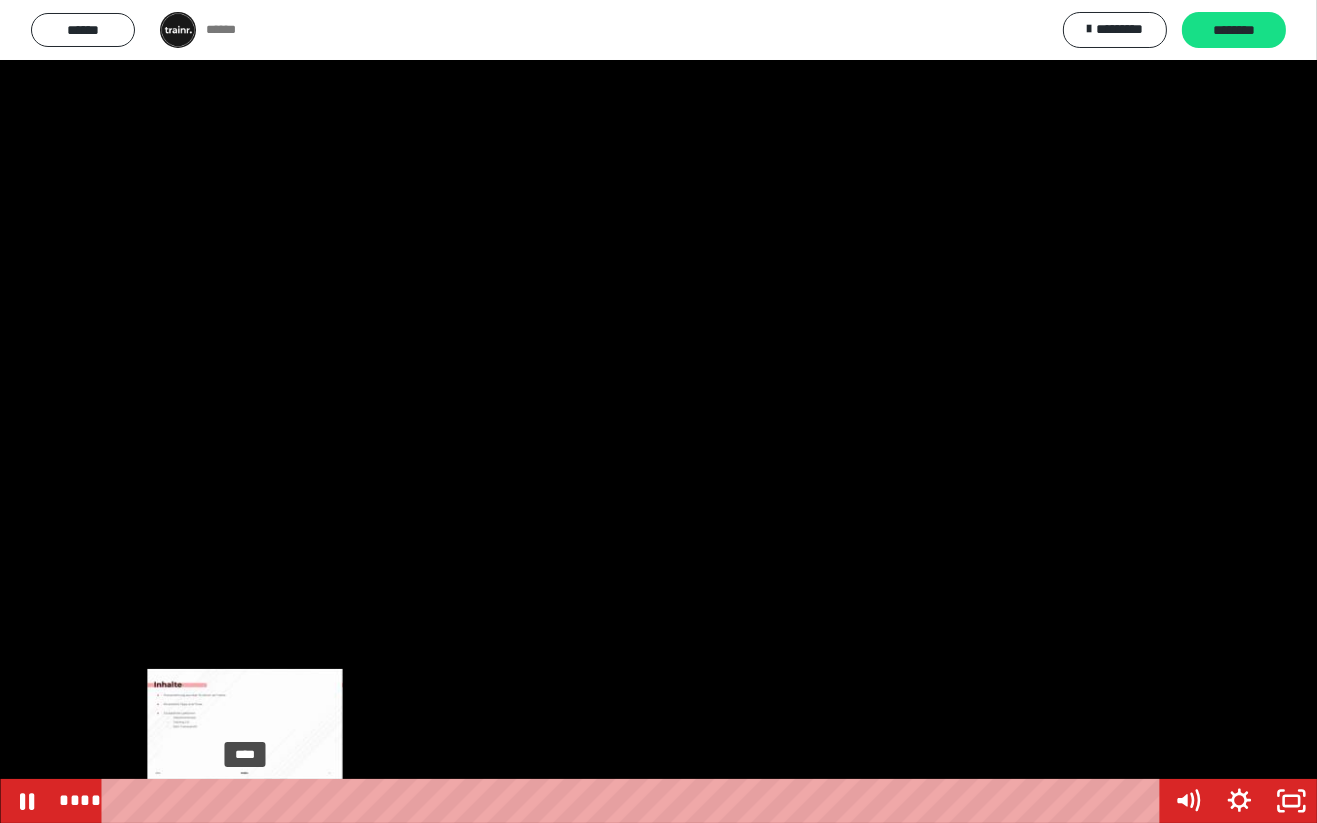 click on "****" at bounding box center (634, 801) 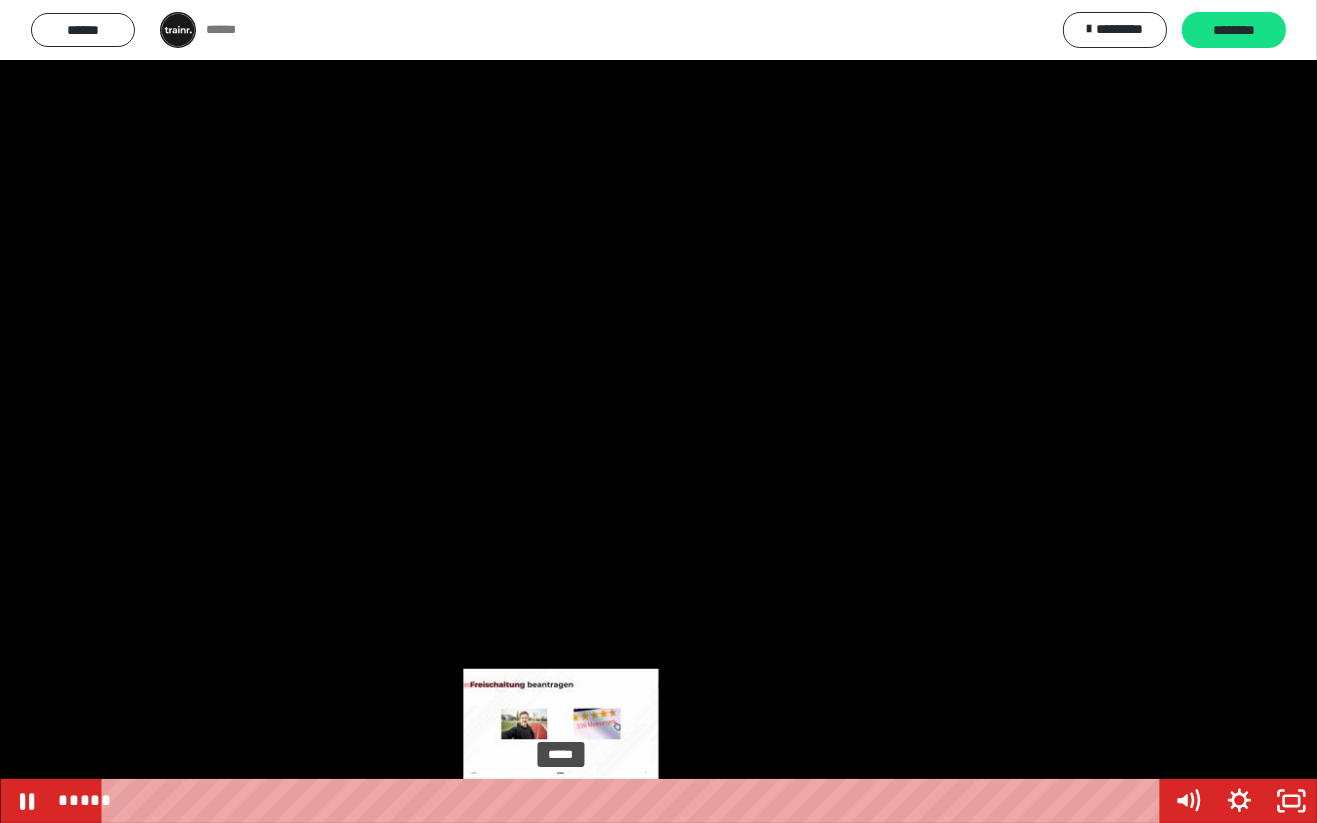 click on "*****" at bounding box center (634, 801) 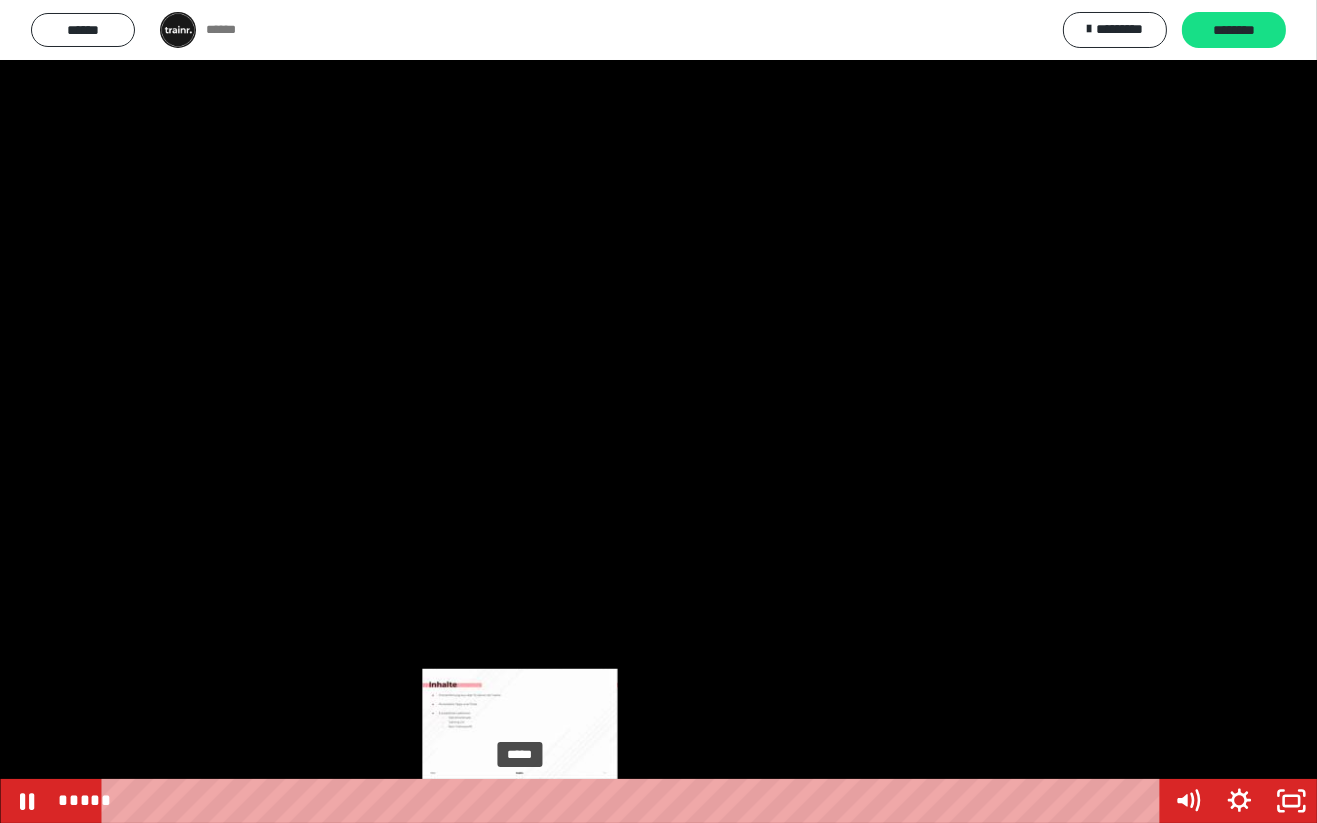 click on "*****" at bounding box center (634, 801) 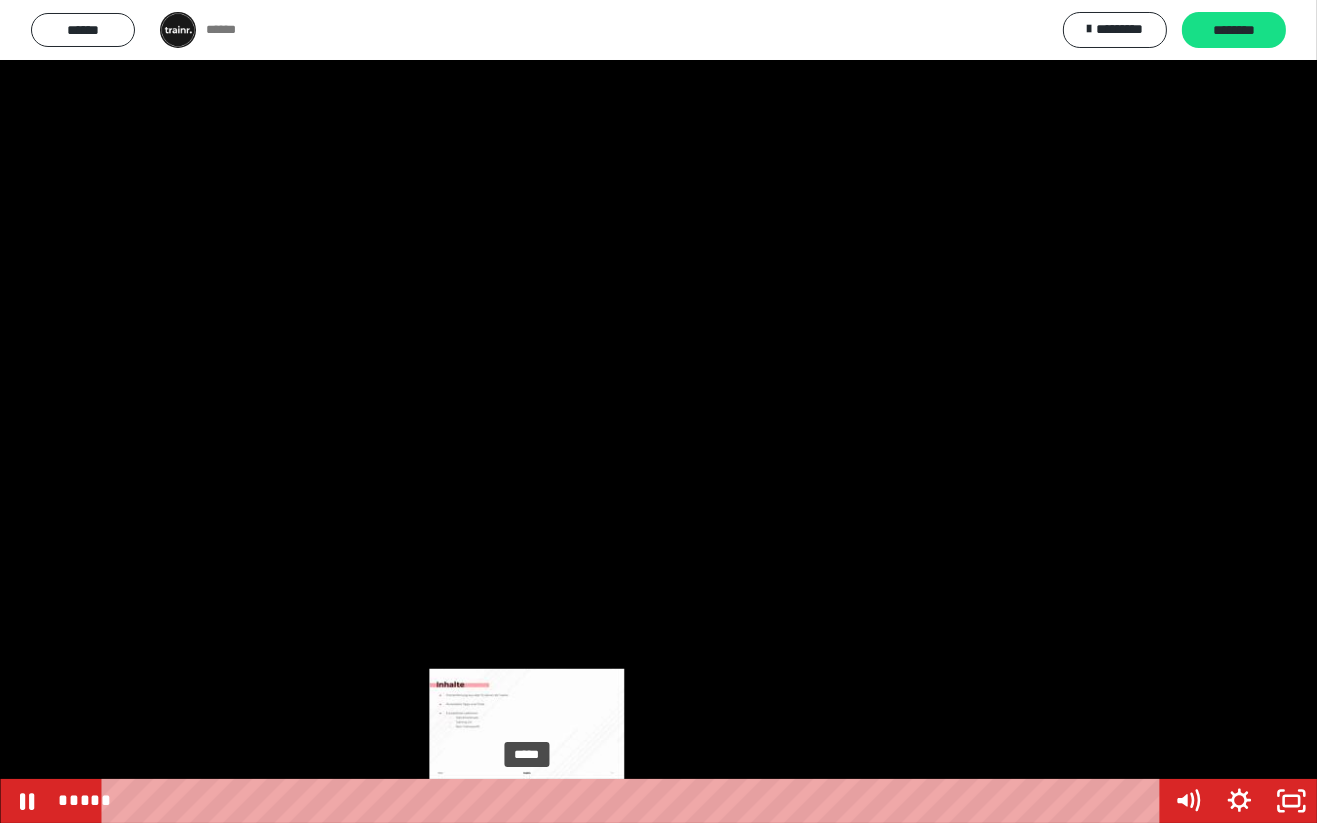 click on "*****" at bounding box center [634, 801] 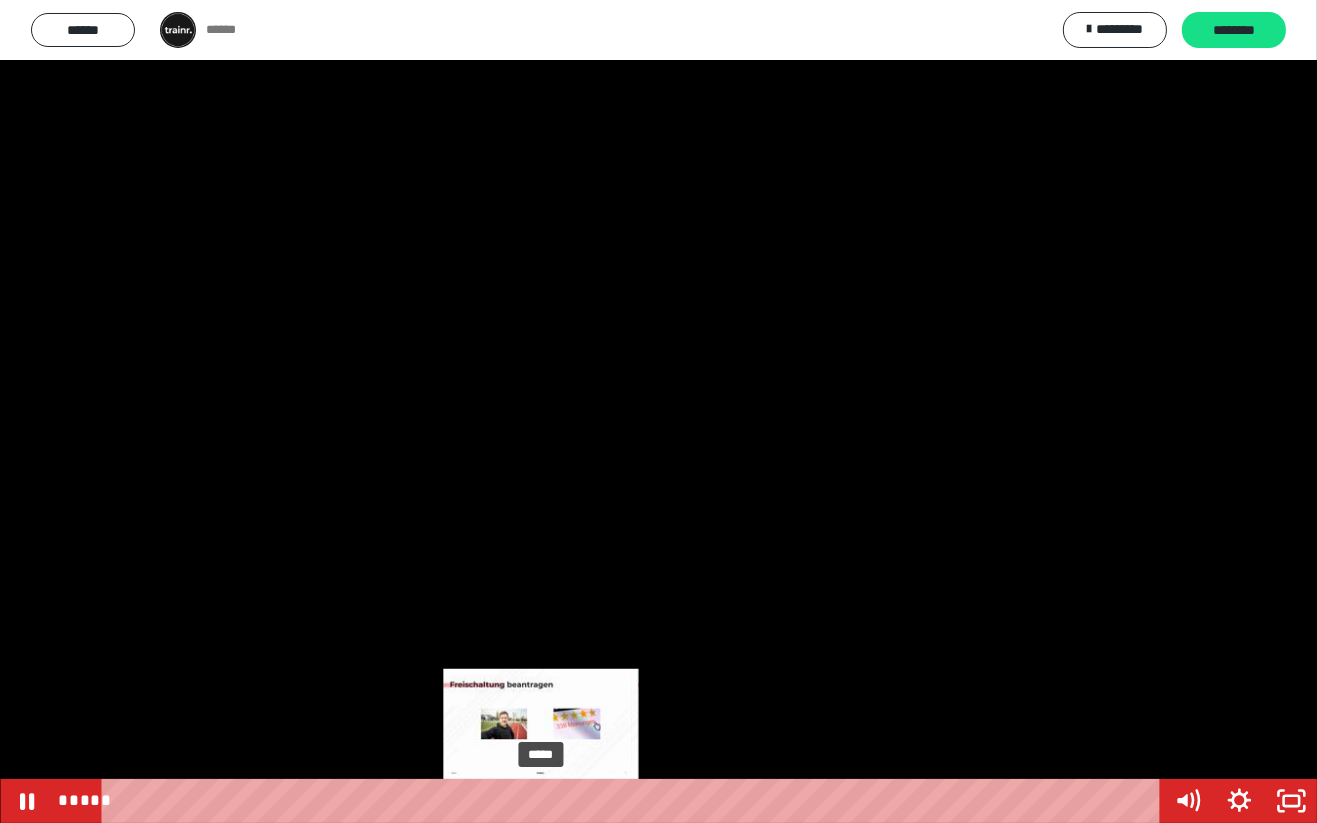 click on "*****" at bounding box center (634, 801) 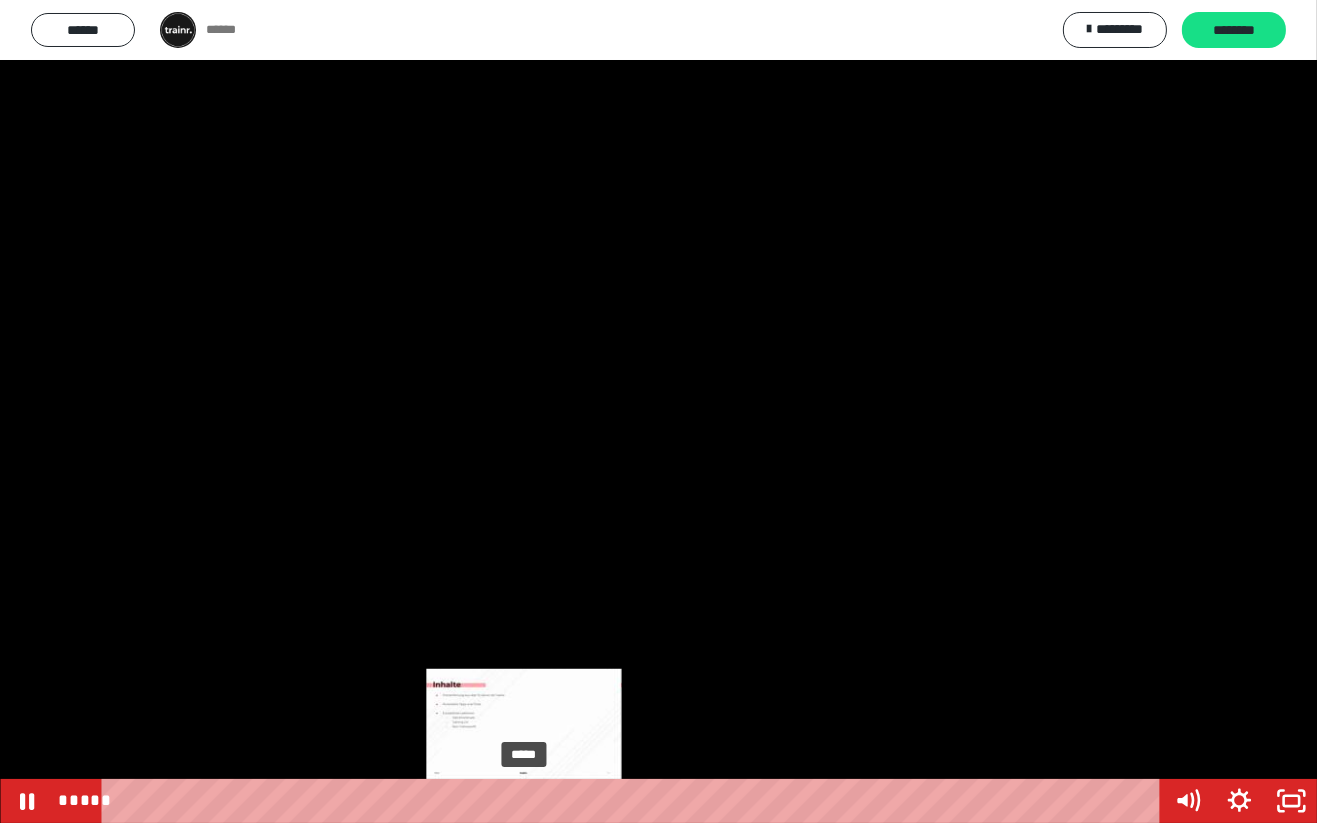 click 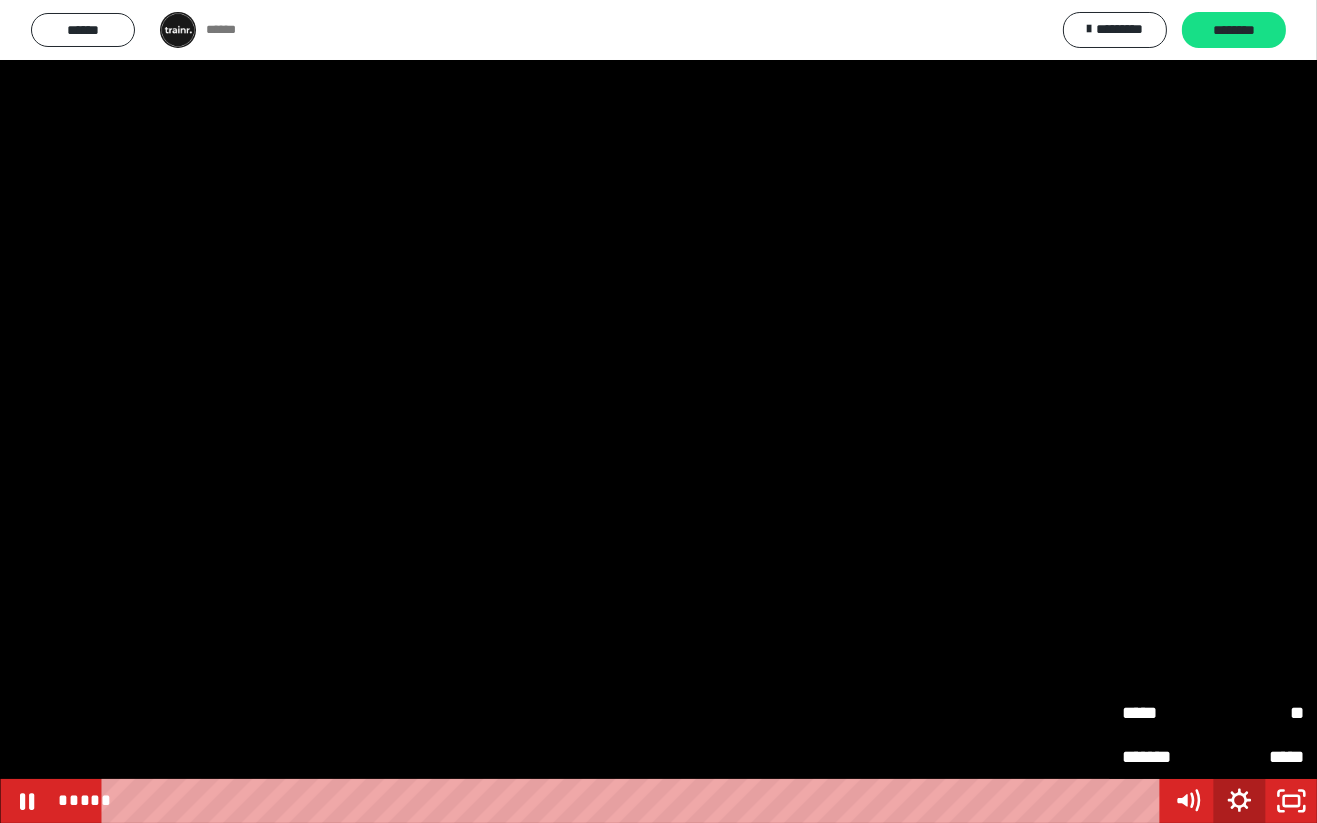 click 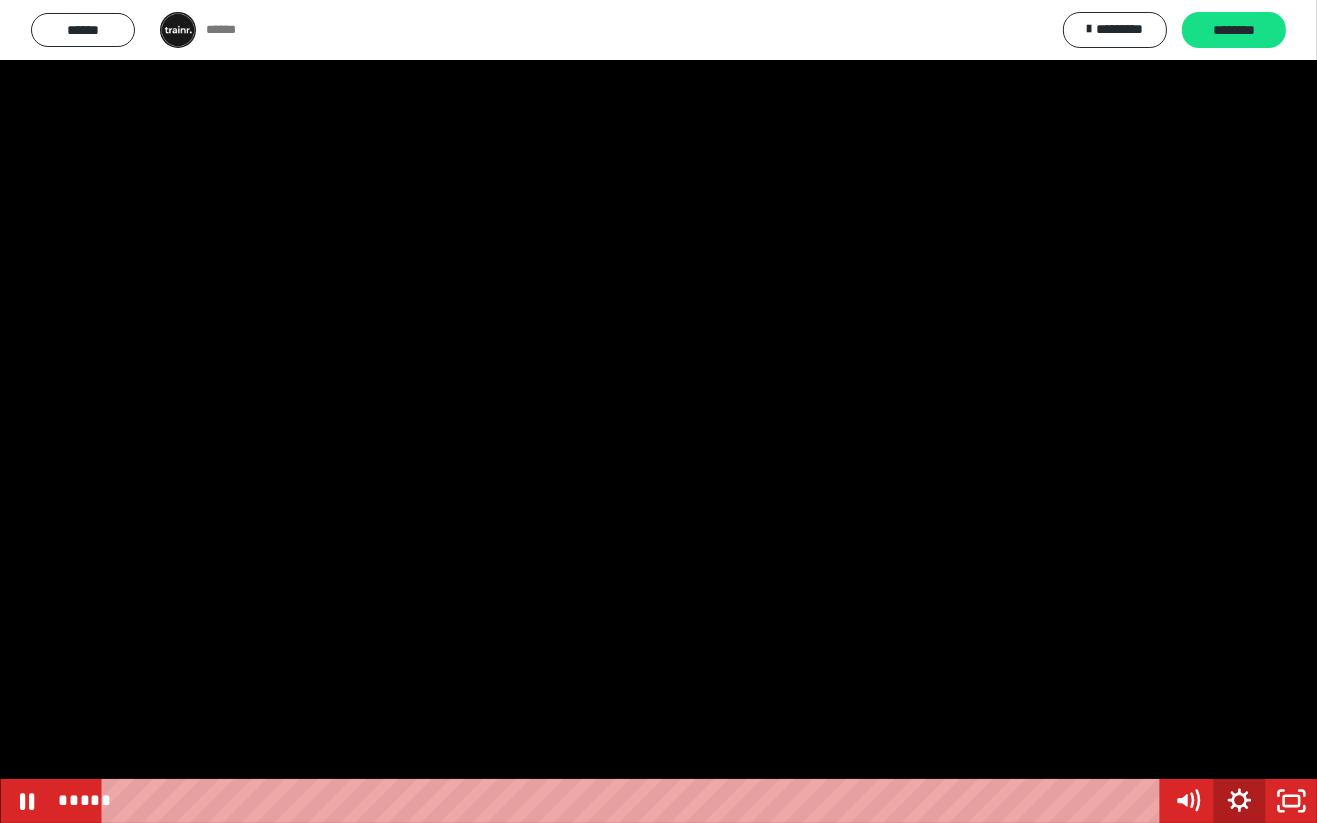 click 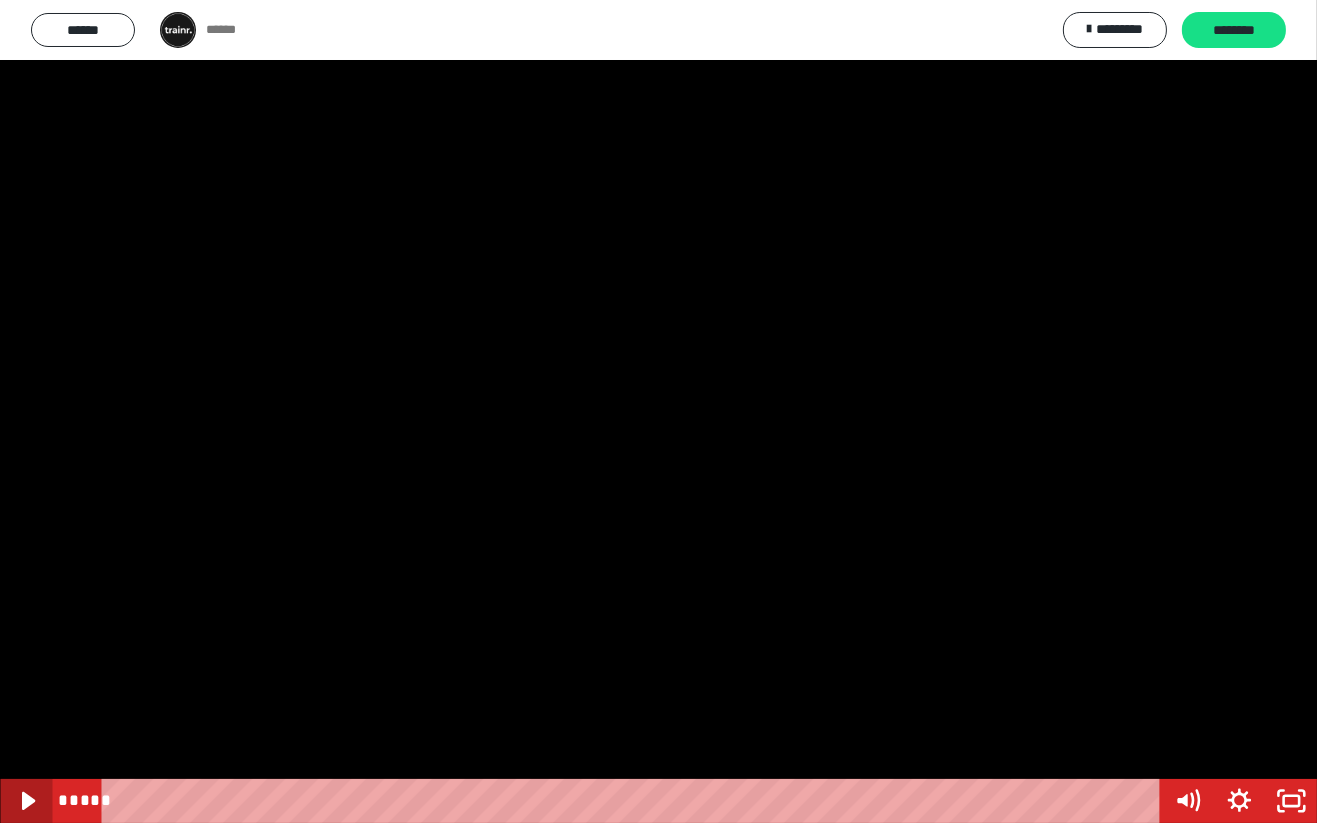 click 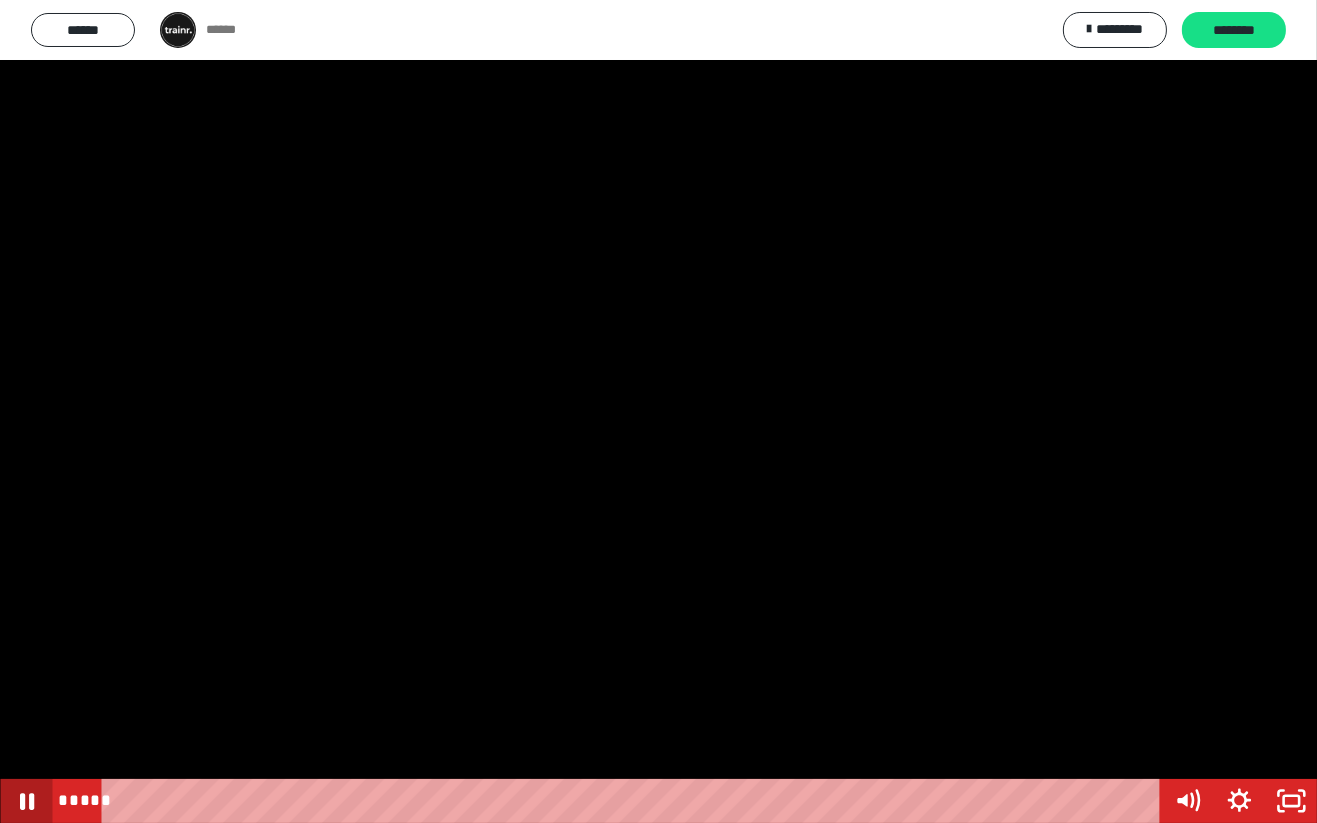 click on "*****" at bounding box center (634, 801) 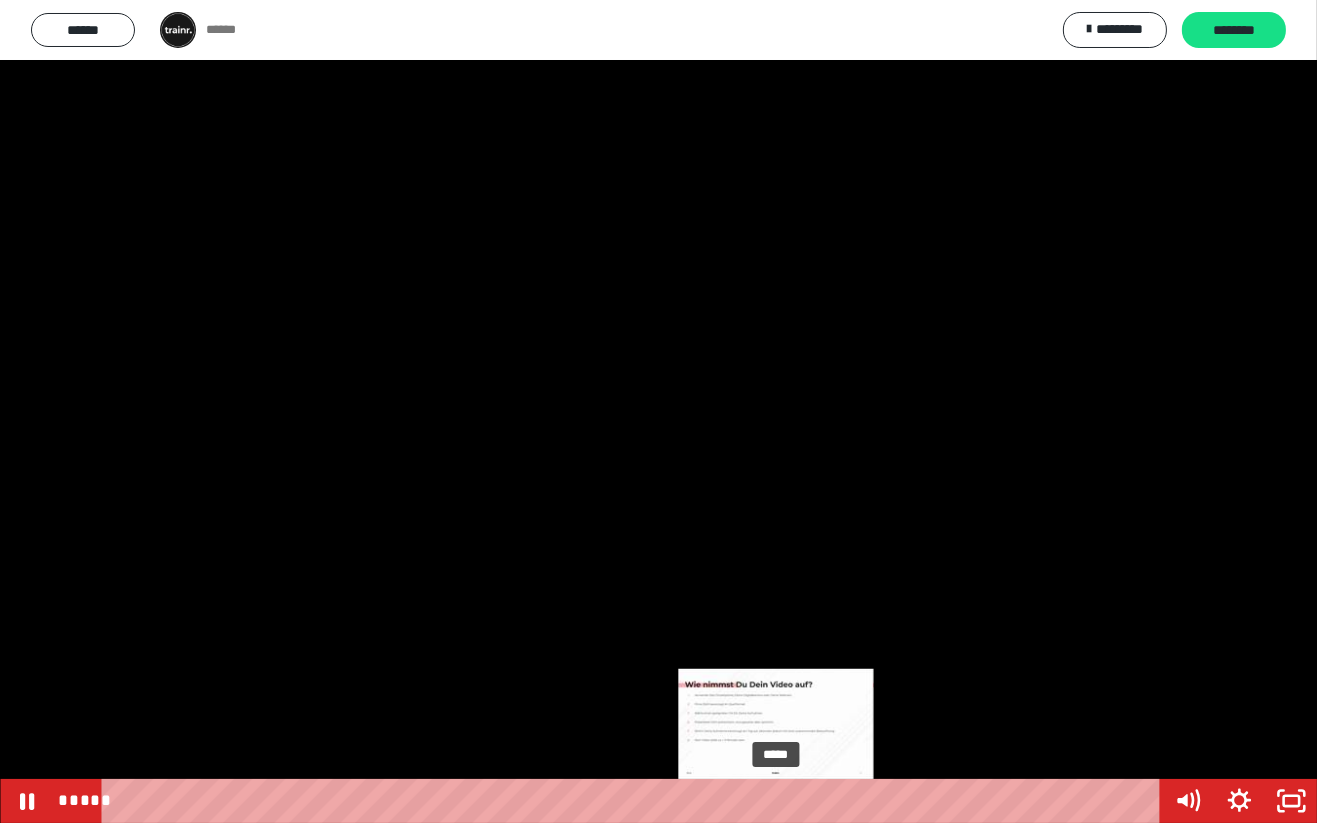 click on "*****" at bounding box center [634, 801] 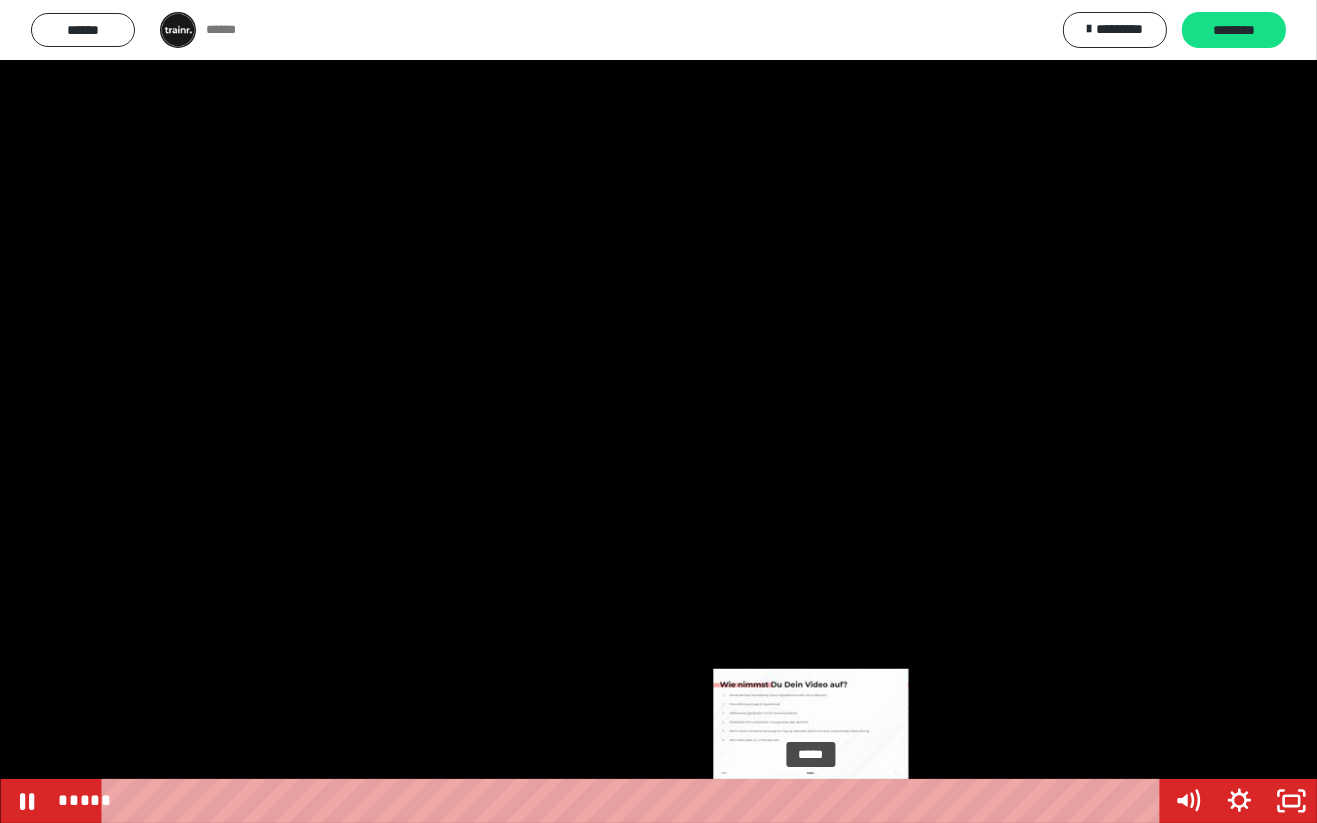 click on "*****" at bounding box center [634, 801] 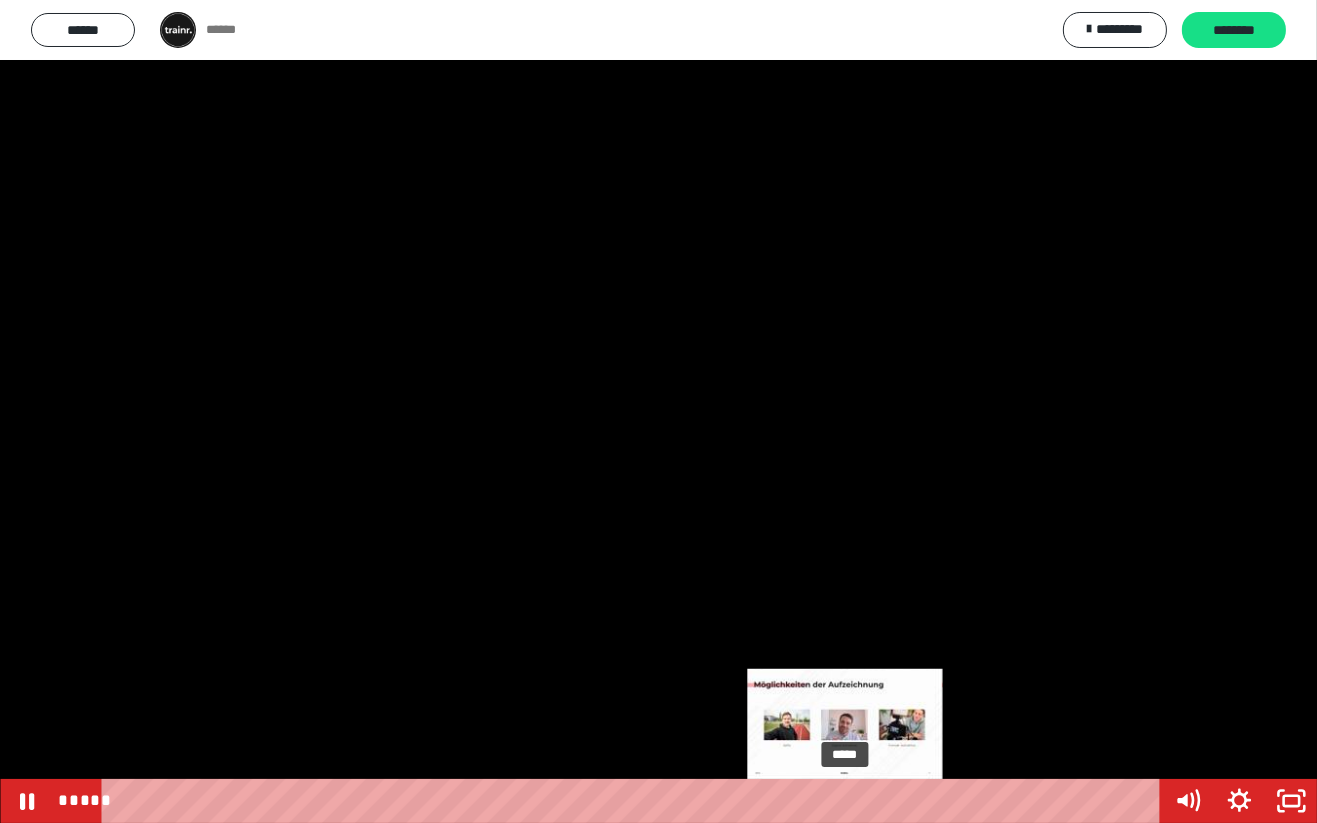 click on "*****" at bounding box center [634, 801] 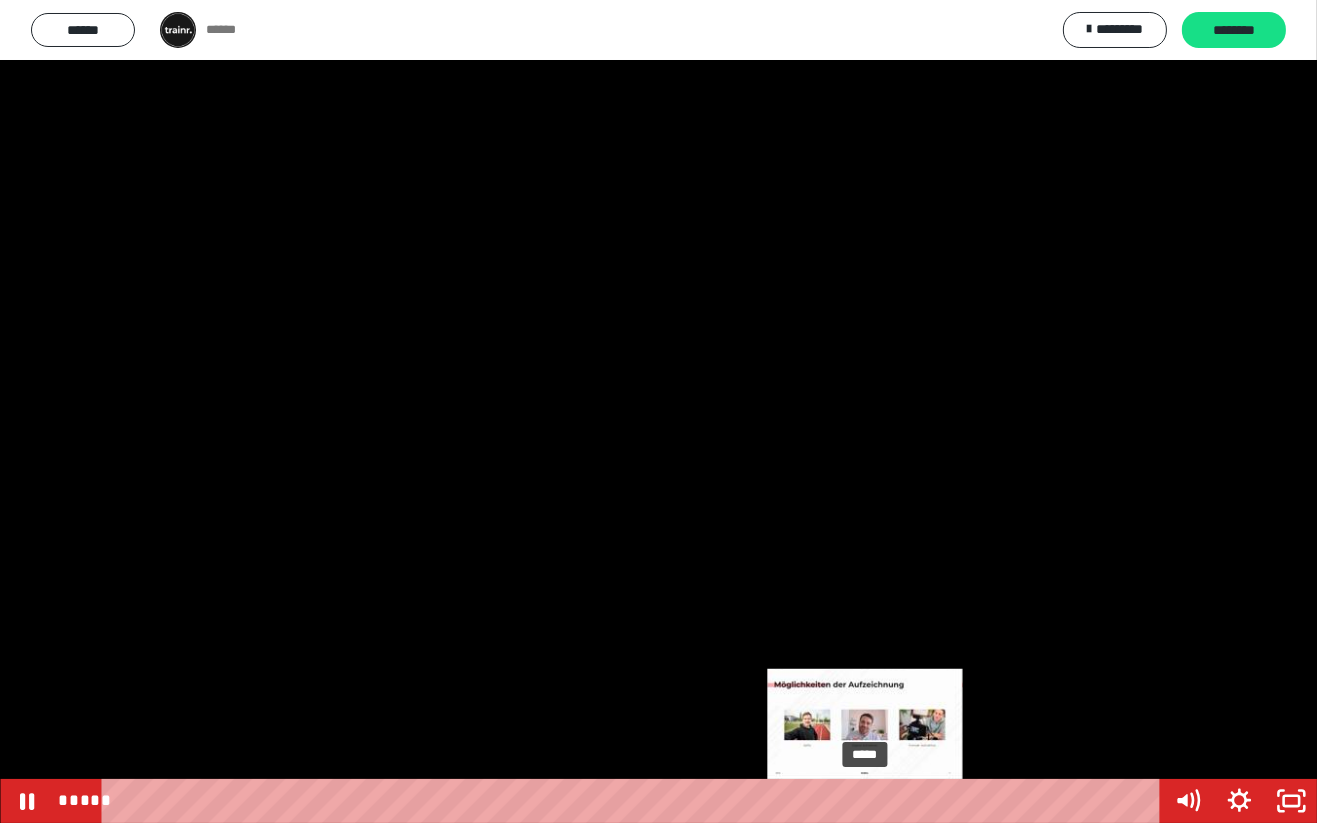 click on "*****" at bounding box center [634, 801] 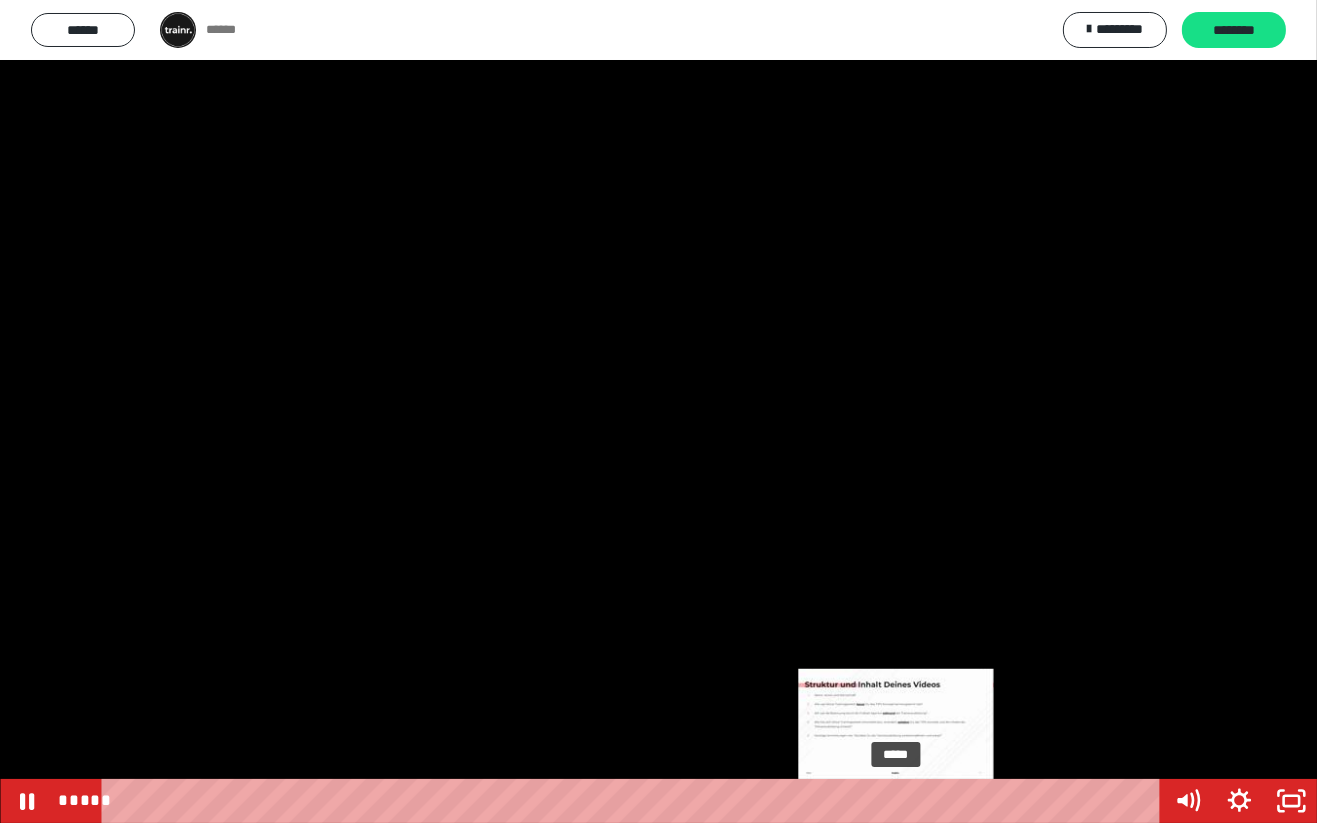click at bounding box center (658, 411) 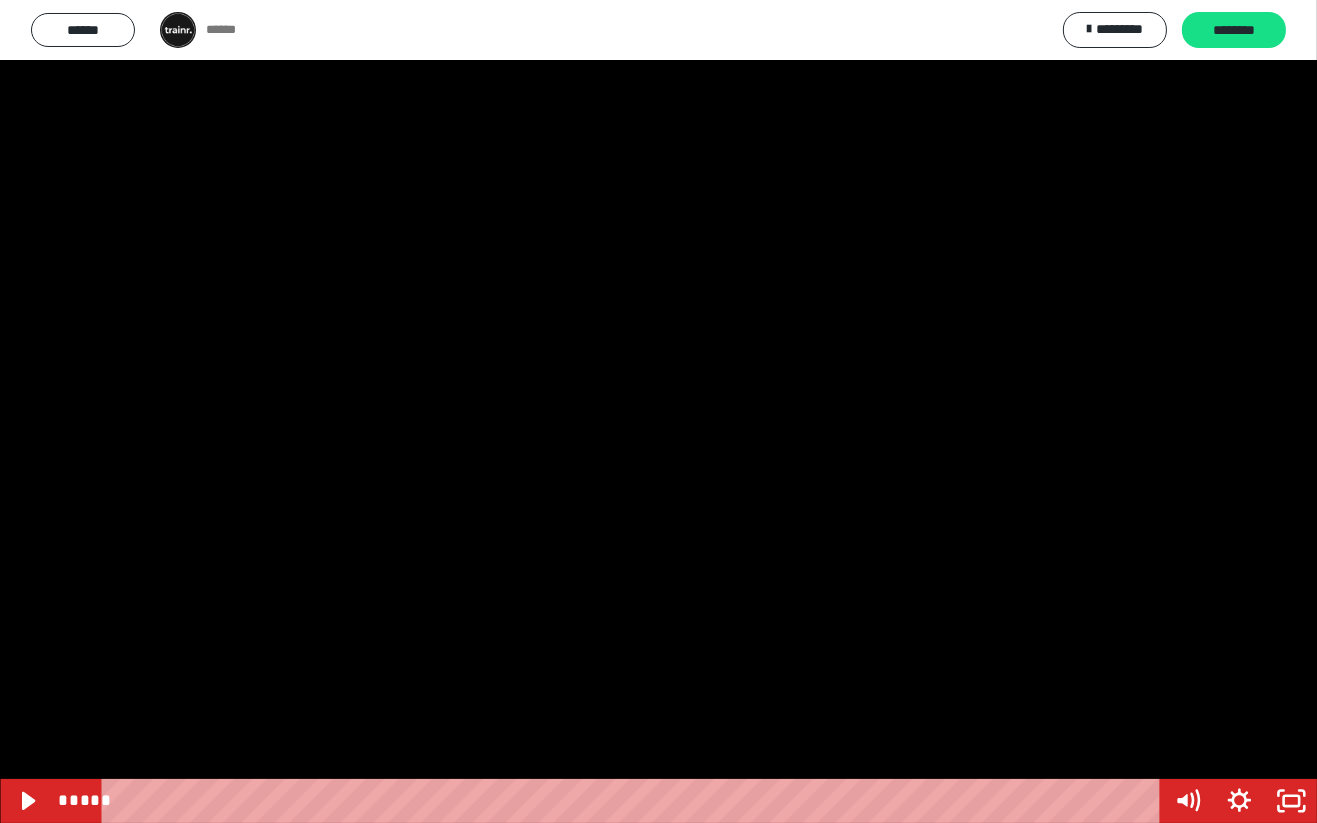 click on "*****" at bounding box center (634, 801) 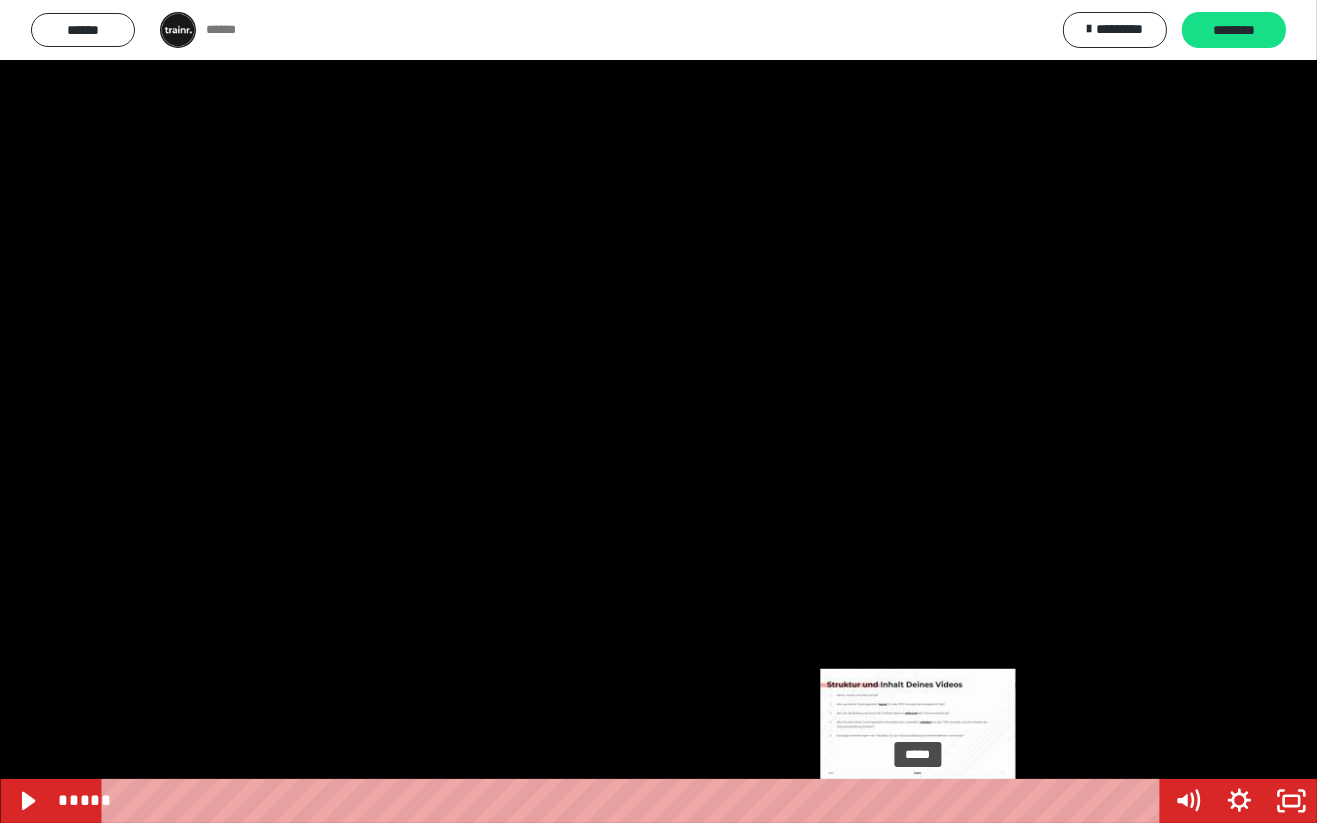 click on "*****" at bounding box center [634, 801] 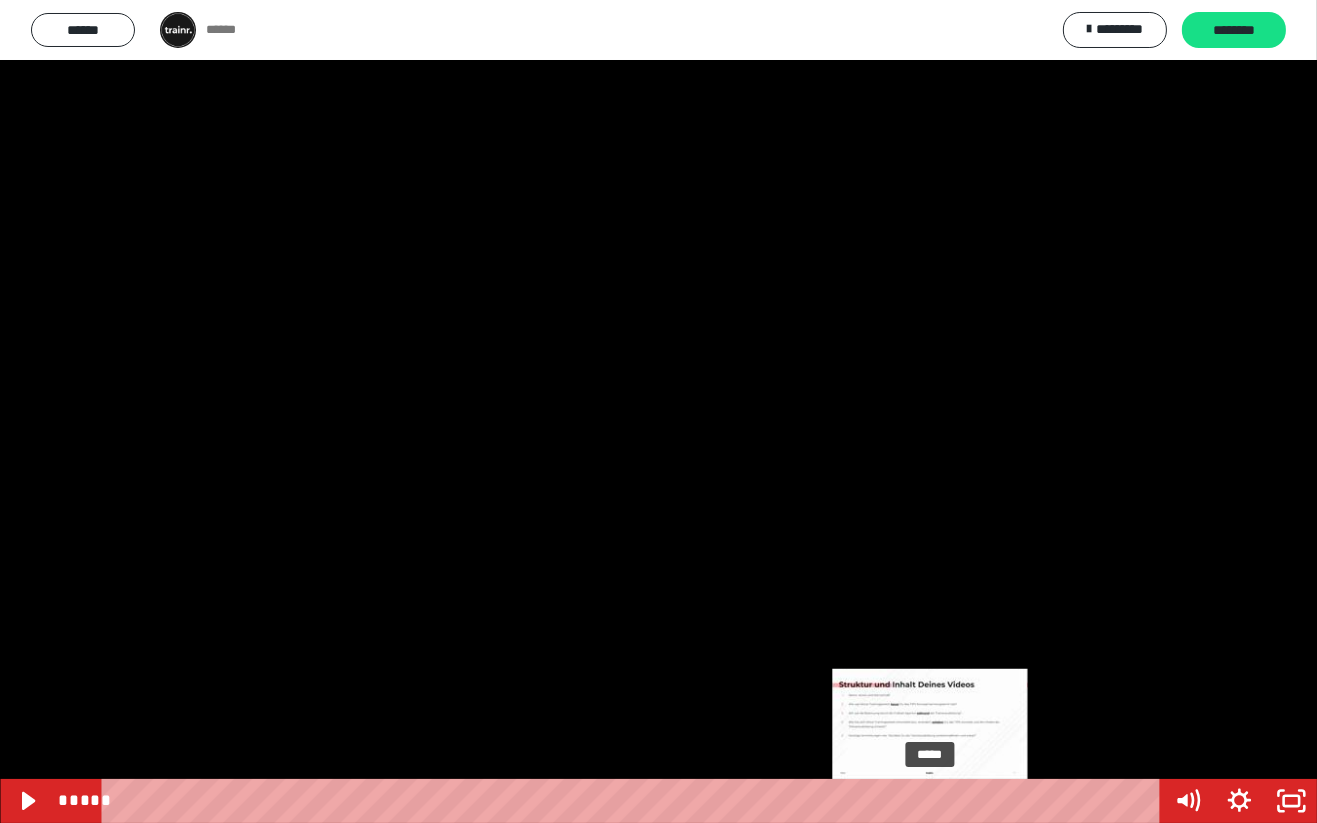 click at bounding box center (658, 411) 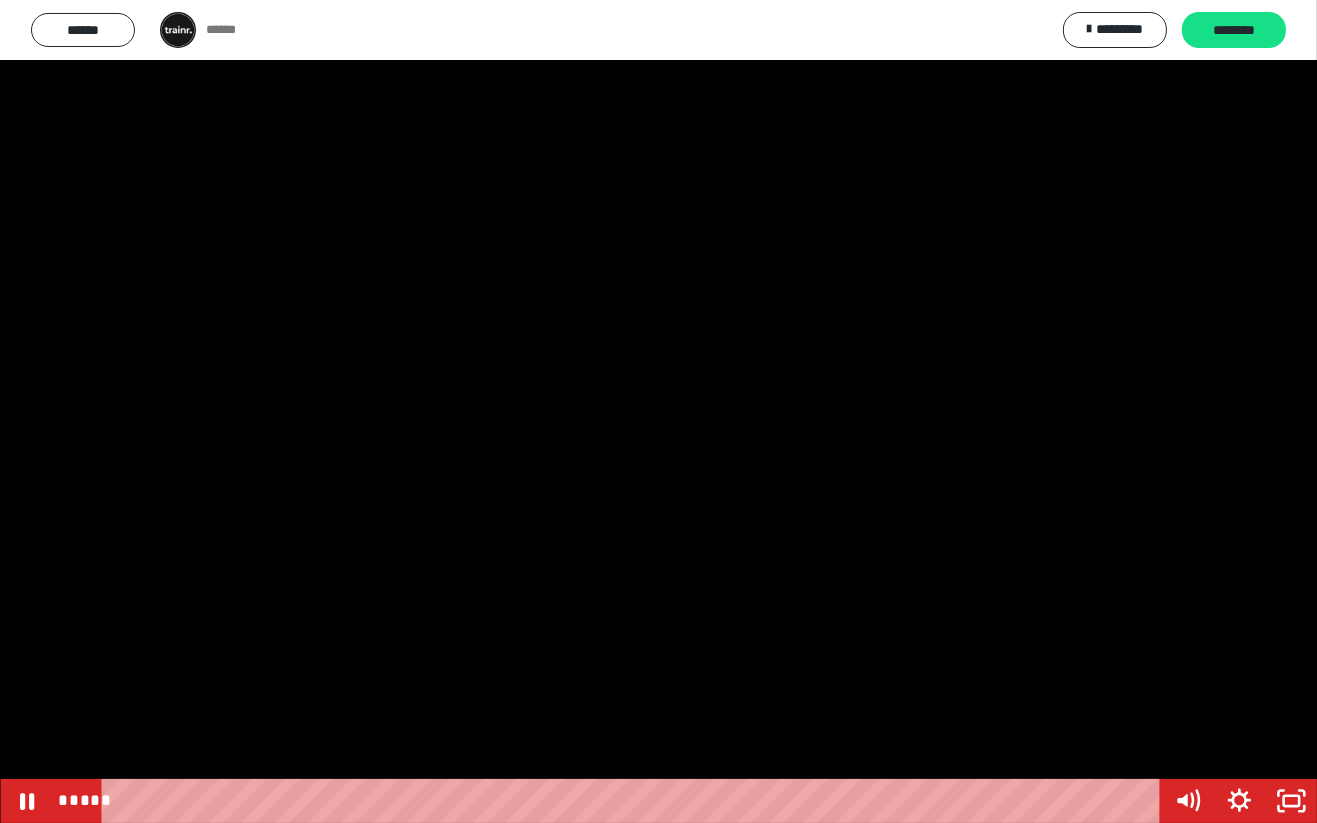 click on "*****" at bounding box center [634, 801] 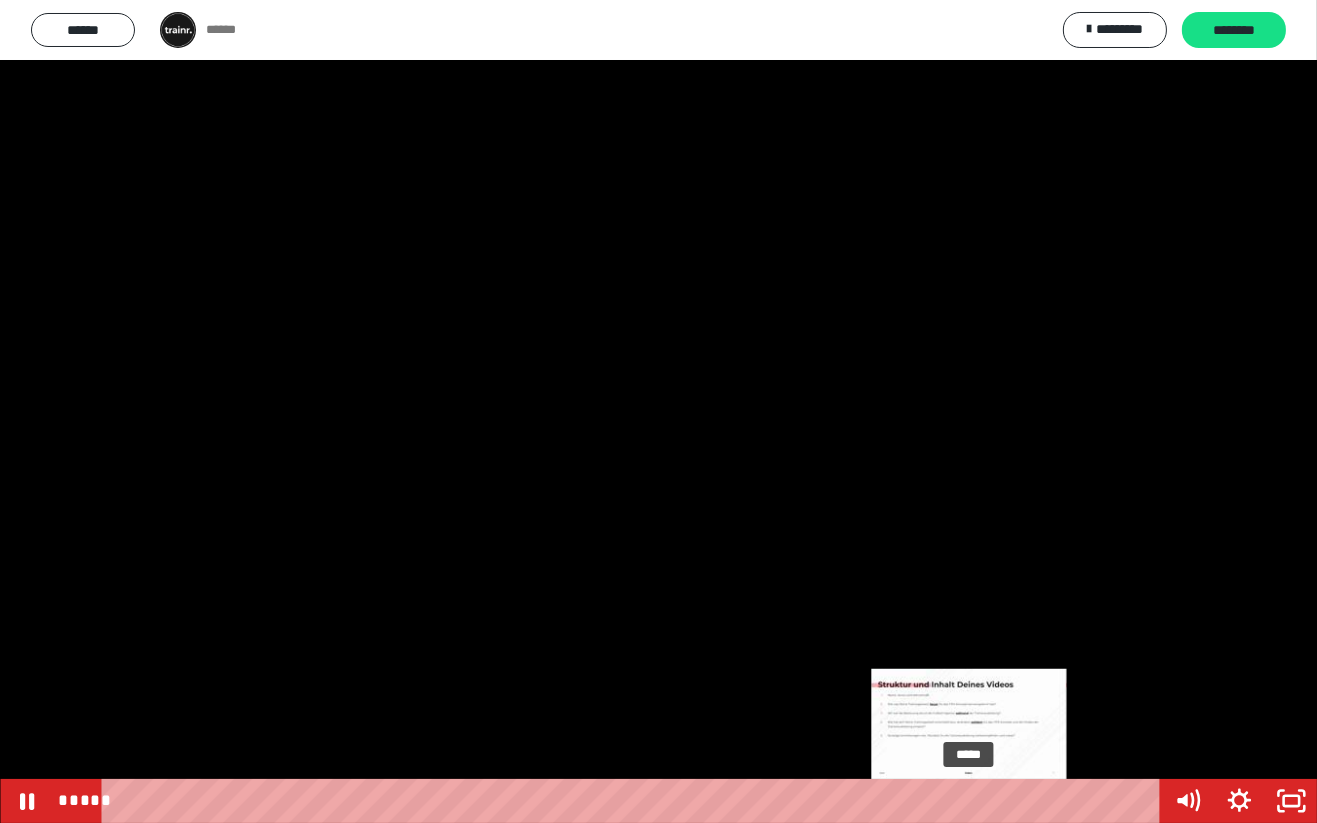 click on "*****" at bounding box center (634, 801) 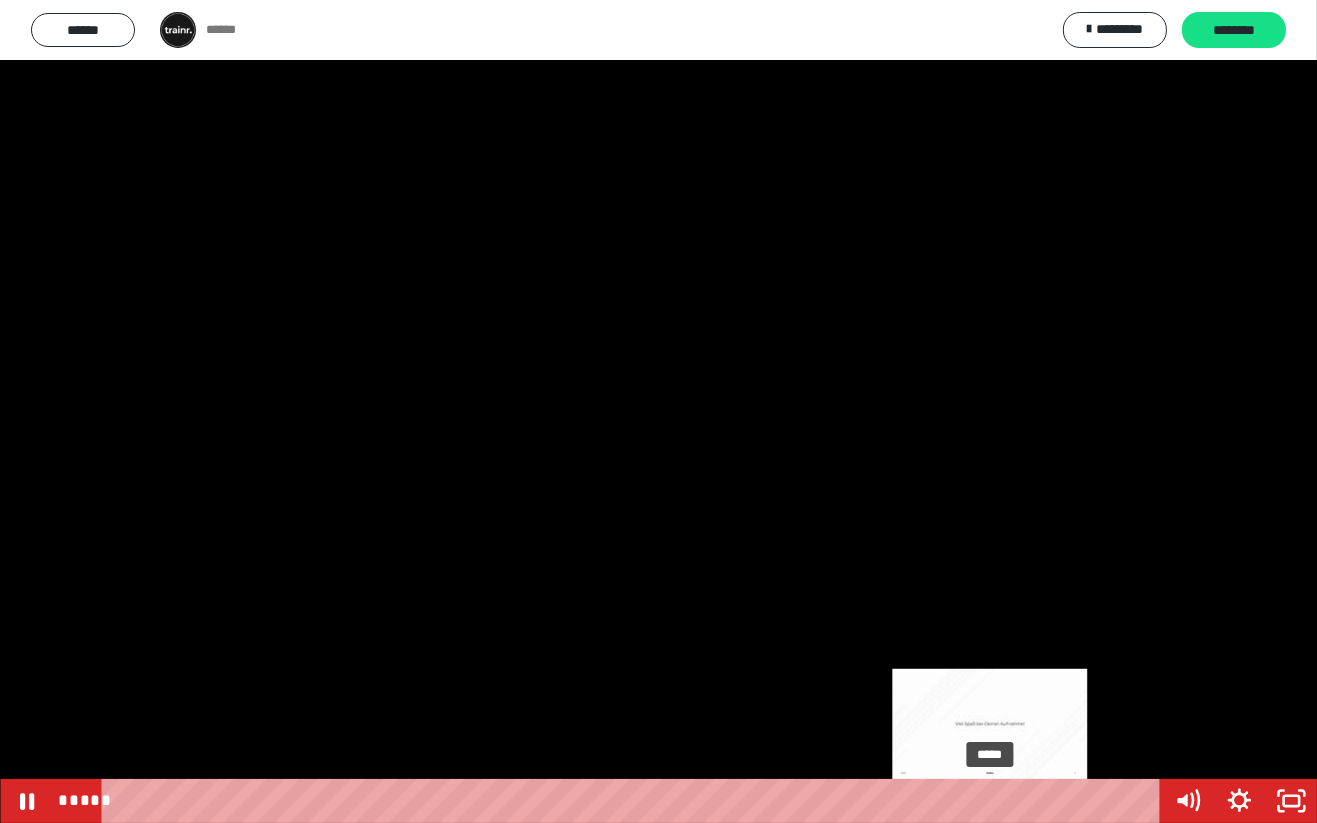 click on "*****" at bounding box center [634, 801] 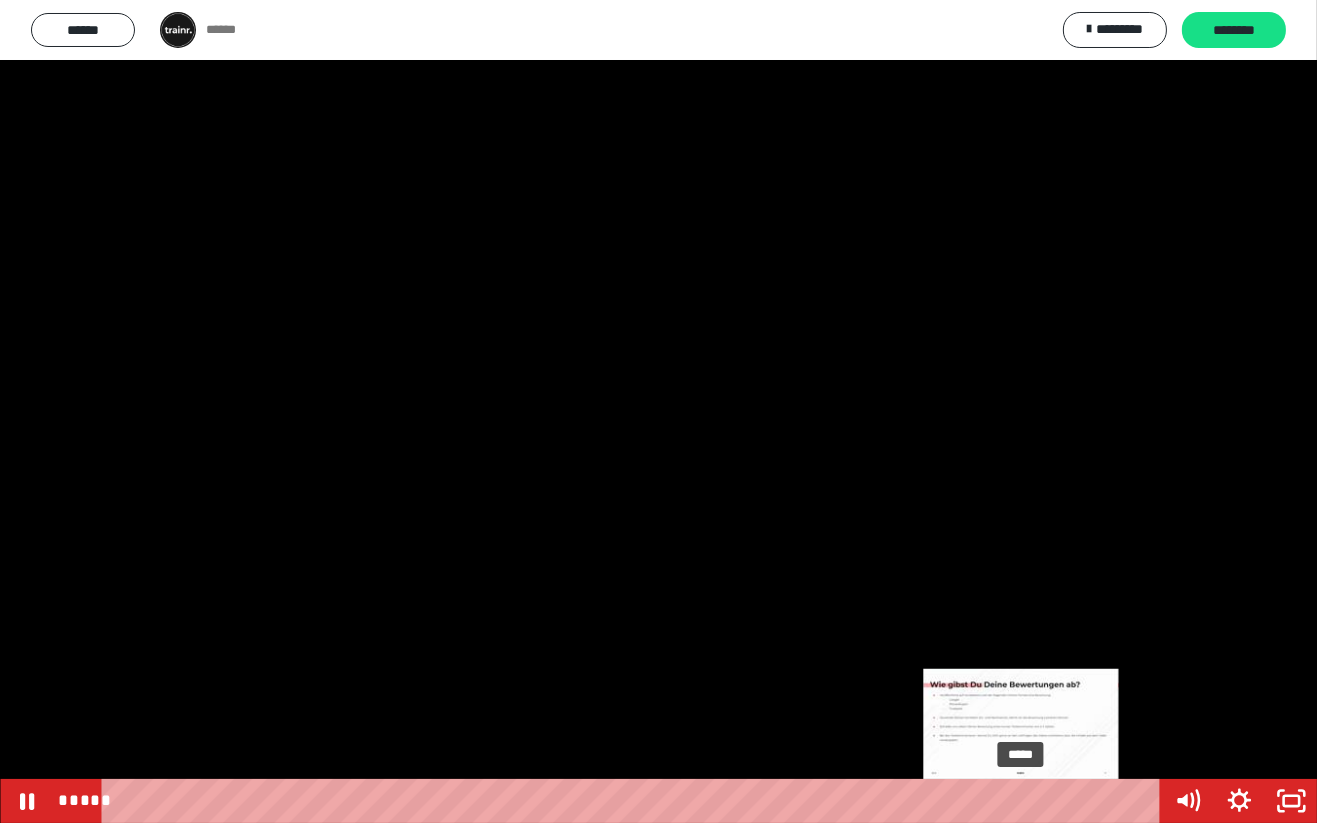 click on "*****" at bounding box center (634, 801) 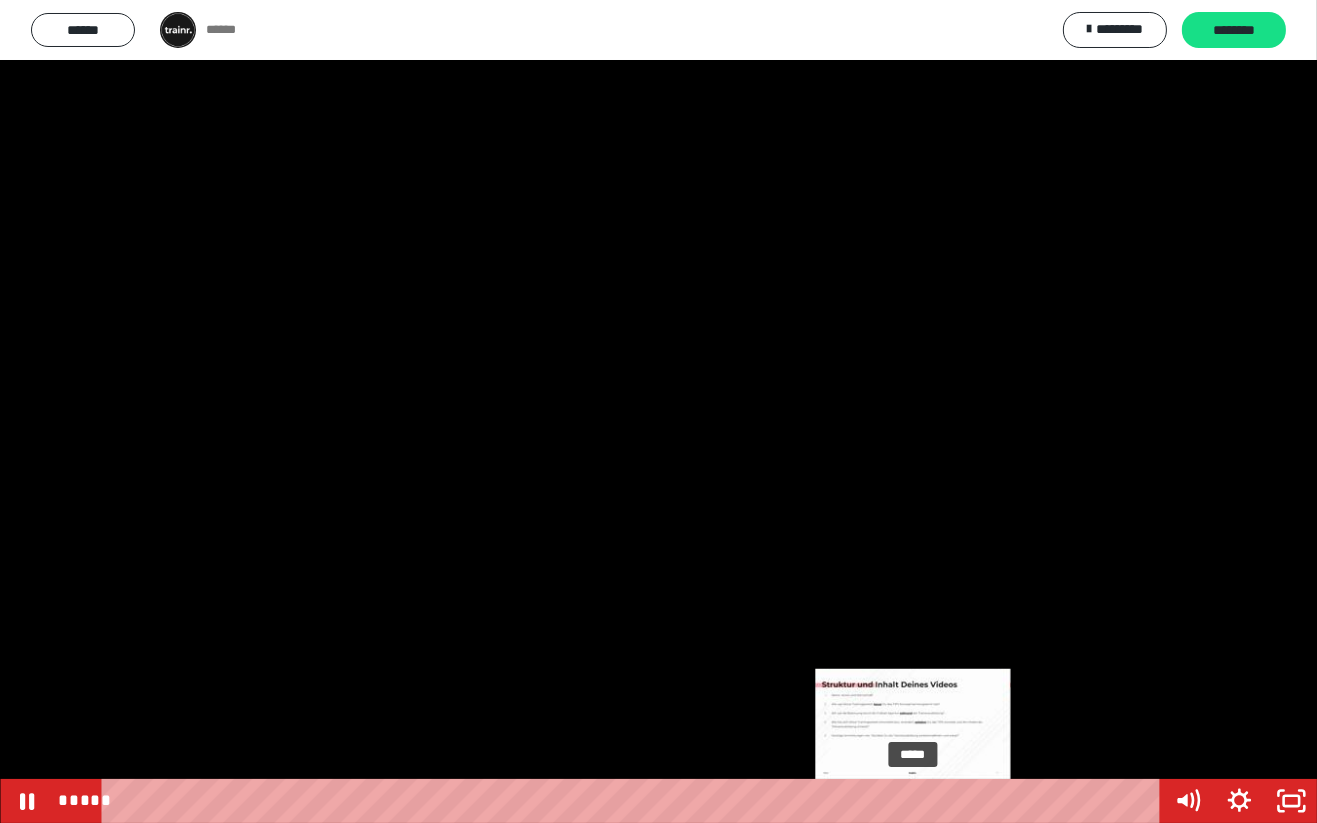 click 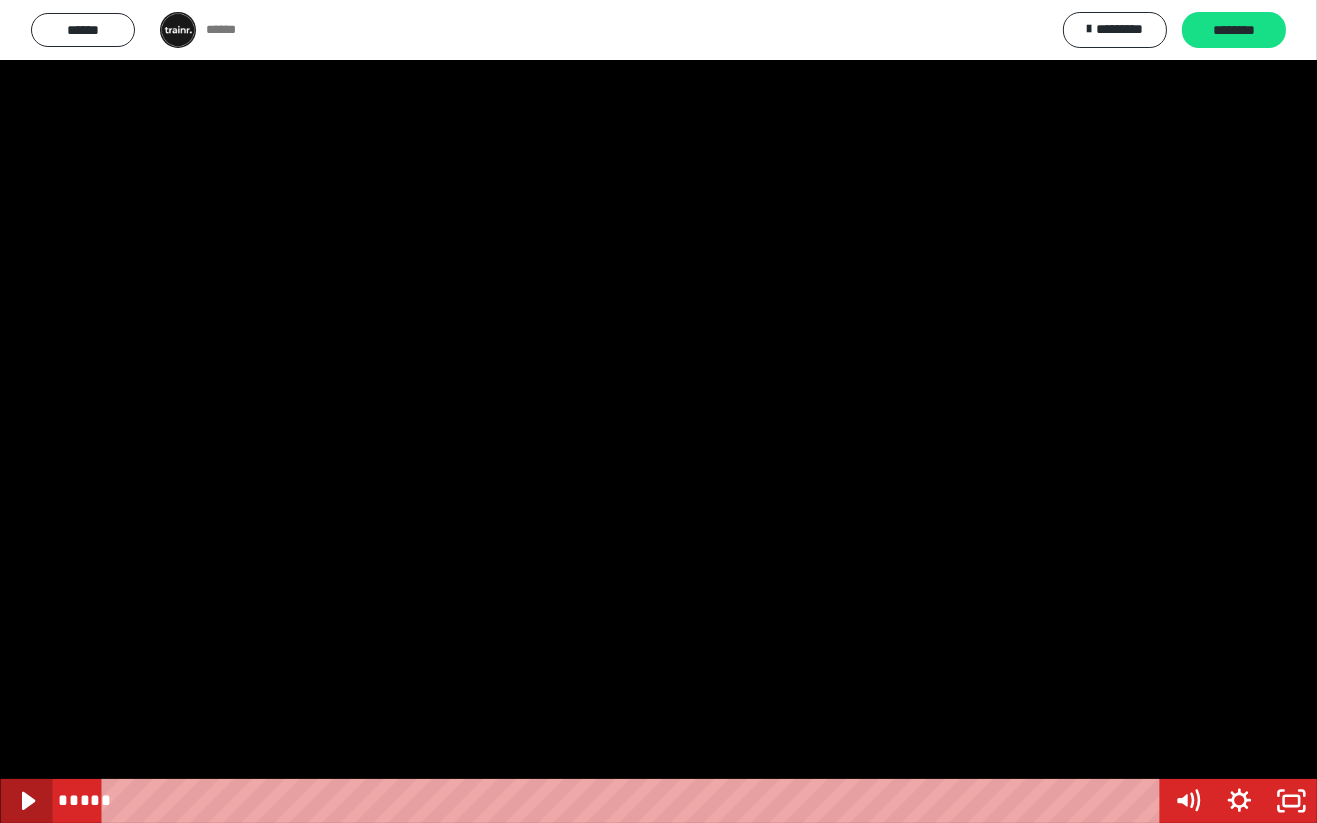 click at bounding box center [658, 411] 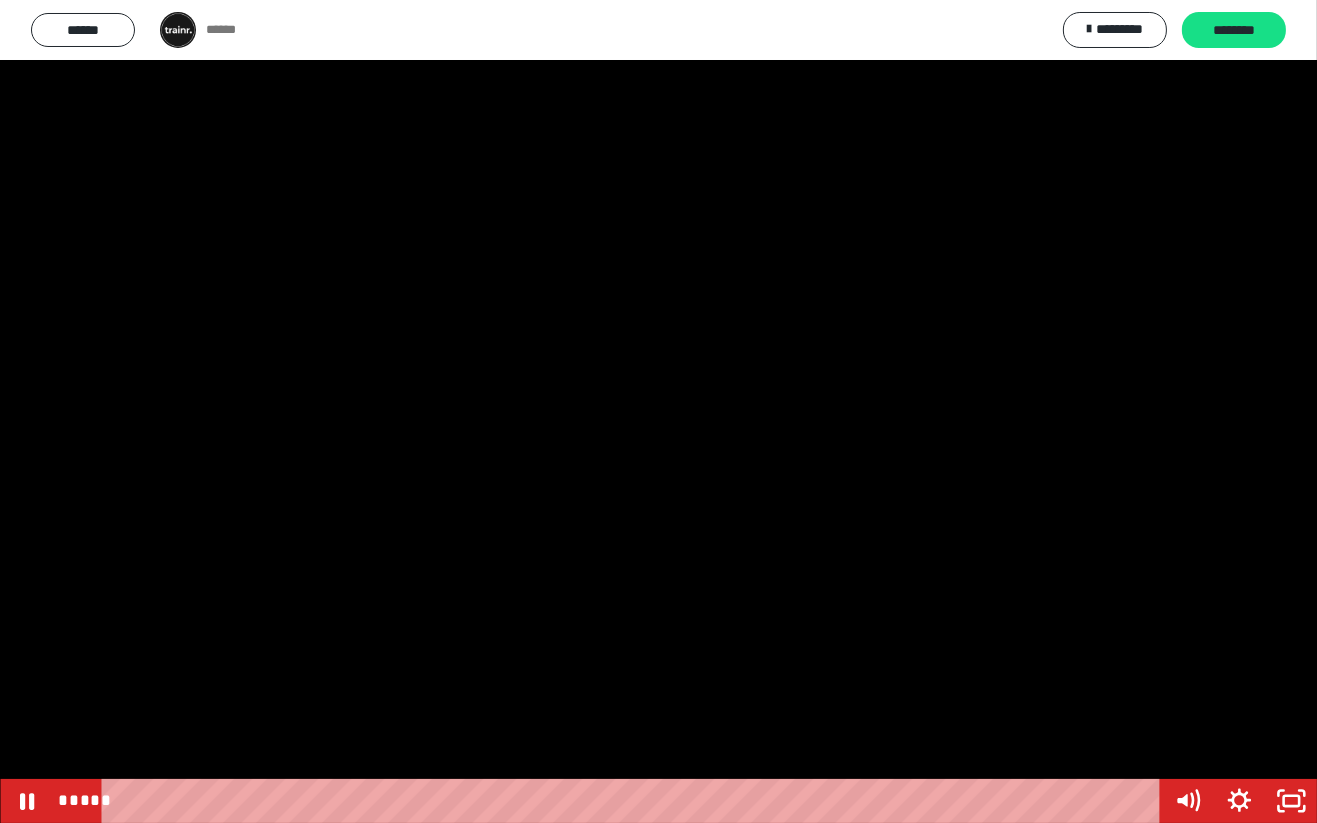 click at bounding box center (658, 411) 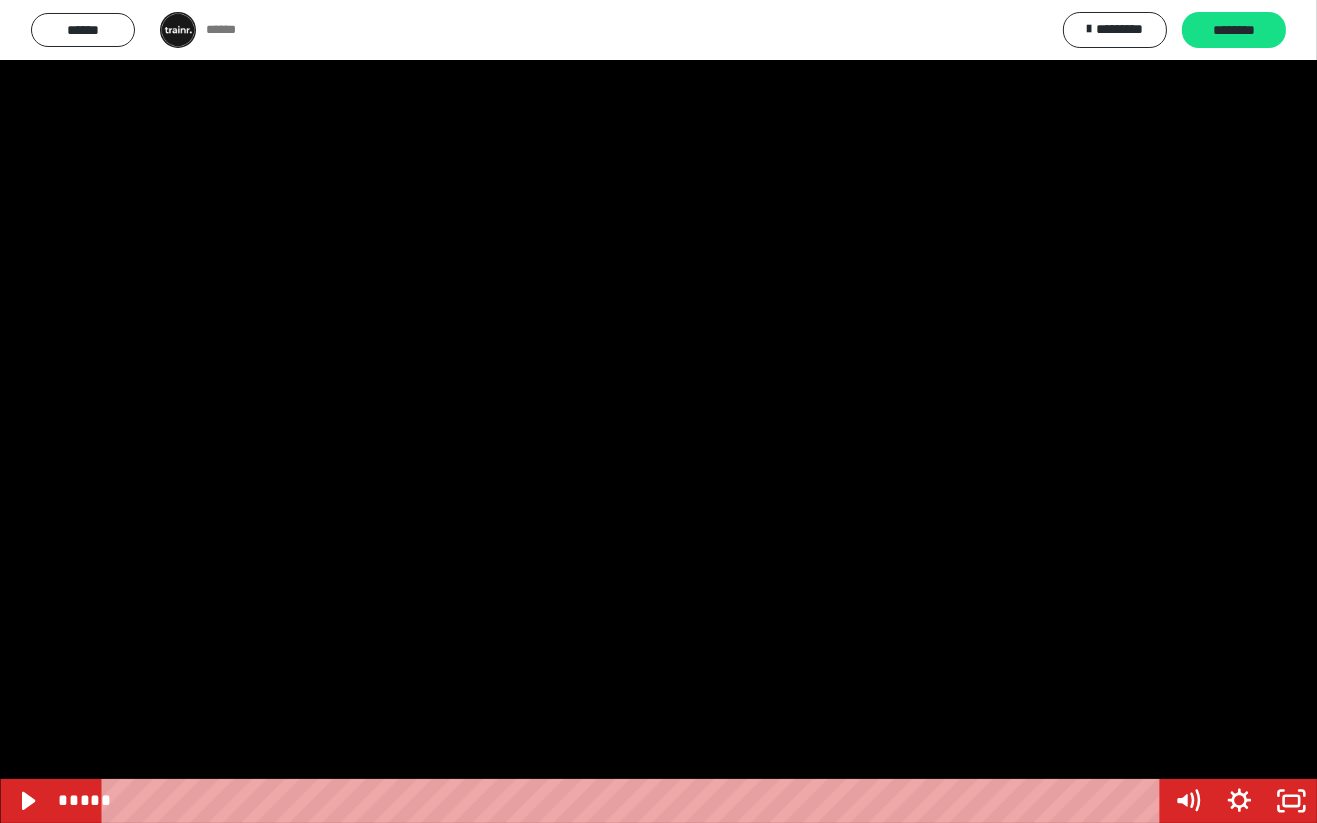 click on "*****" at bounding box center [634, 801] 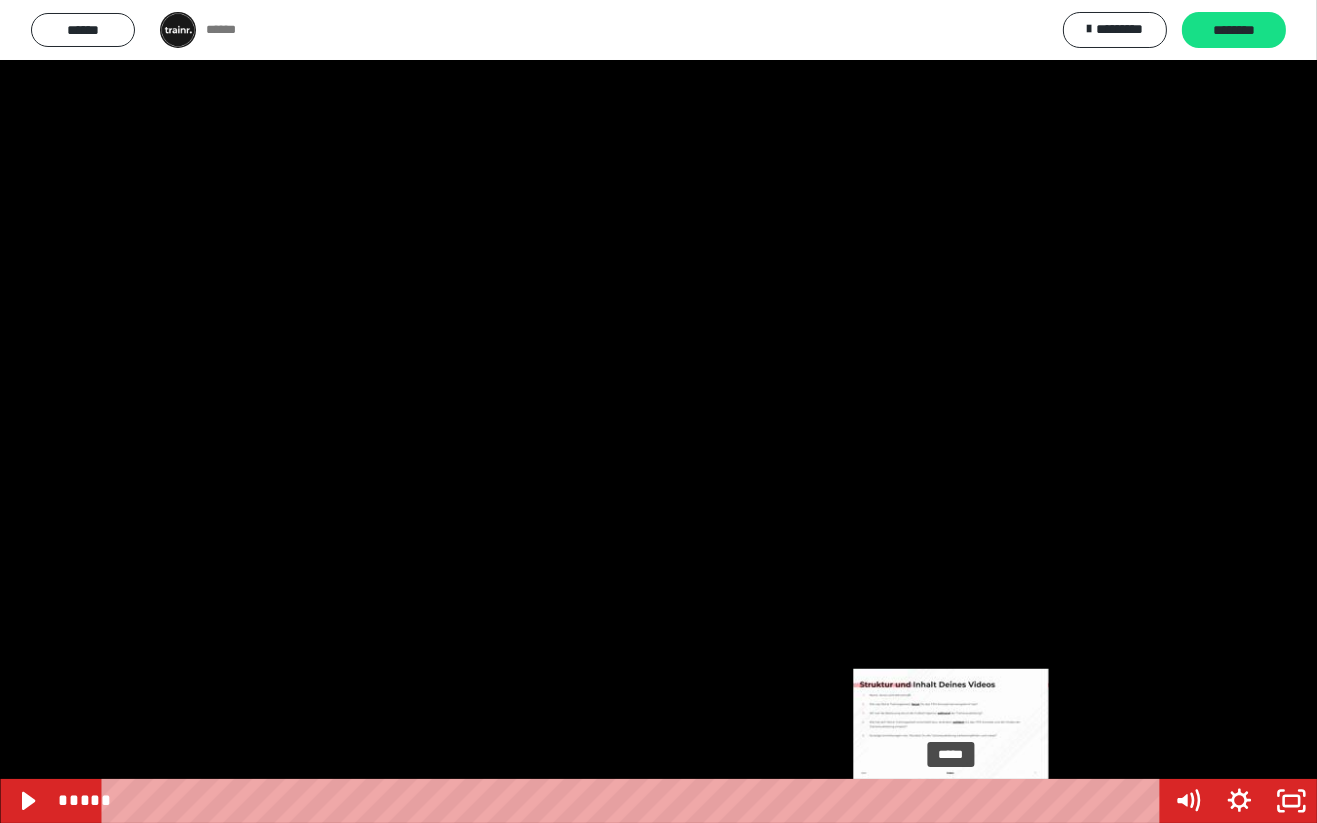 click on "*****" at bounding box center [634, 801] 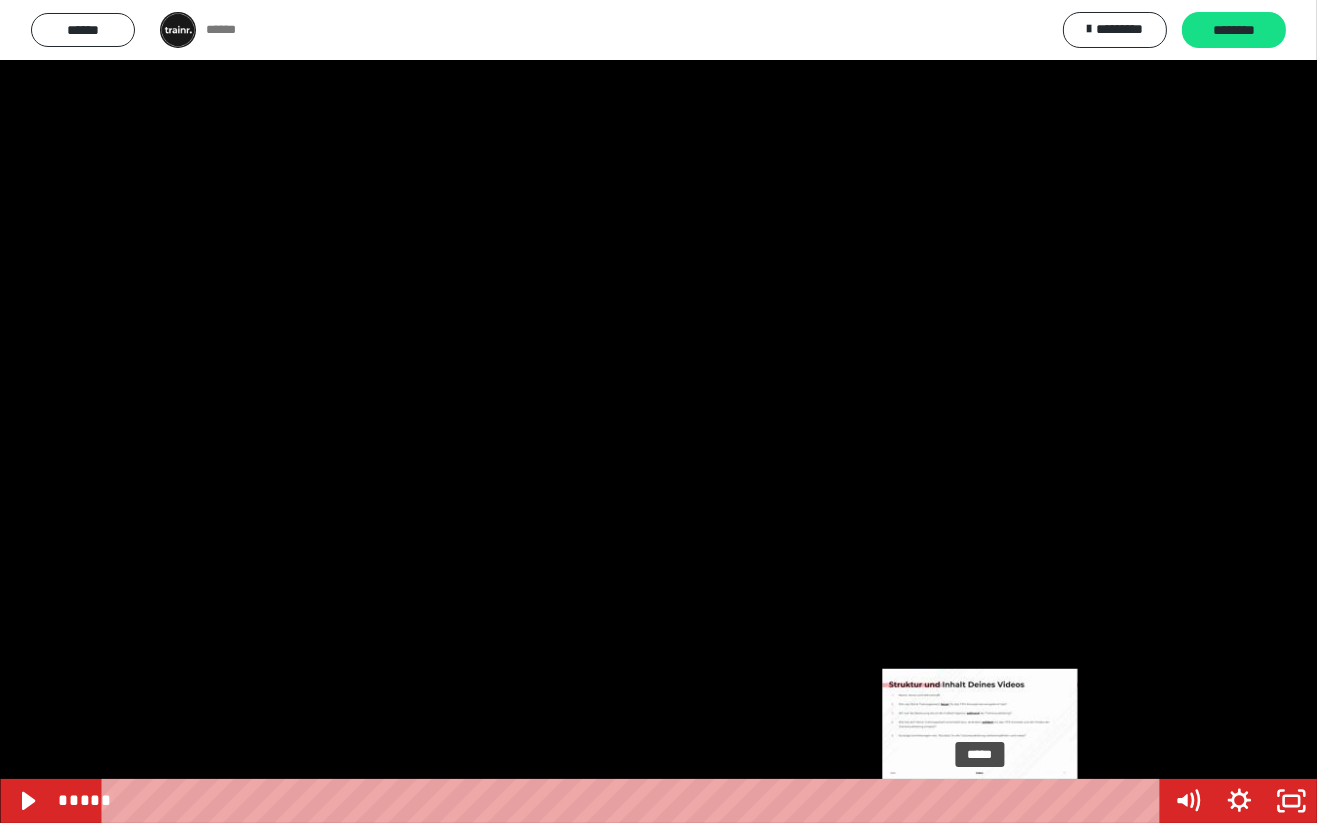 click on "*****" at bounding box center [634, 801] 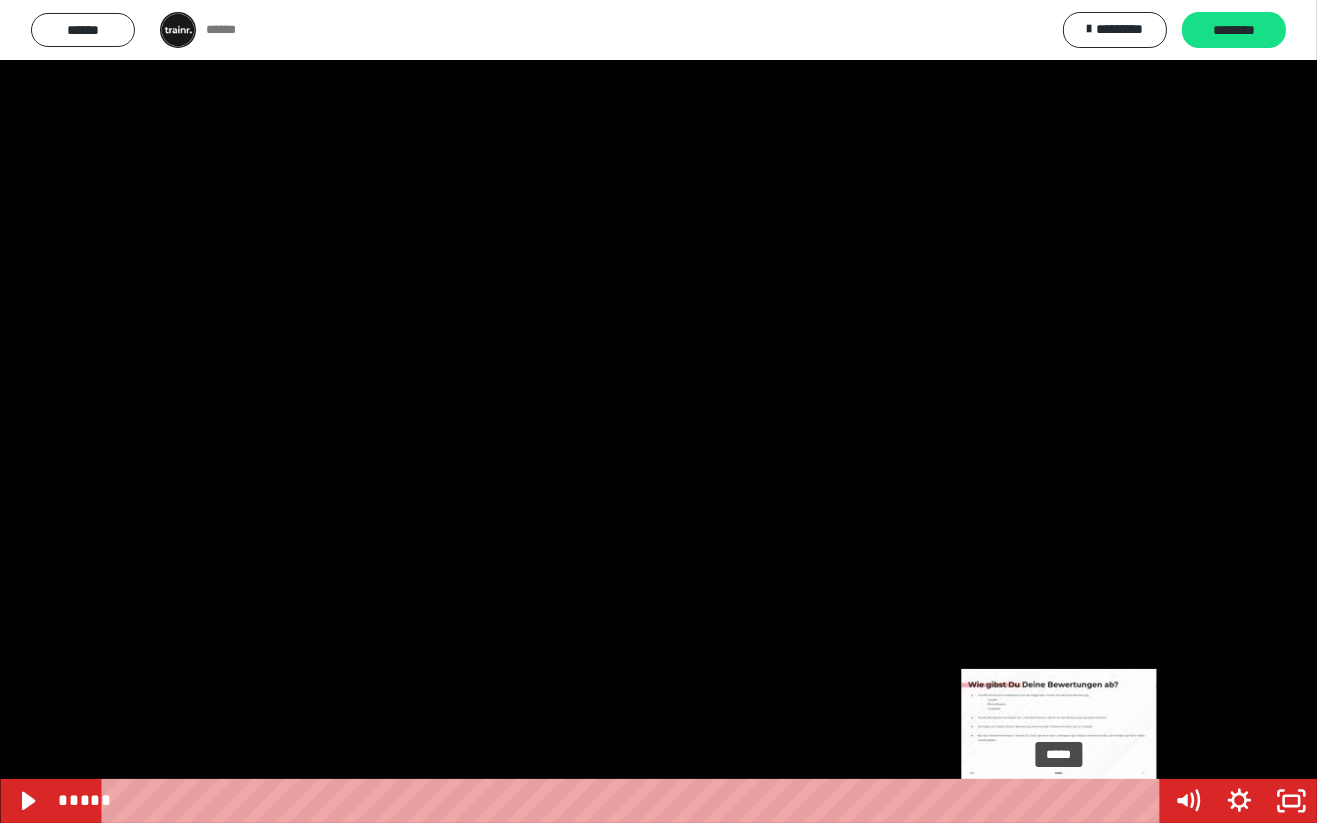 click at bounding box center [658, 411] 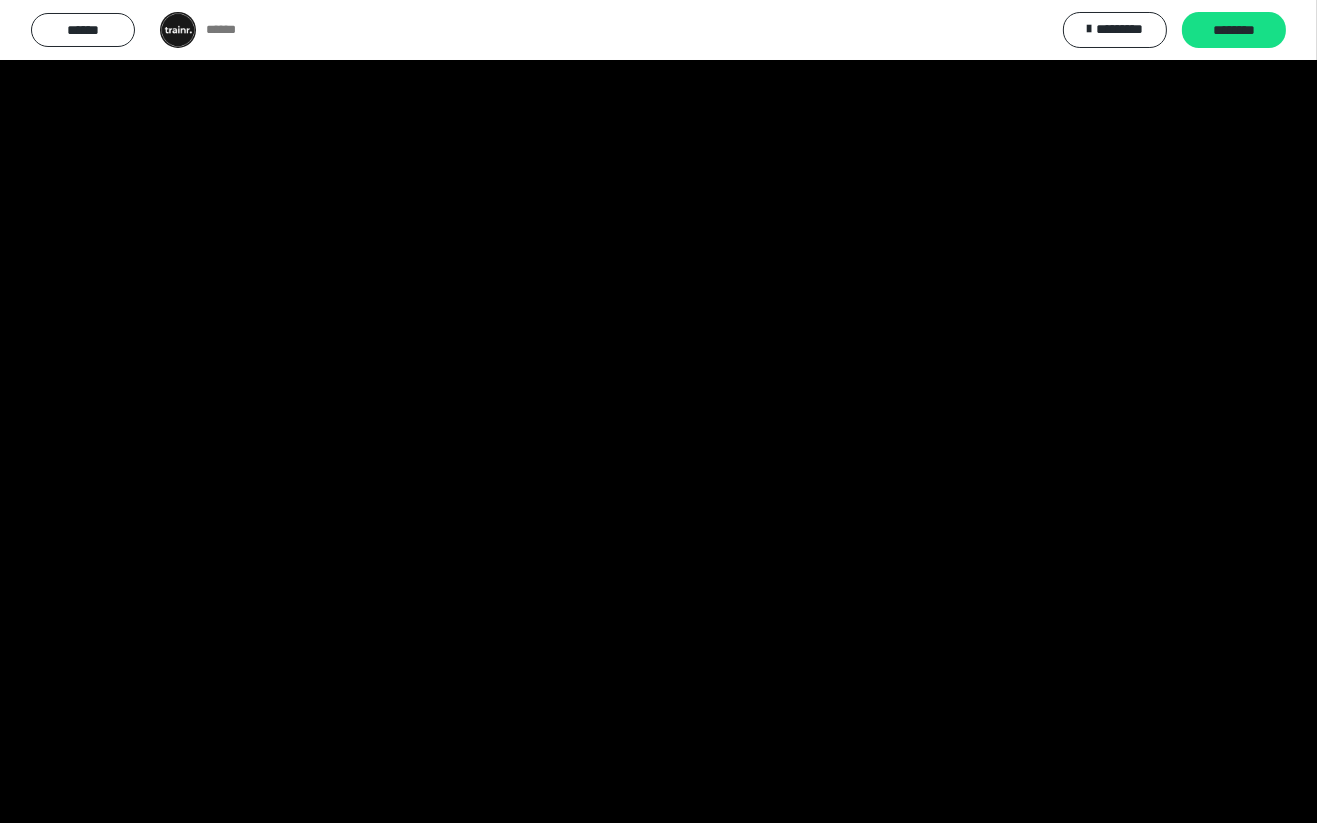 click at bounding box center [658, 411] 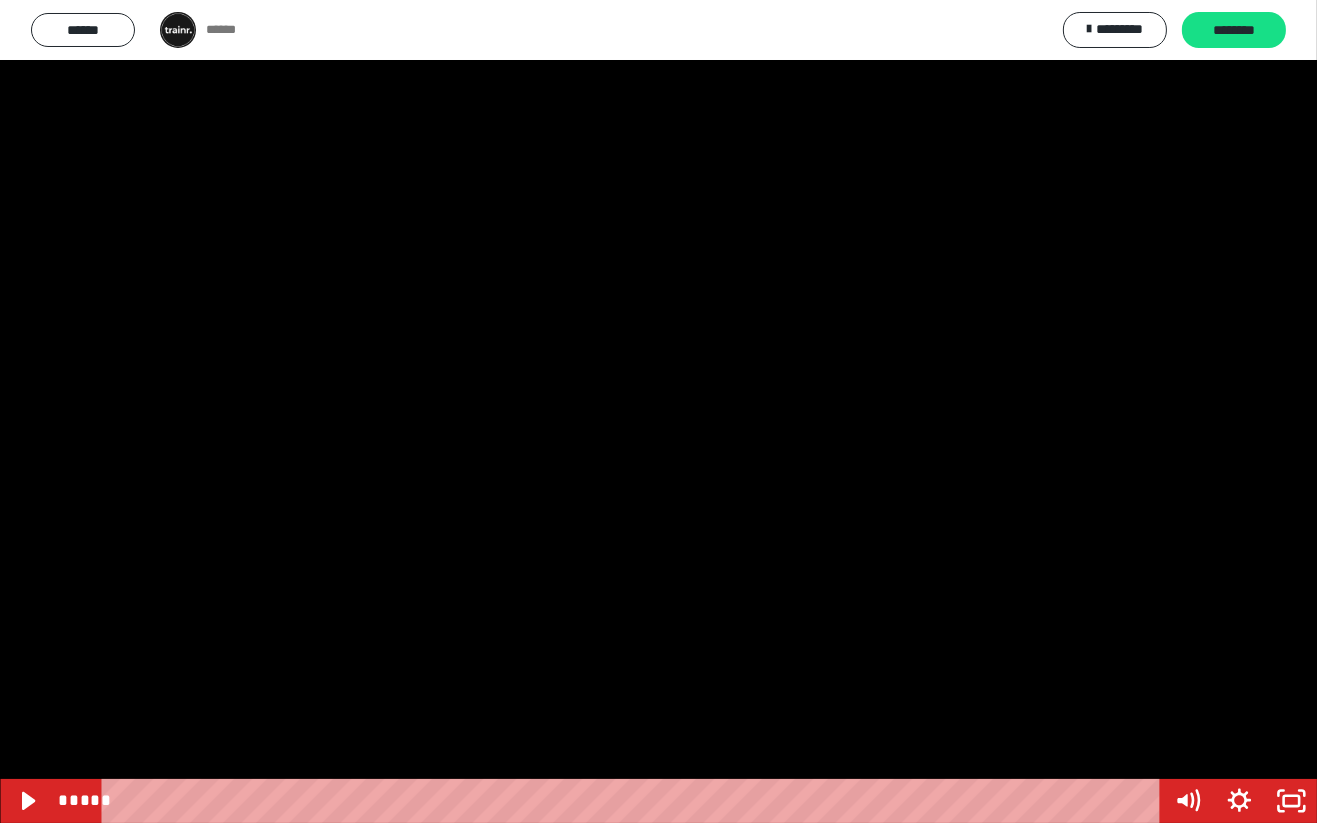 click at bounding box center (658, 411) 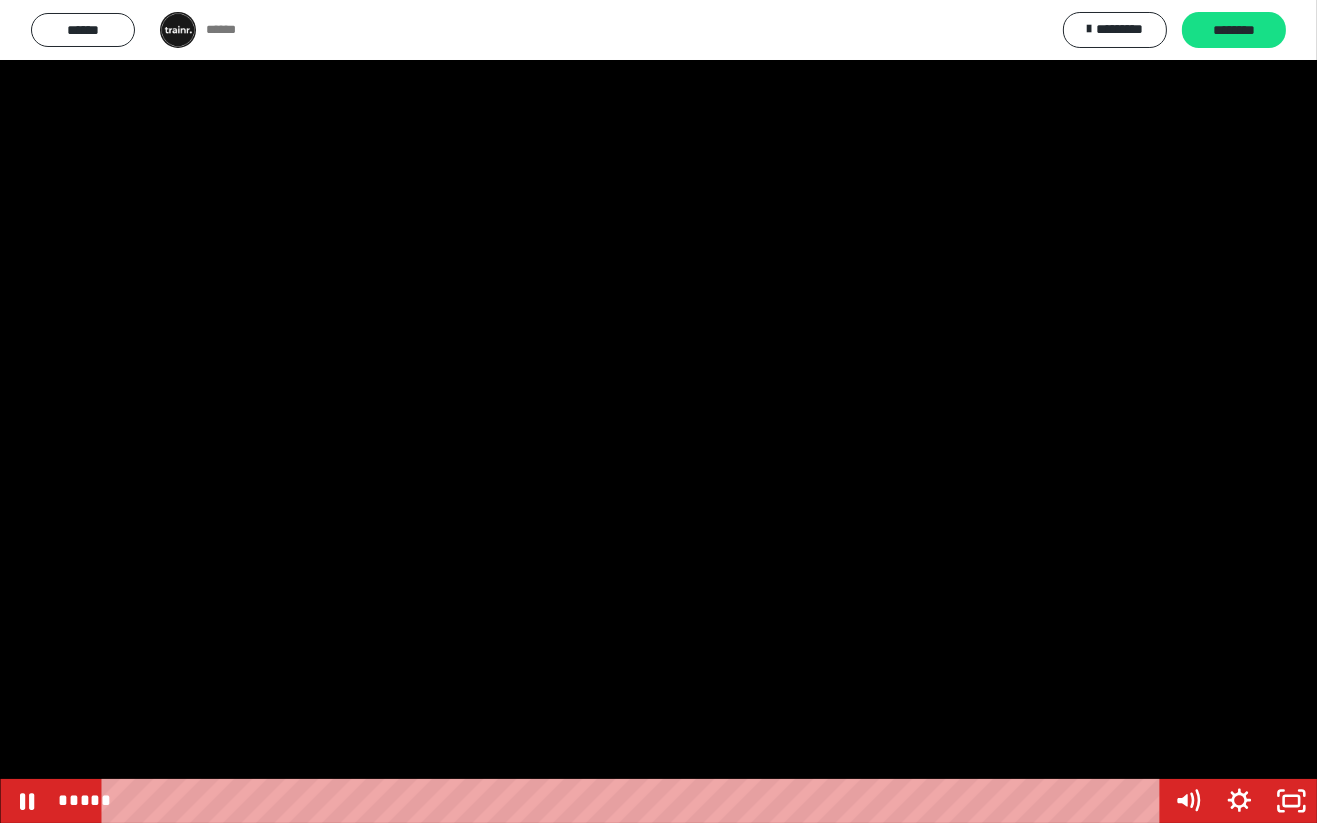 click on "*****" at bounding box center [634, 801] 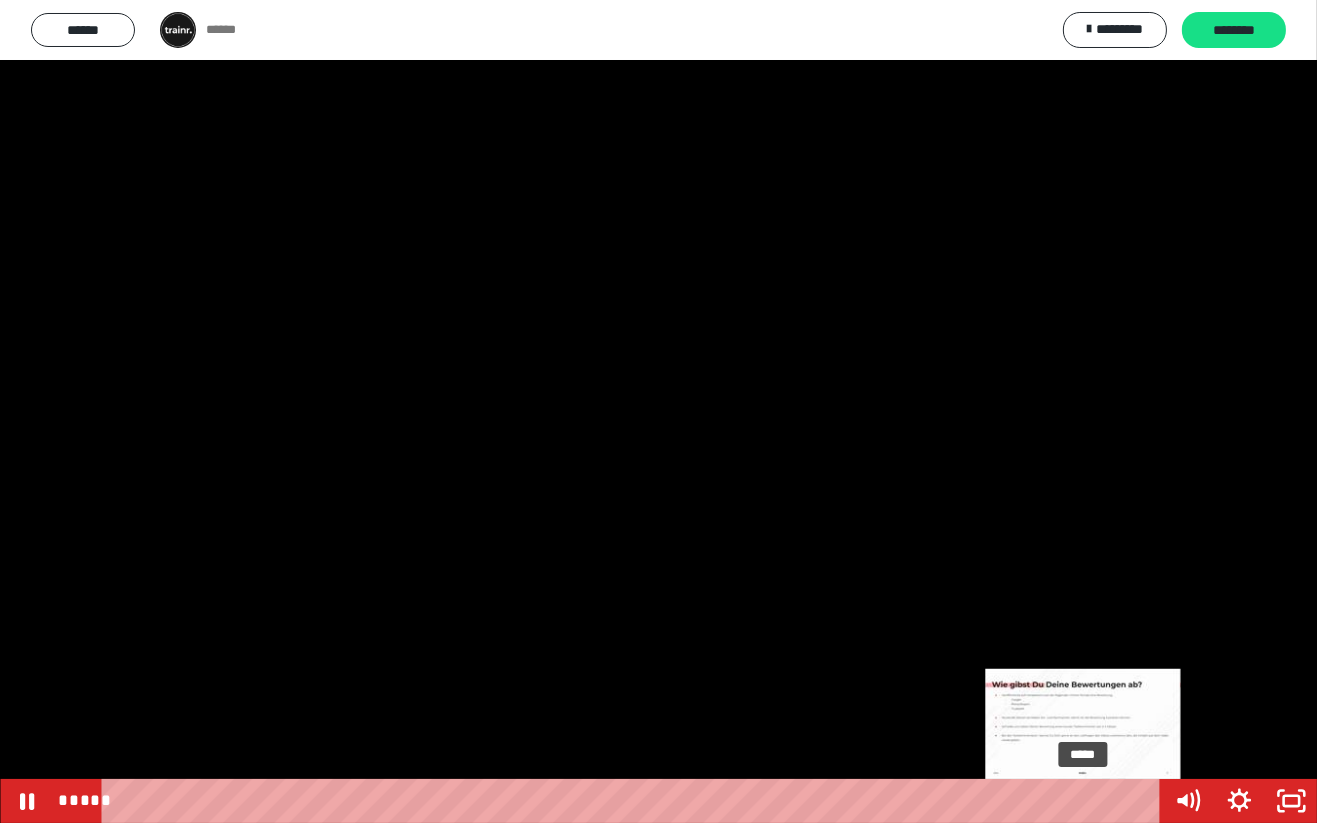 click on "*****" at bounding box center (634, 801) 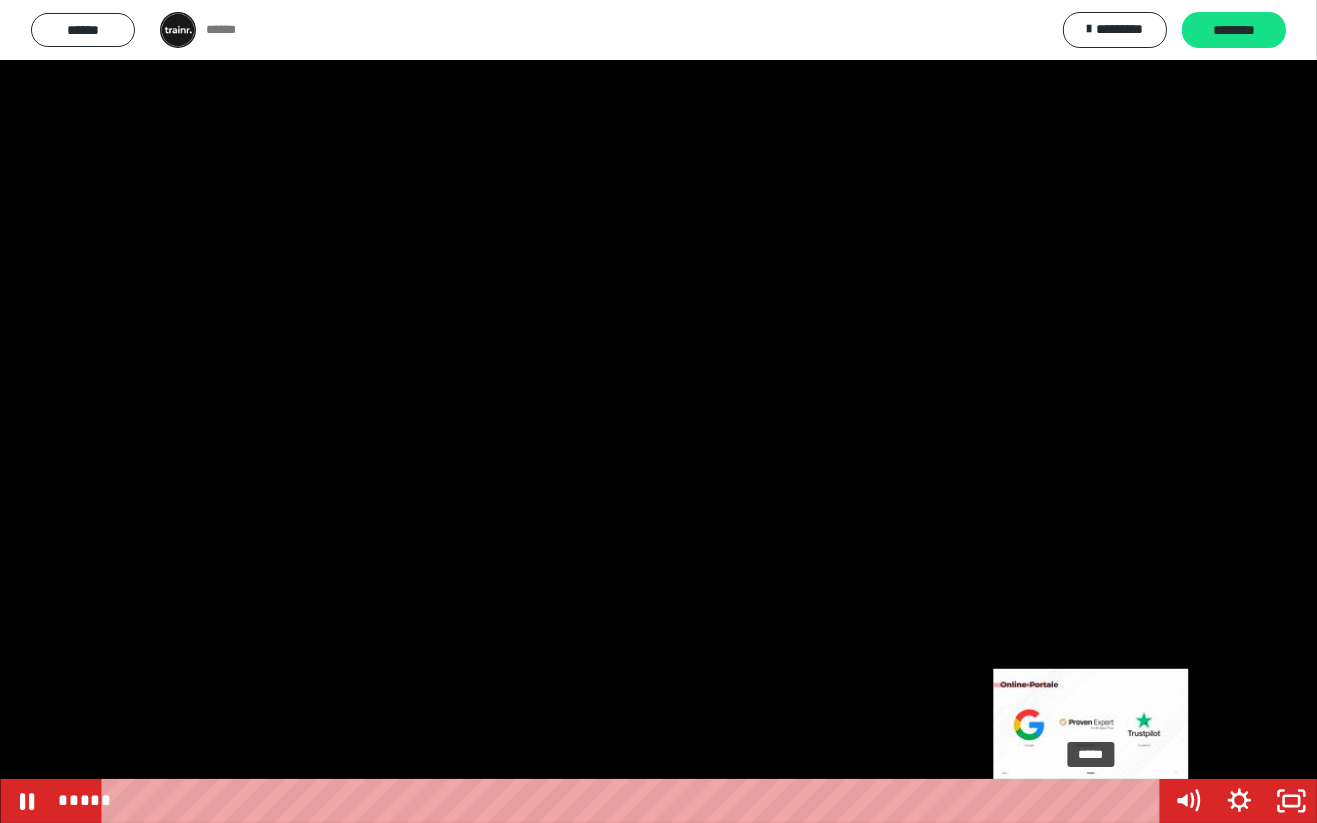 click at bounding box center [658, 411] 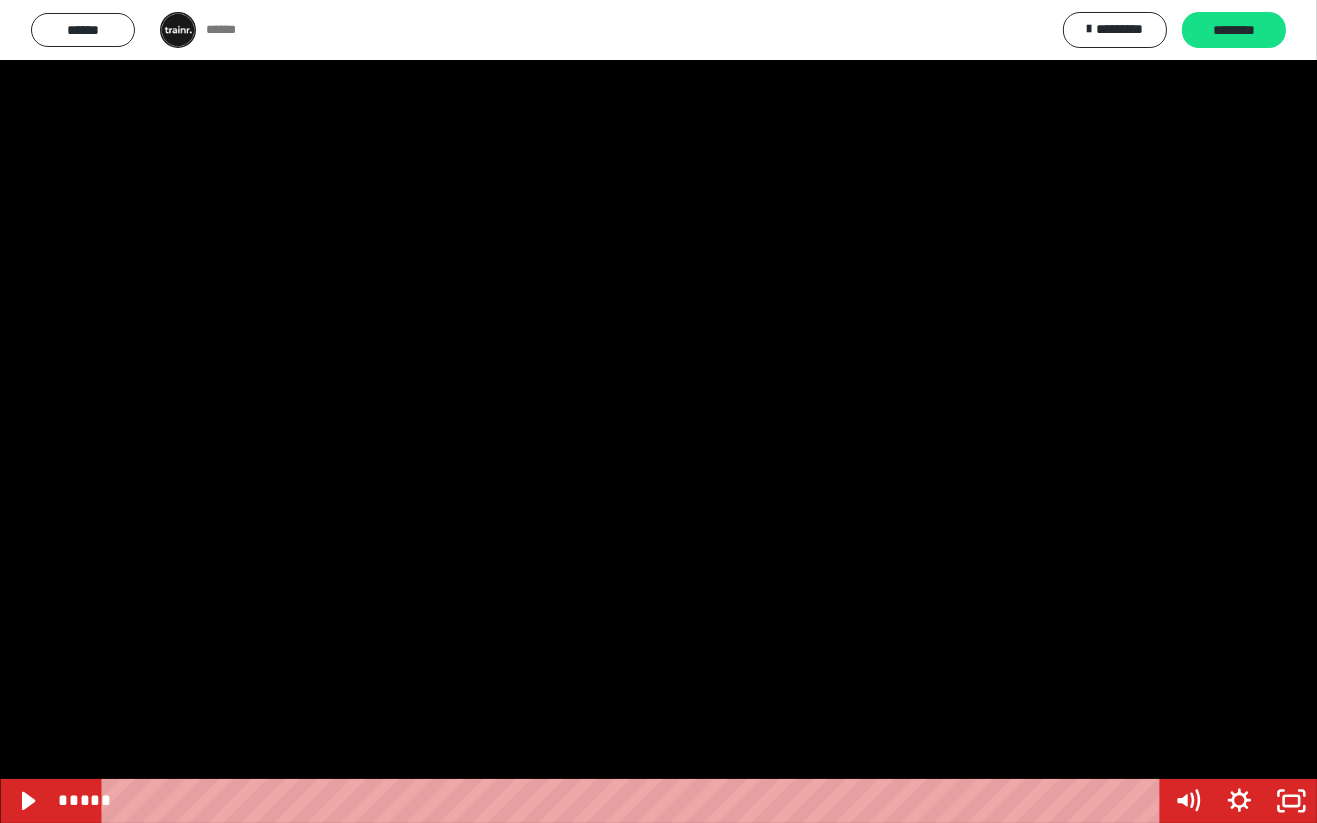 click on "*****" at bounding box center (634, 801) 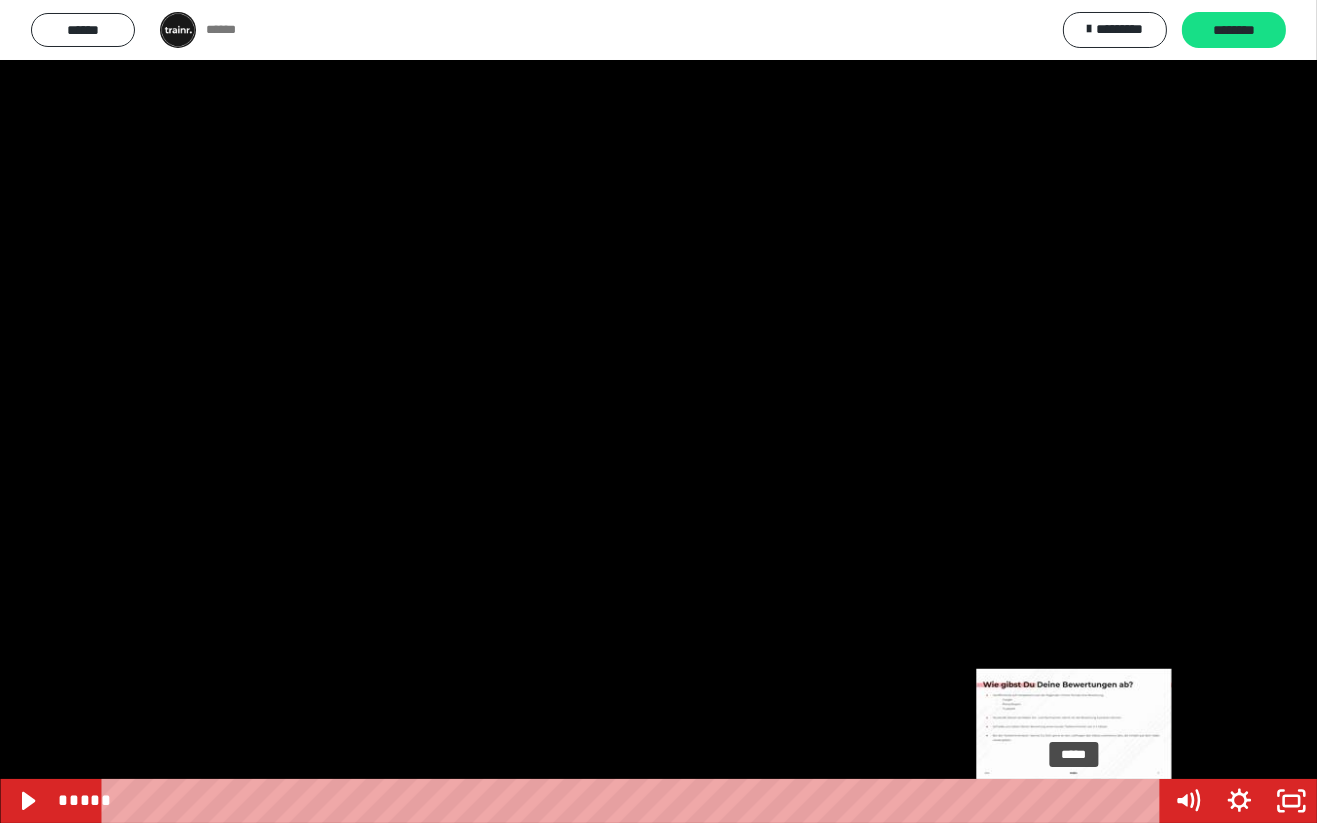 click on "*****" at bounding box center (634, 801) 